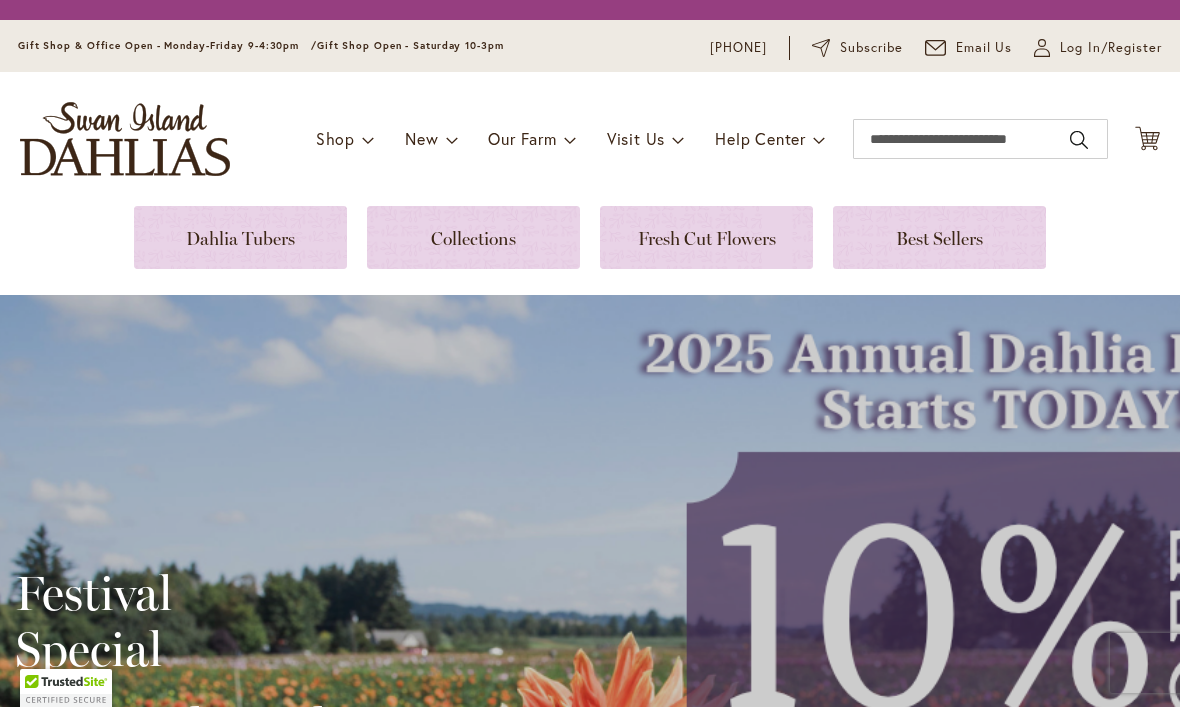 scroll, scrollTop: 0, scrollLeft: 0, axis: both 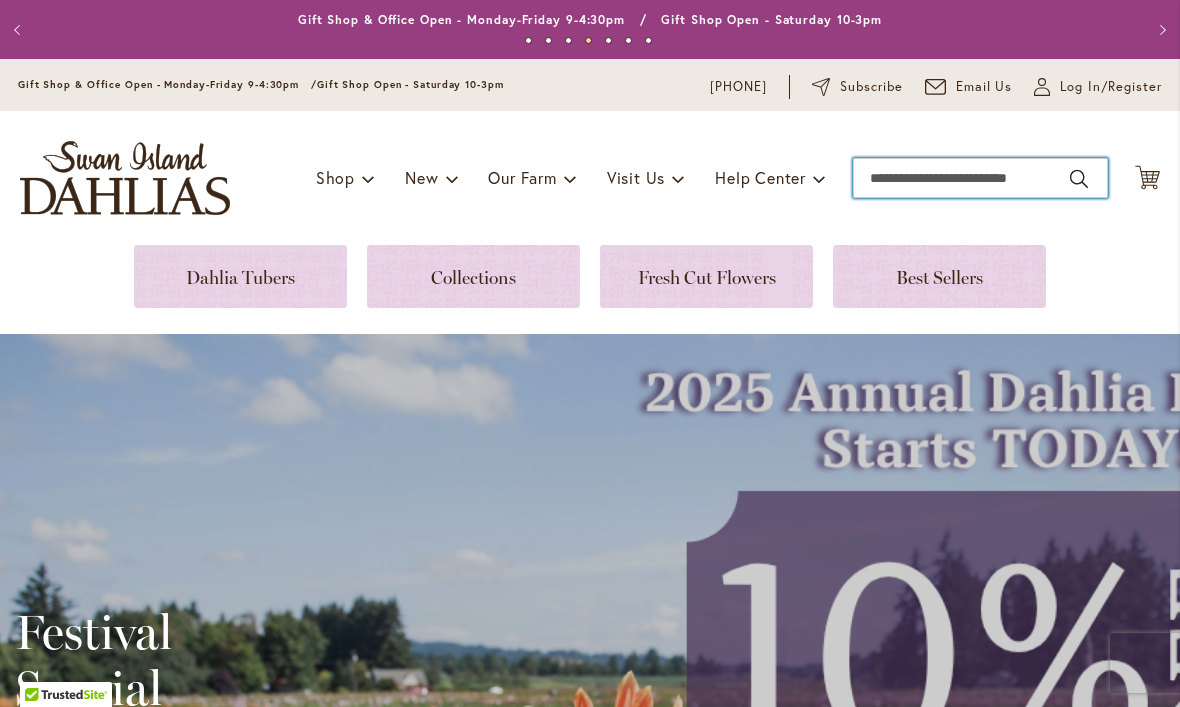 click on "Search" at bounding box center (980, 178) 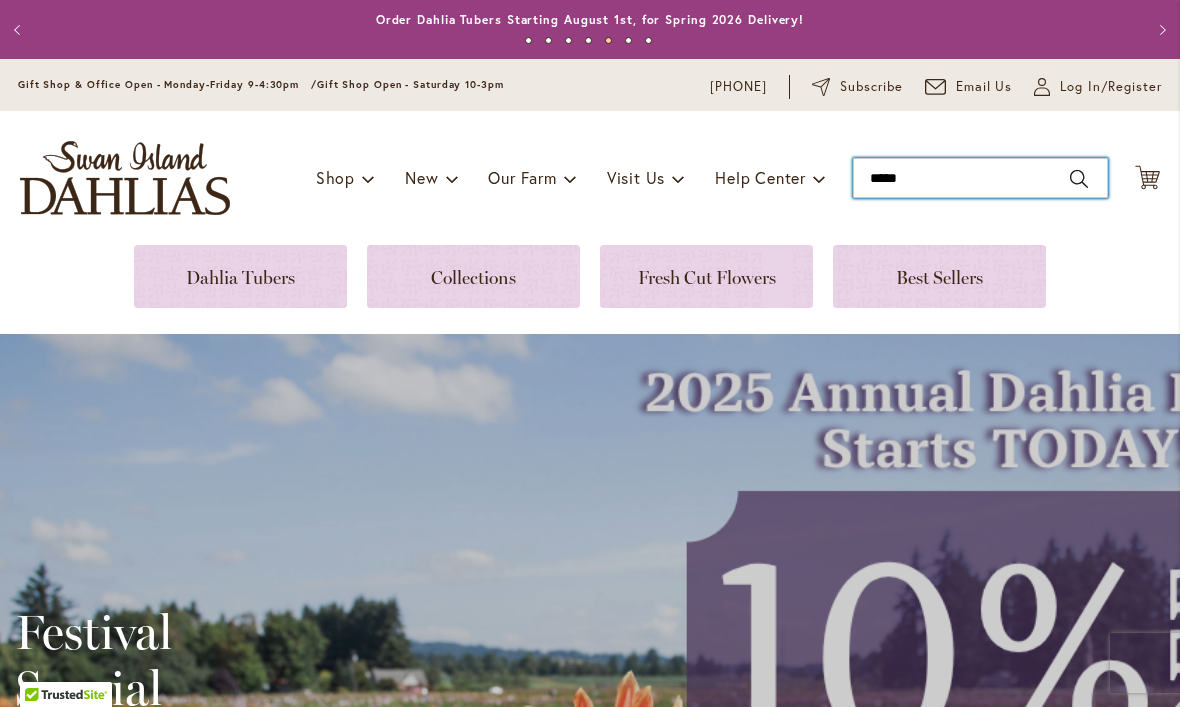 type on "******" 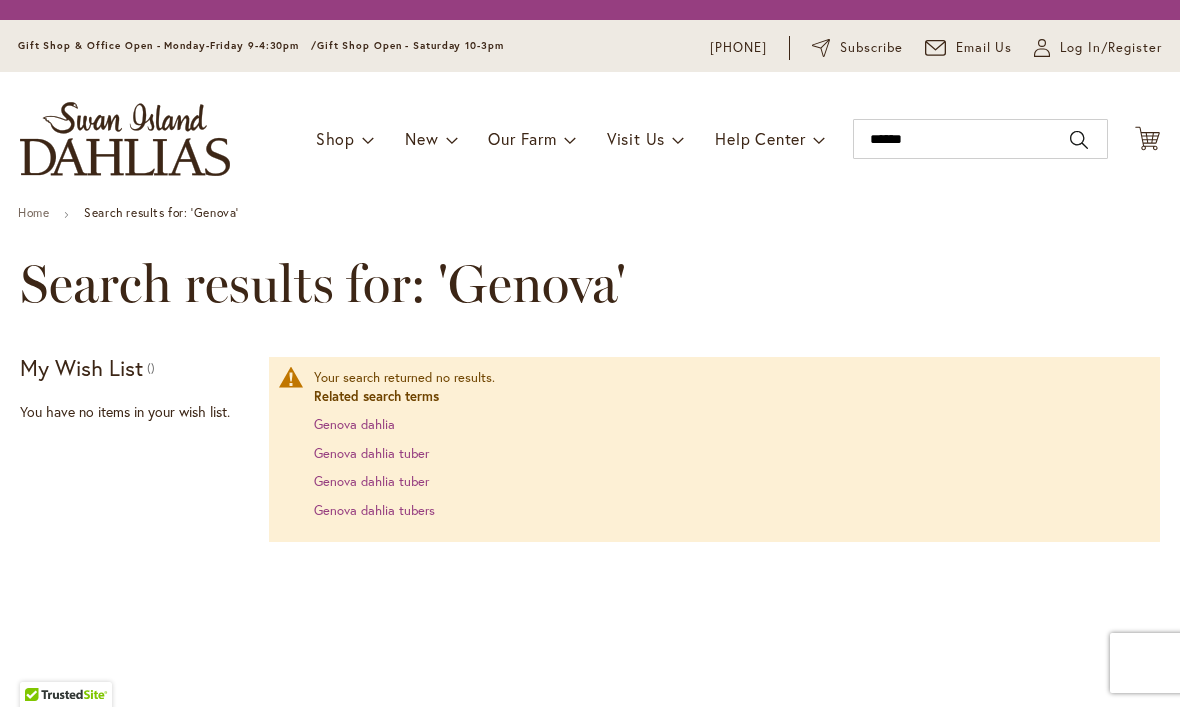 scroll, scrollTop: 0, scrollLeft: 0, axis: both 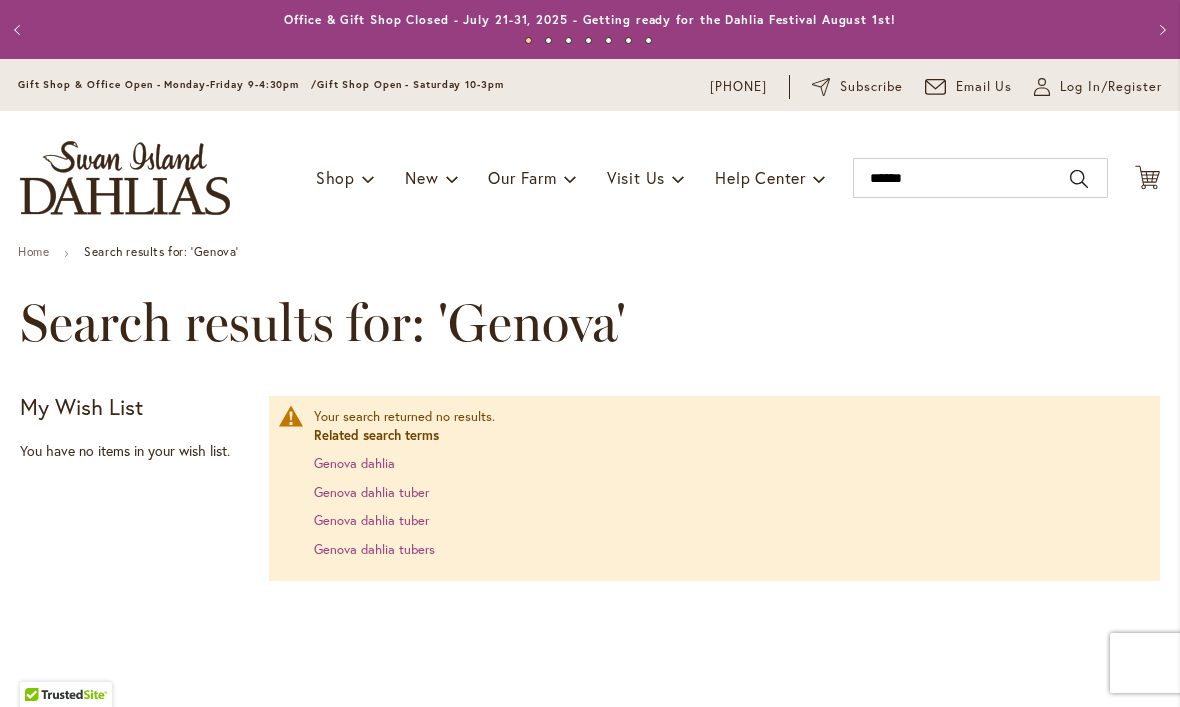 click on "Genova dahlia" at bounding box center [354, 463] 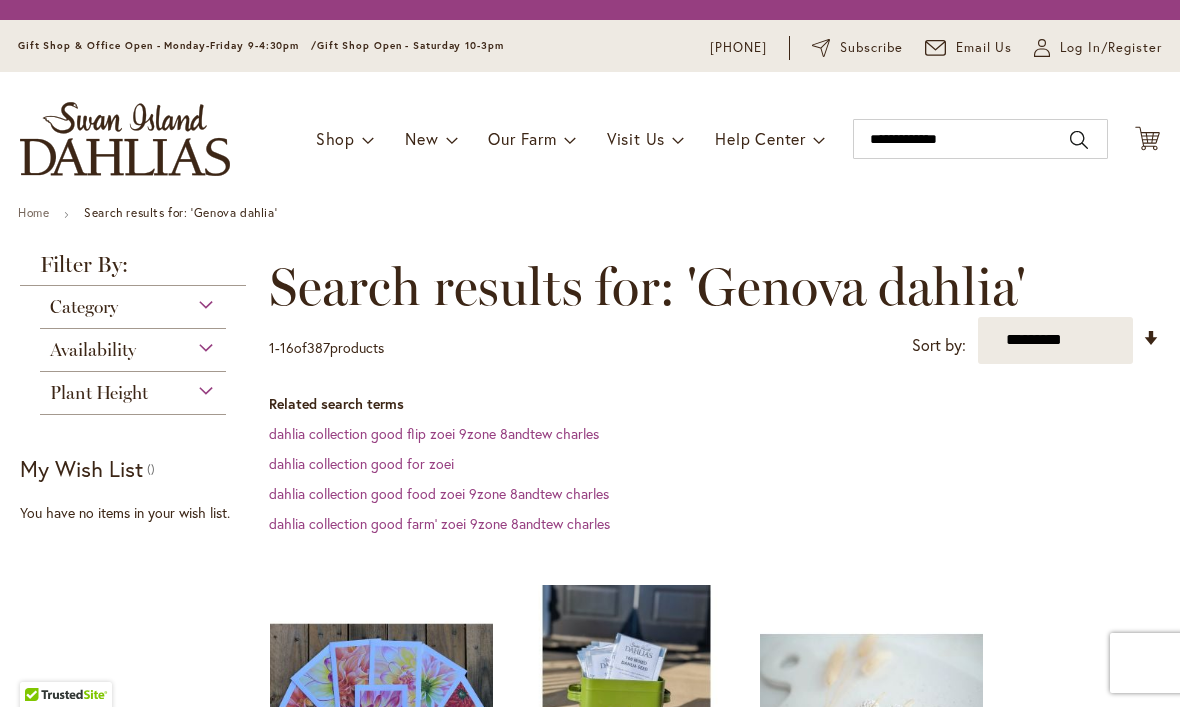 scroll, scrollTop: 0, scrollLeft: 0, axis: both 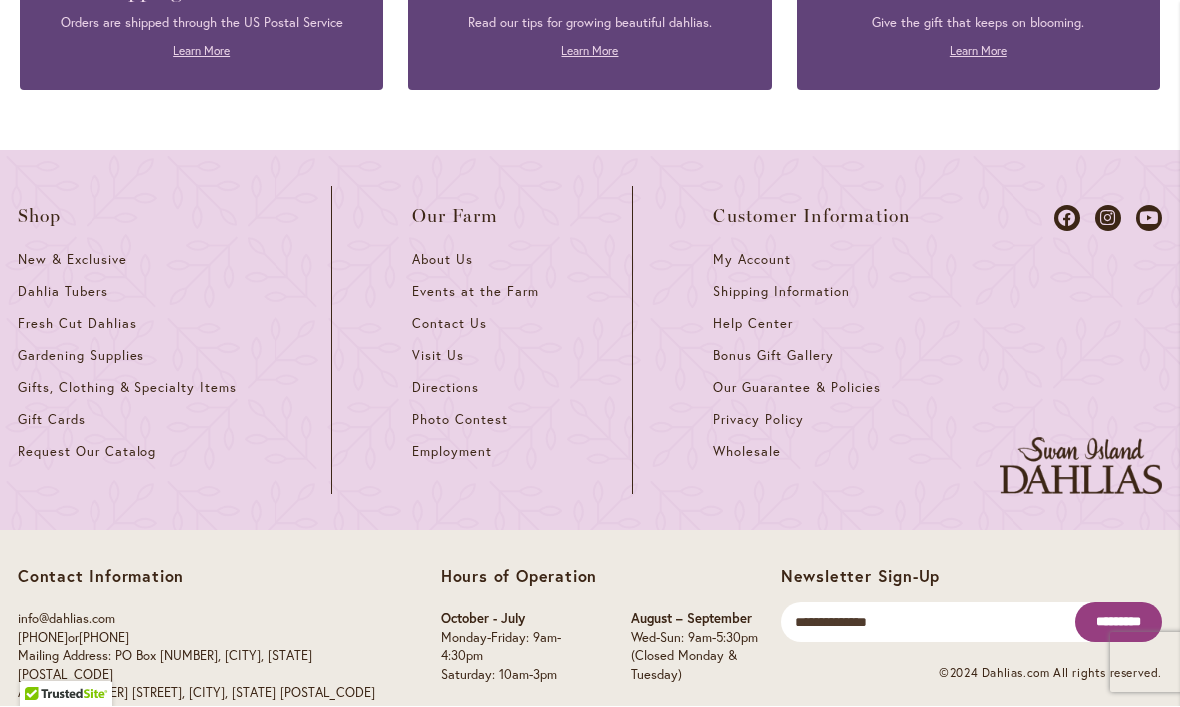 click on "Request Our Catalog" at bounding box center (87, 452) 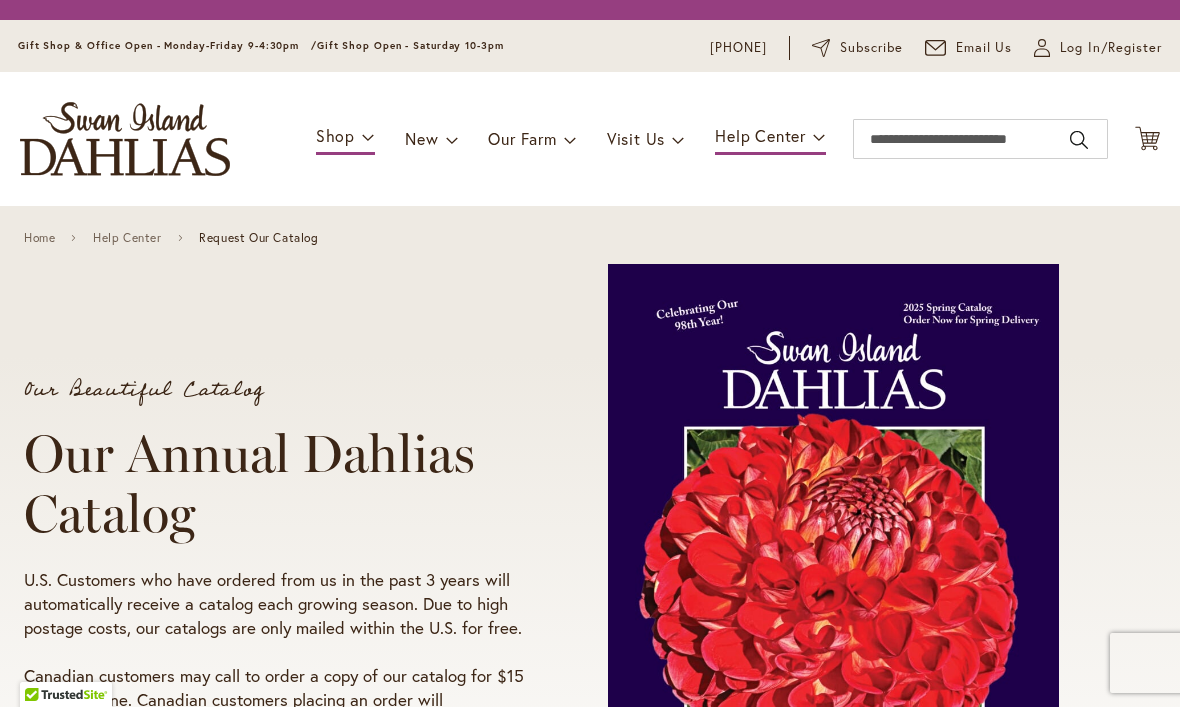 scroll, scrollTop: 0, scrollLeft: 0, axis: both 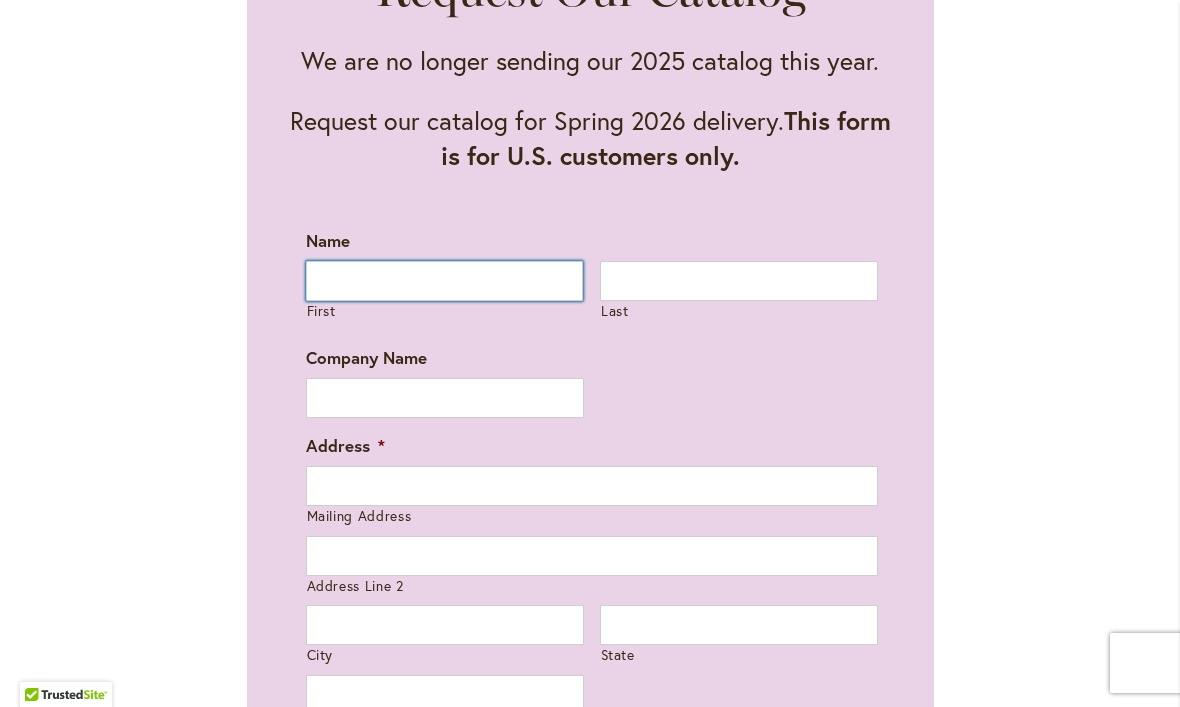 click on "First" at bounding box center (445, 281) 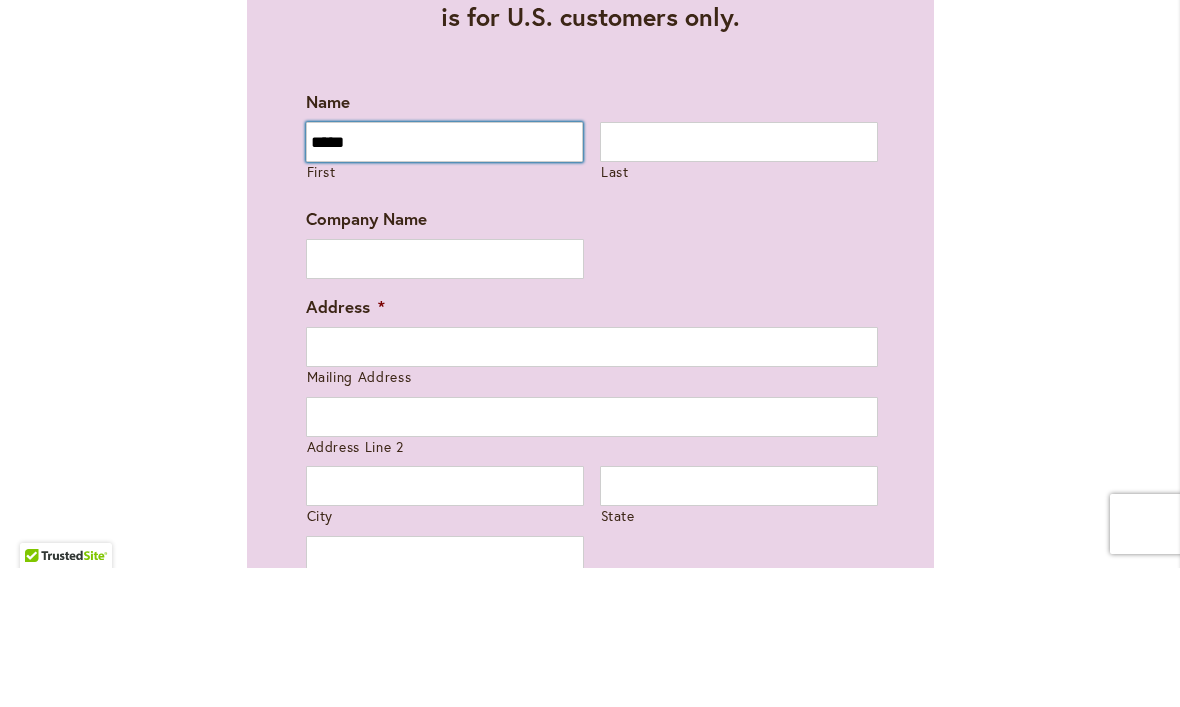 type on "****" 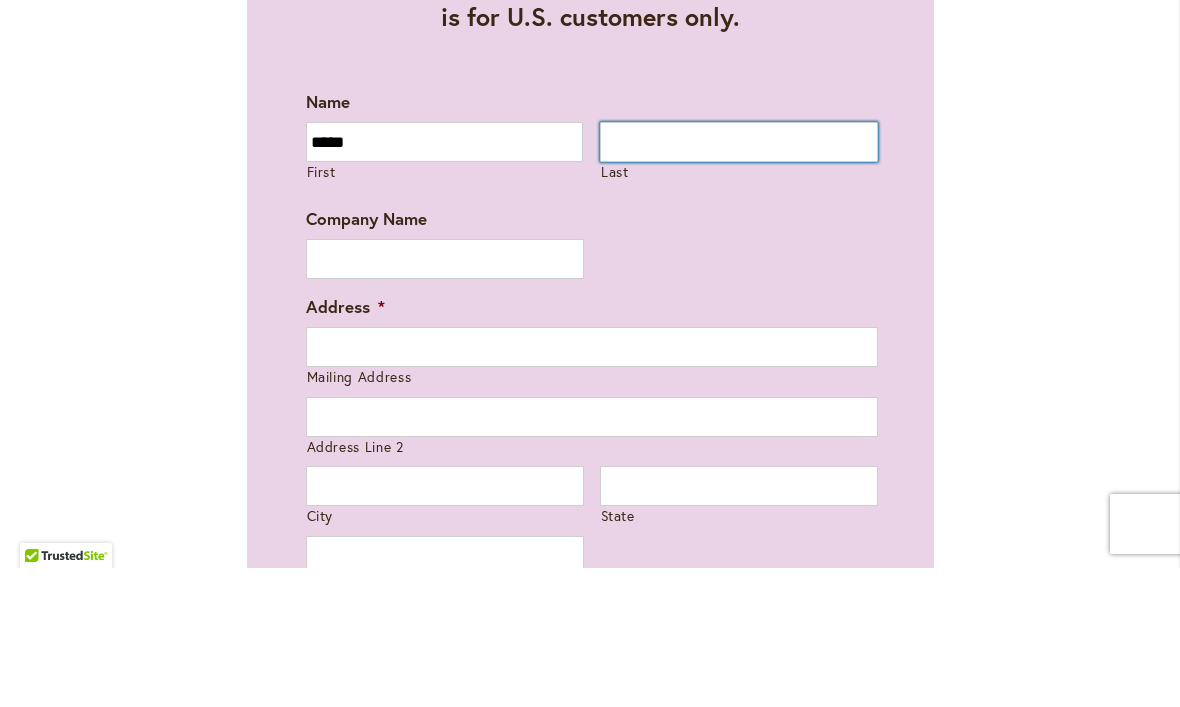 click on "Last" at bounding box center (739, 281) 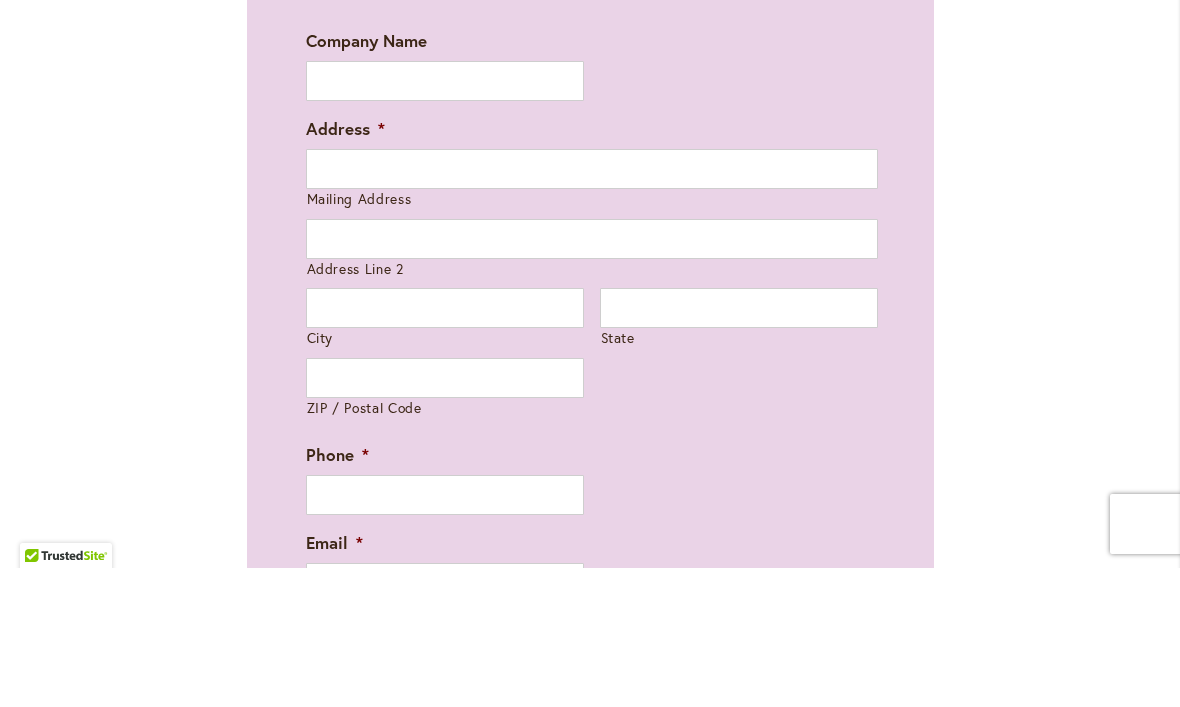 scroll, scrollTop: 1320, scrollLeft: 0, axis: vertical 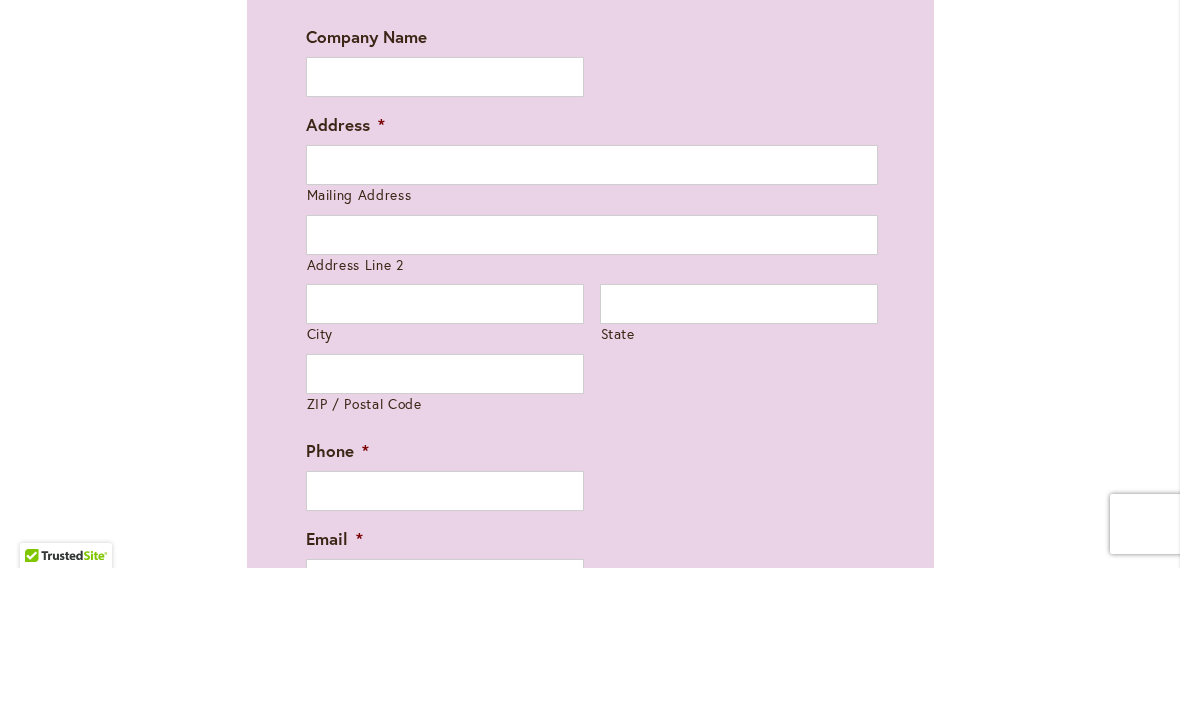 type on "********" 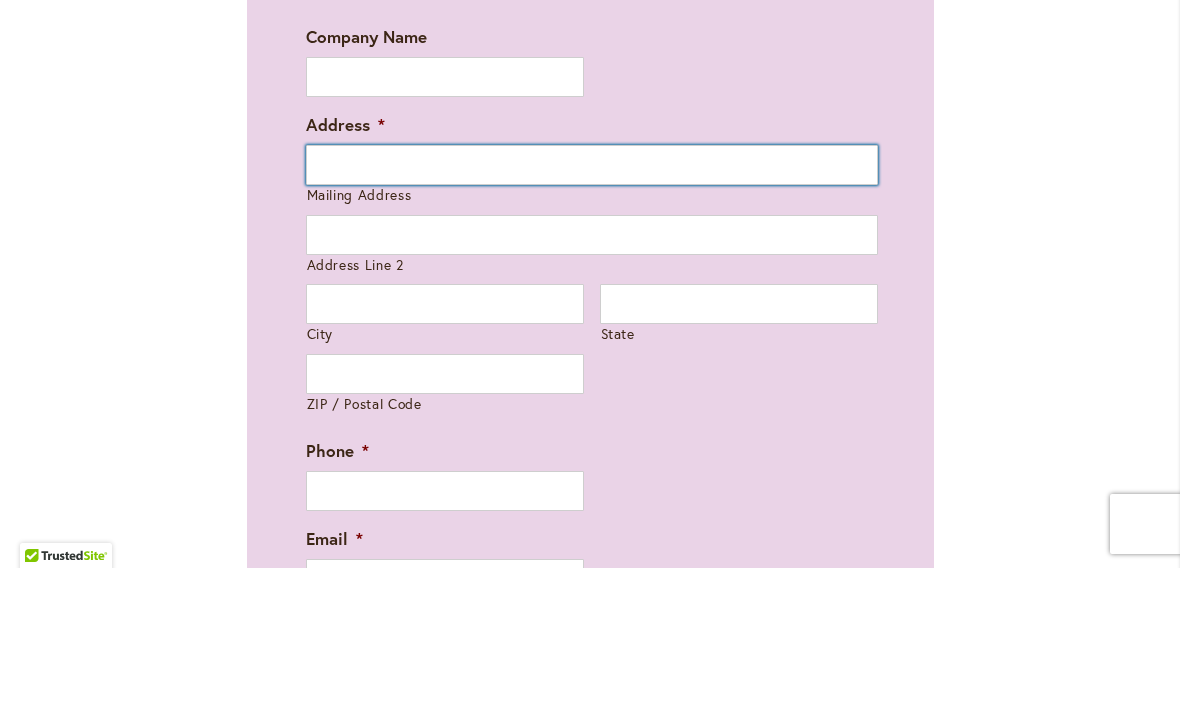 click on "Mailing Address" at bounding box center [592, 304] 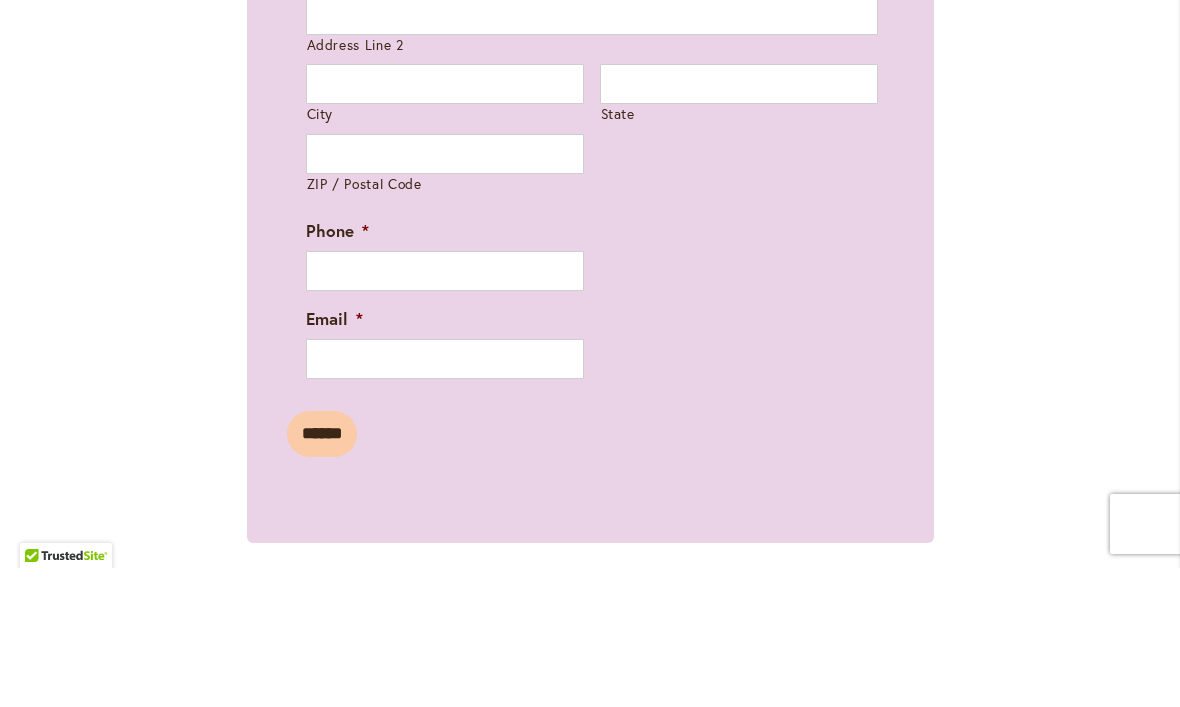 scroll, scrollTop: 1525, scrollLeft: 0, axis: vertical 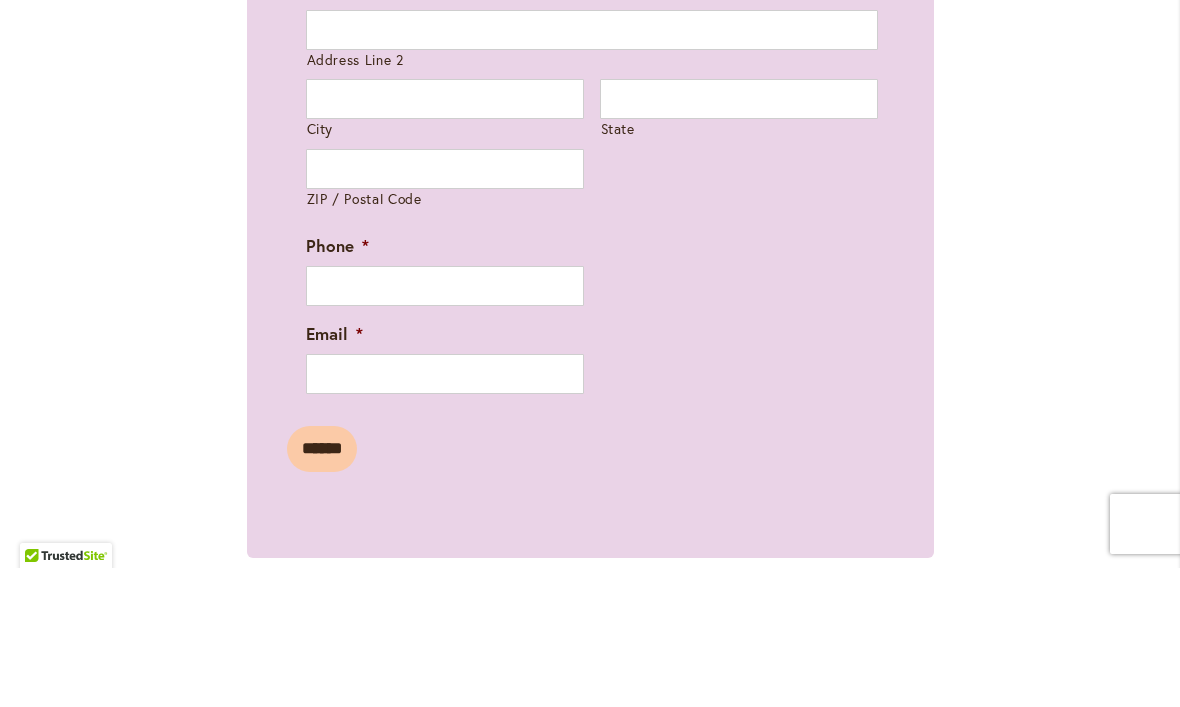 type on "**********" 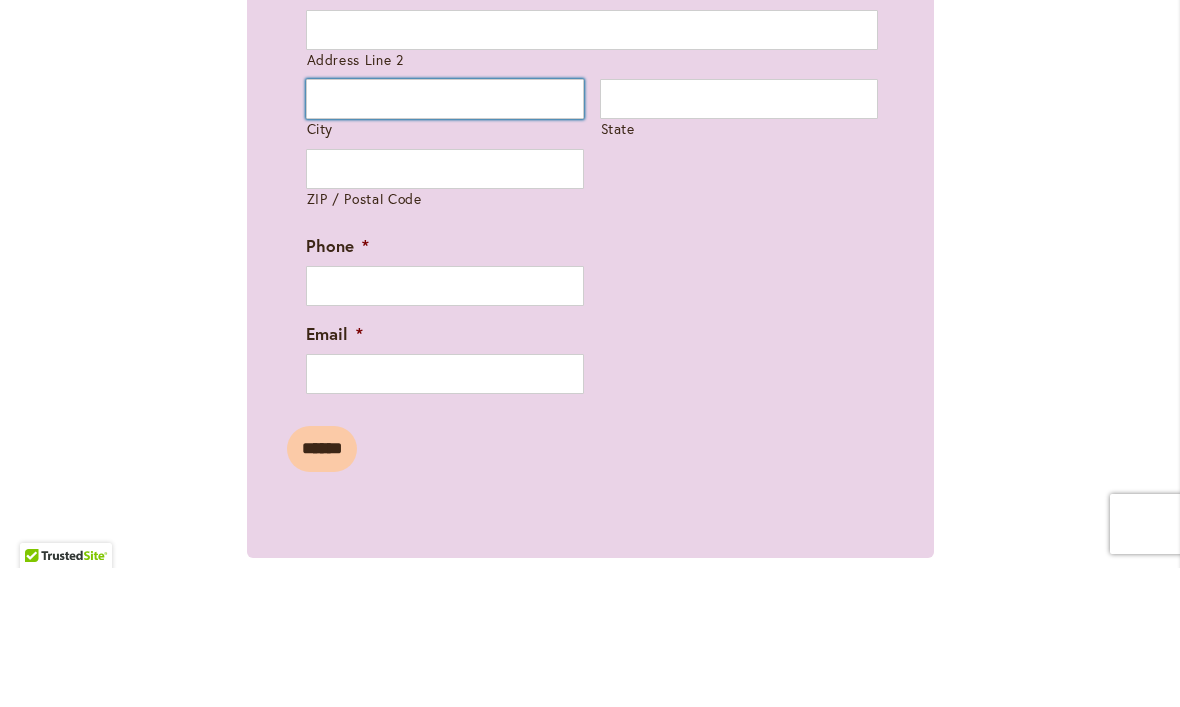 click on "City" at bounding box center [445, 238] 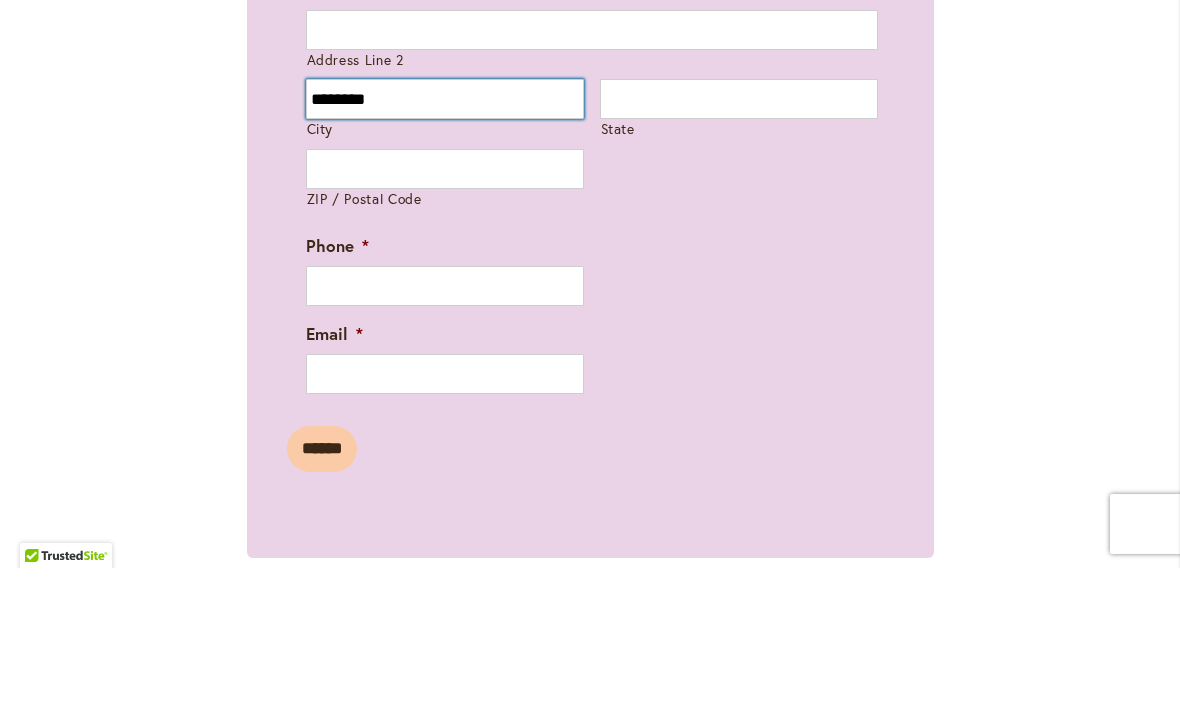 type on "*******" 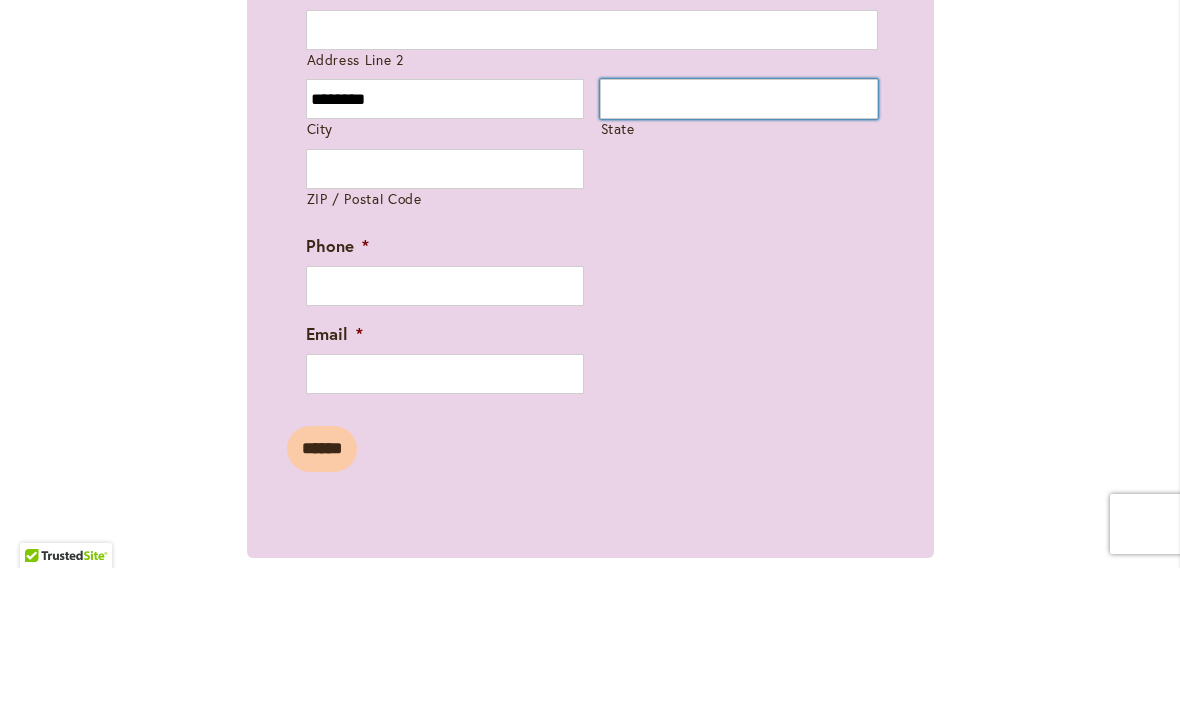 click on "State" at bounding box center (739, 238) 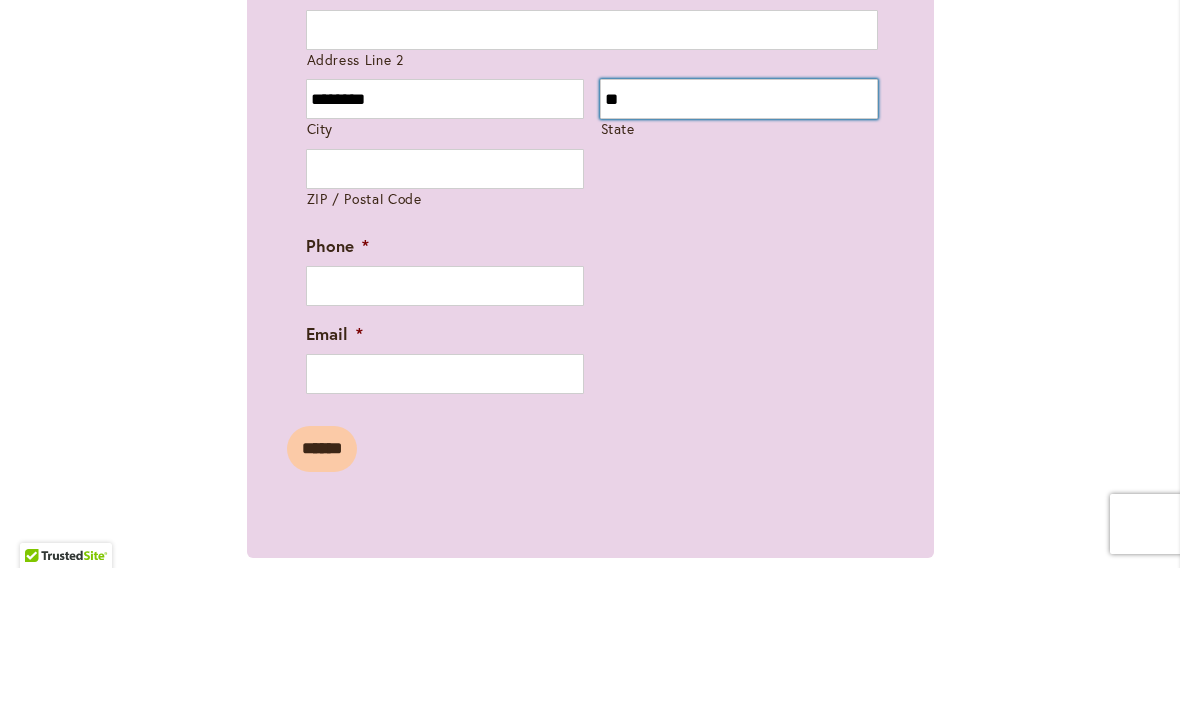 type on "**" 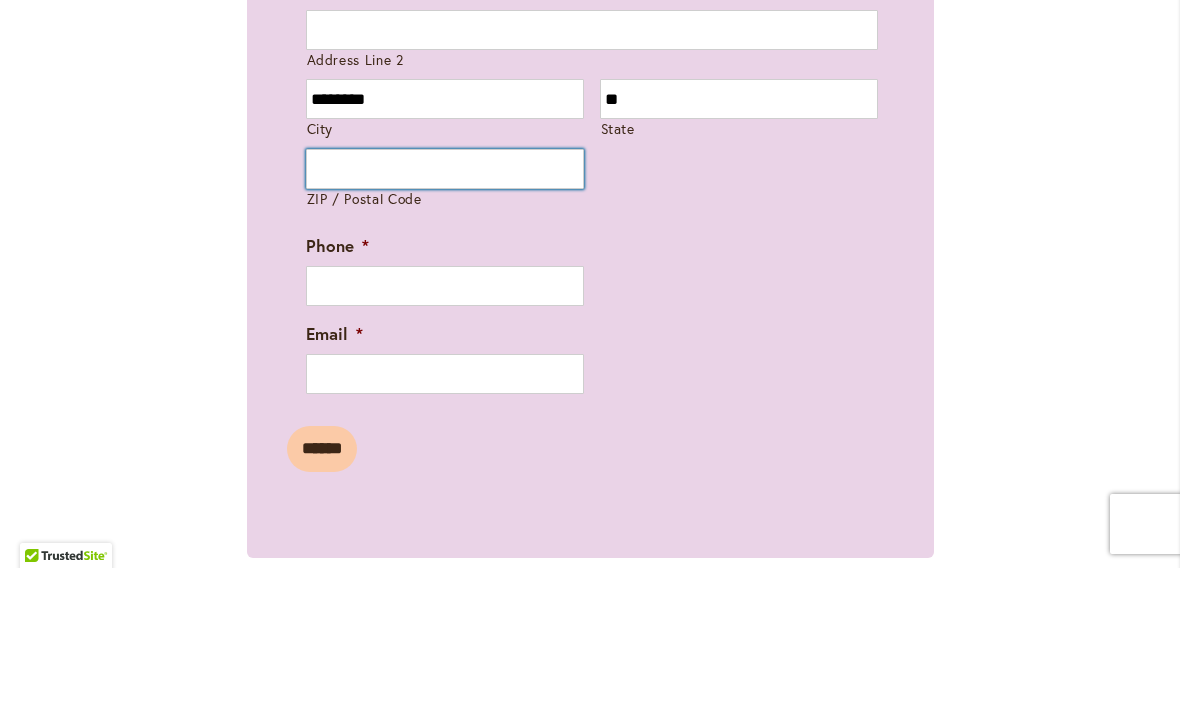 click on "ZIP / Postal Code" at bounding box center [445, 308] 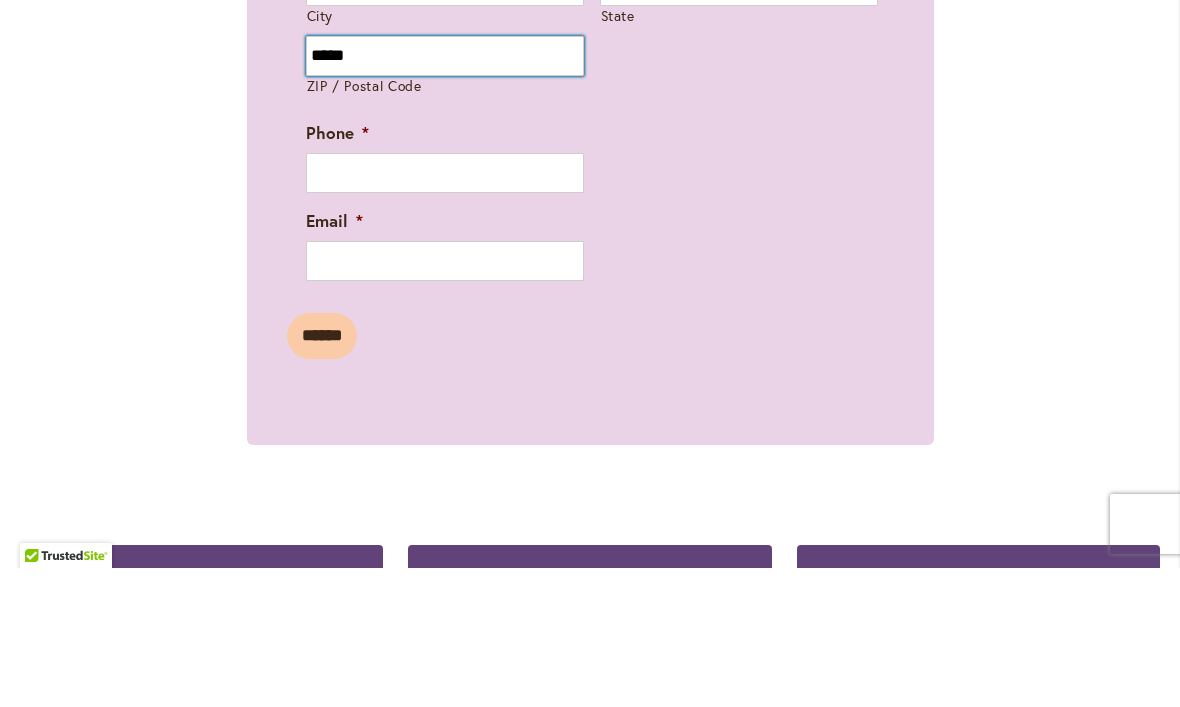 scroll, scrollTop: 1643, scrollLeft: 0, axis: vertical 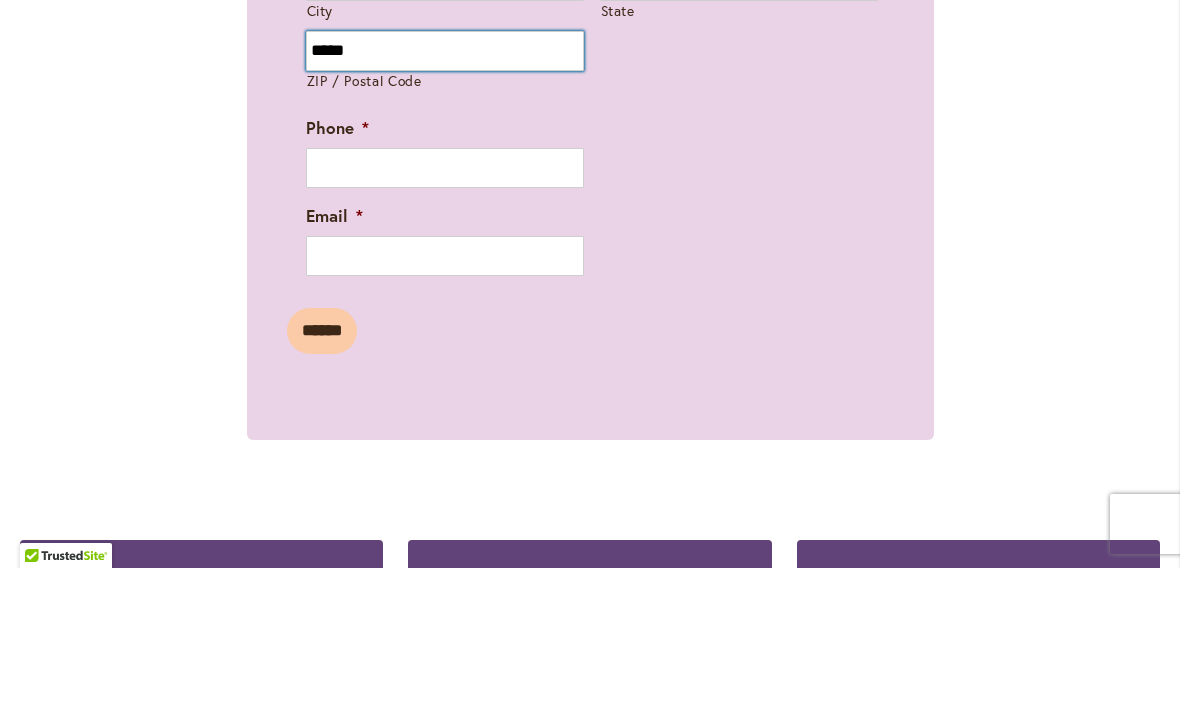 type on "*****" 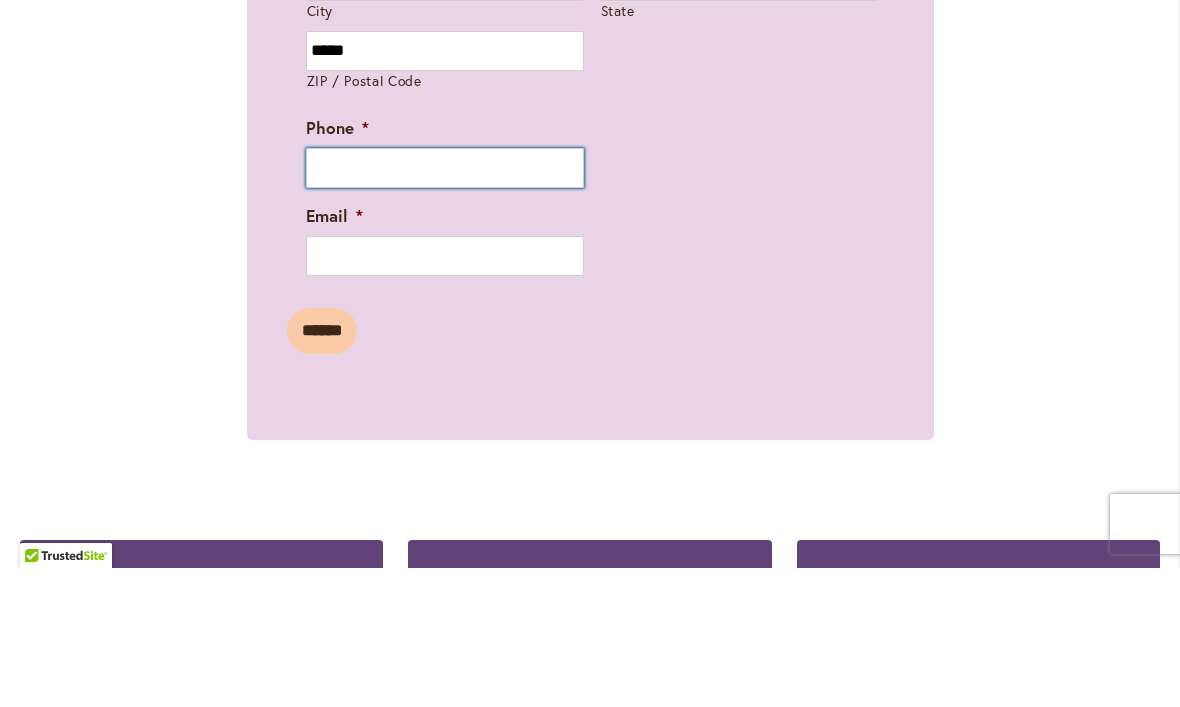 click on "Phone *" at bounding box center (445, 307) 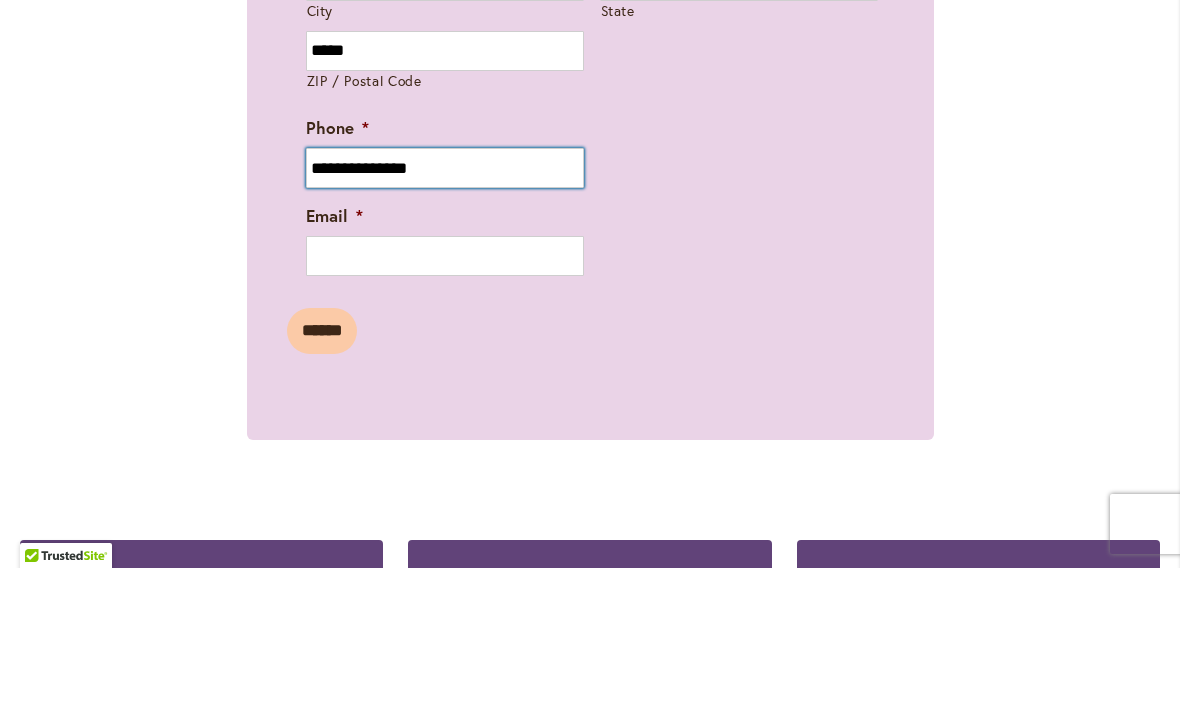 type on "**********" 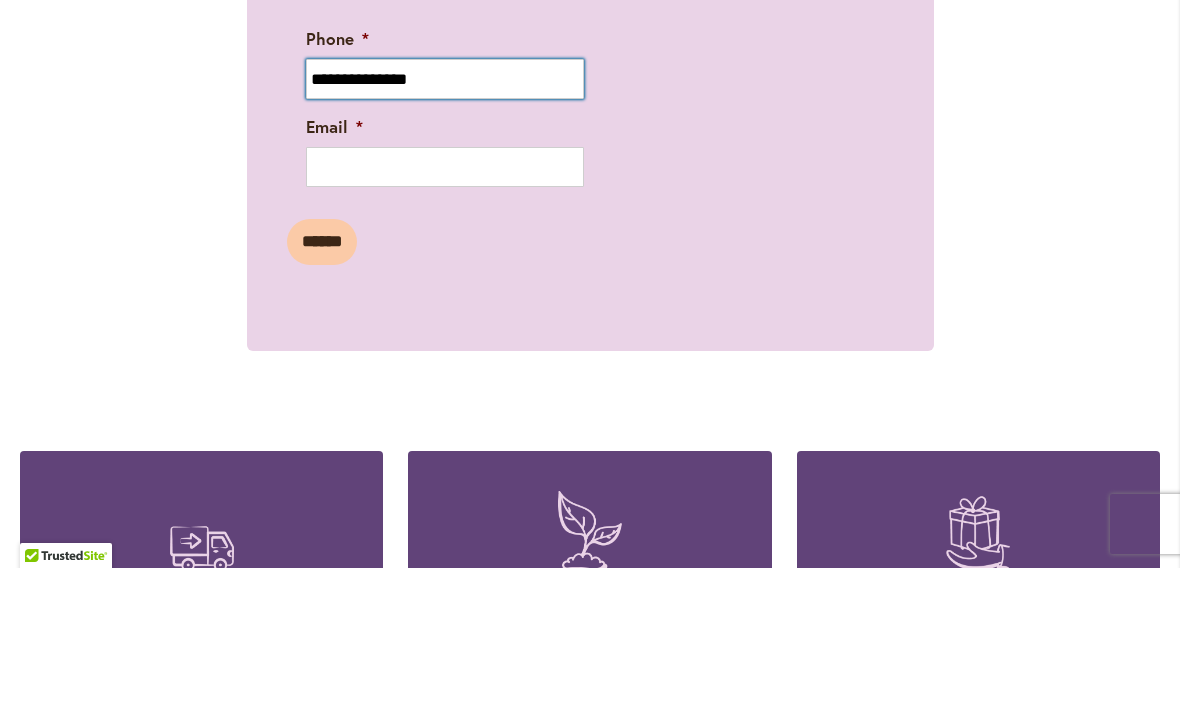 scroll, scrollTop: 1737, scrollLeft: 0, axis: vertical 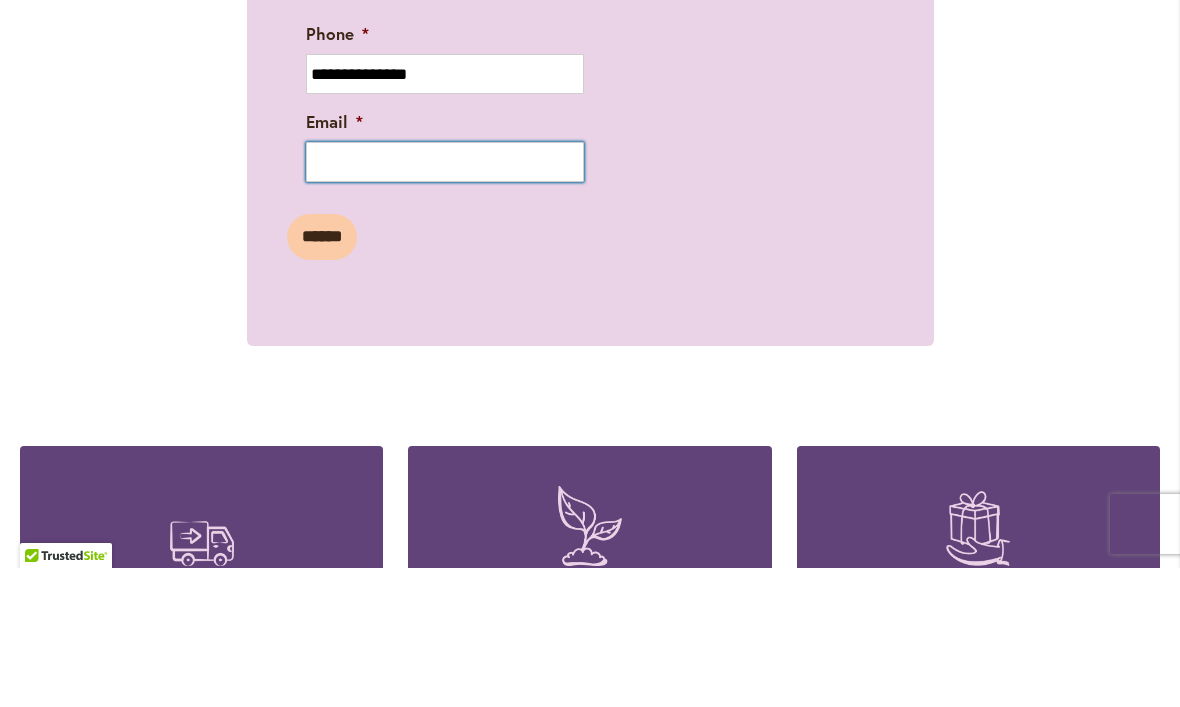 click on "Email *" at bounding box center (445, 301) 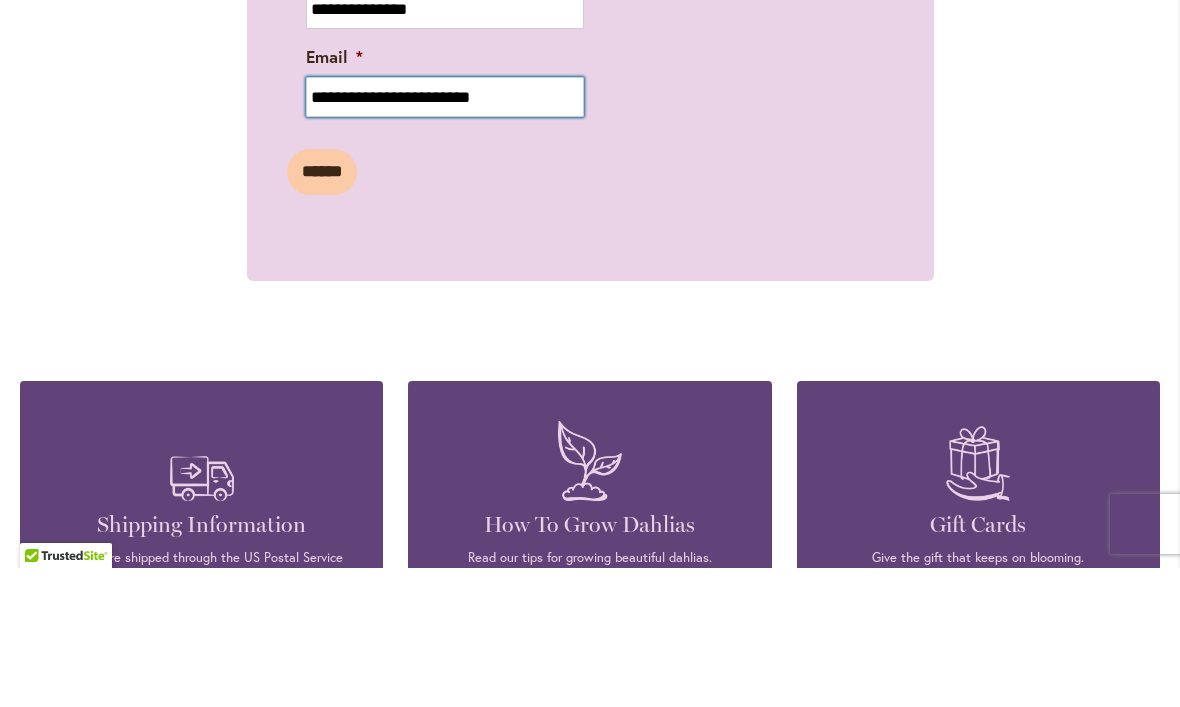 scroll, scrollTop: 1800, scrollLeft: 0, axis: vertical 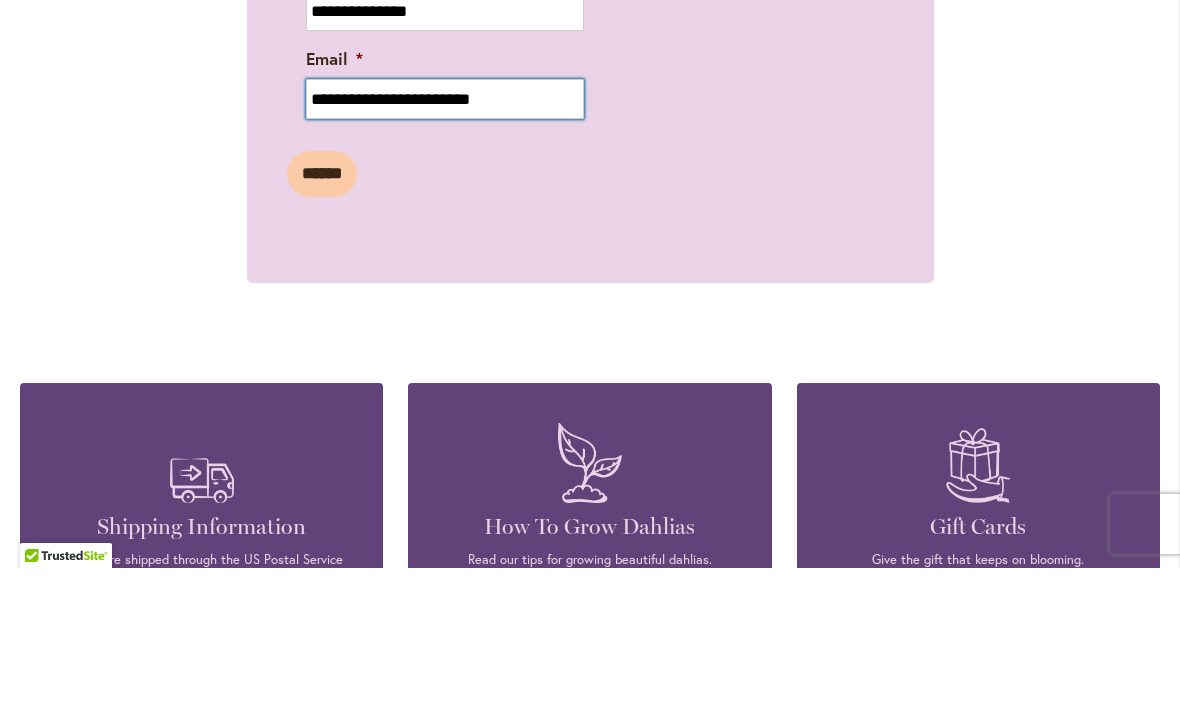 type on "**********" 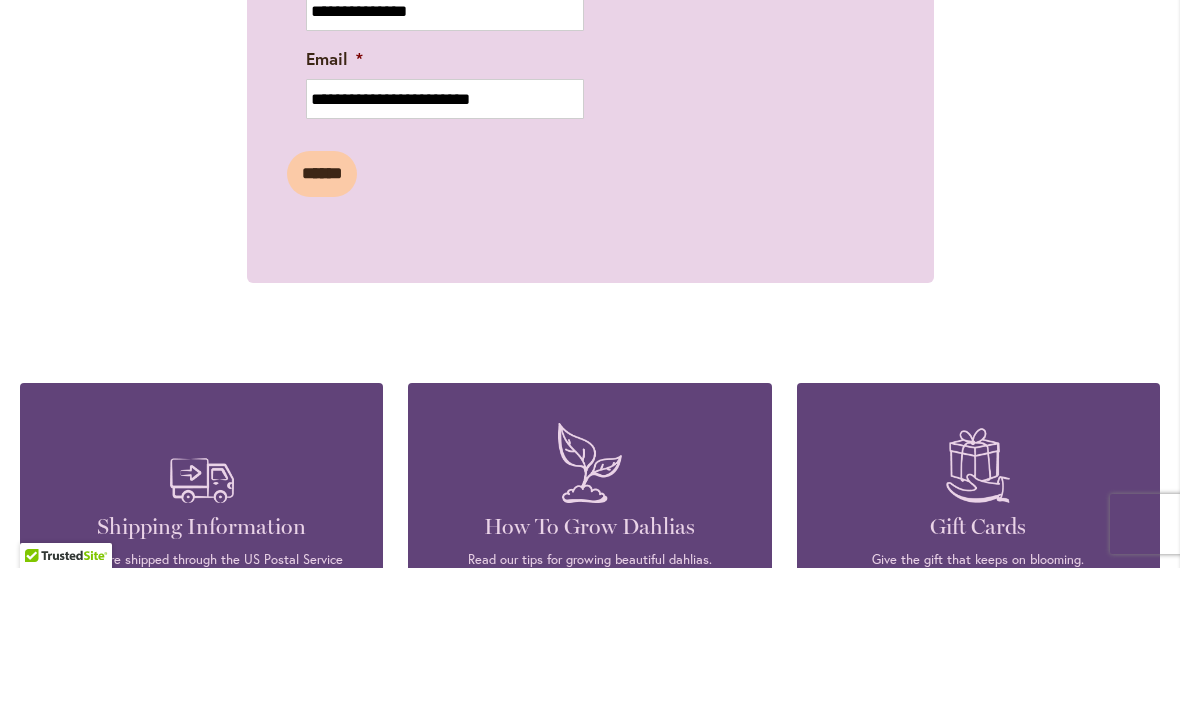 click on "******" at bounding box center (322, 313) 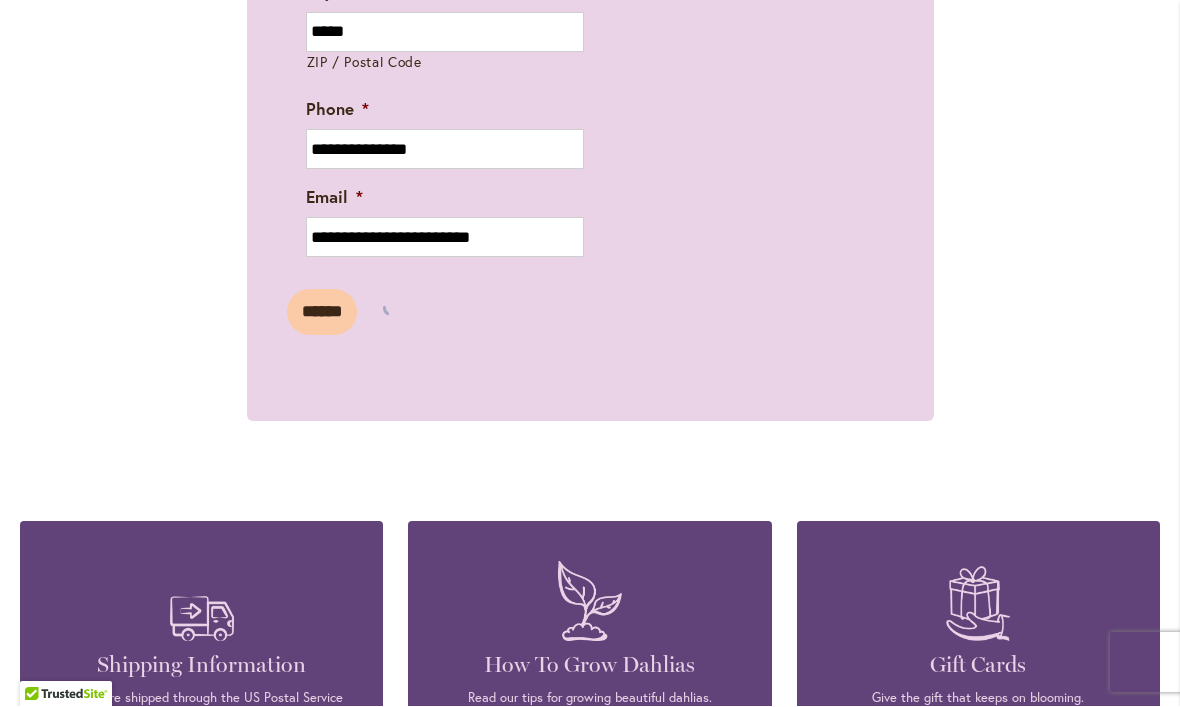 scroll, scrollTop: 0, scrollLeft: 0, axis: both 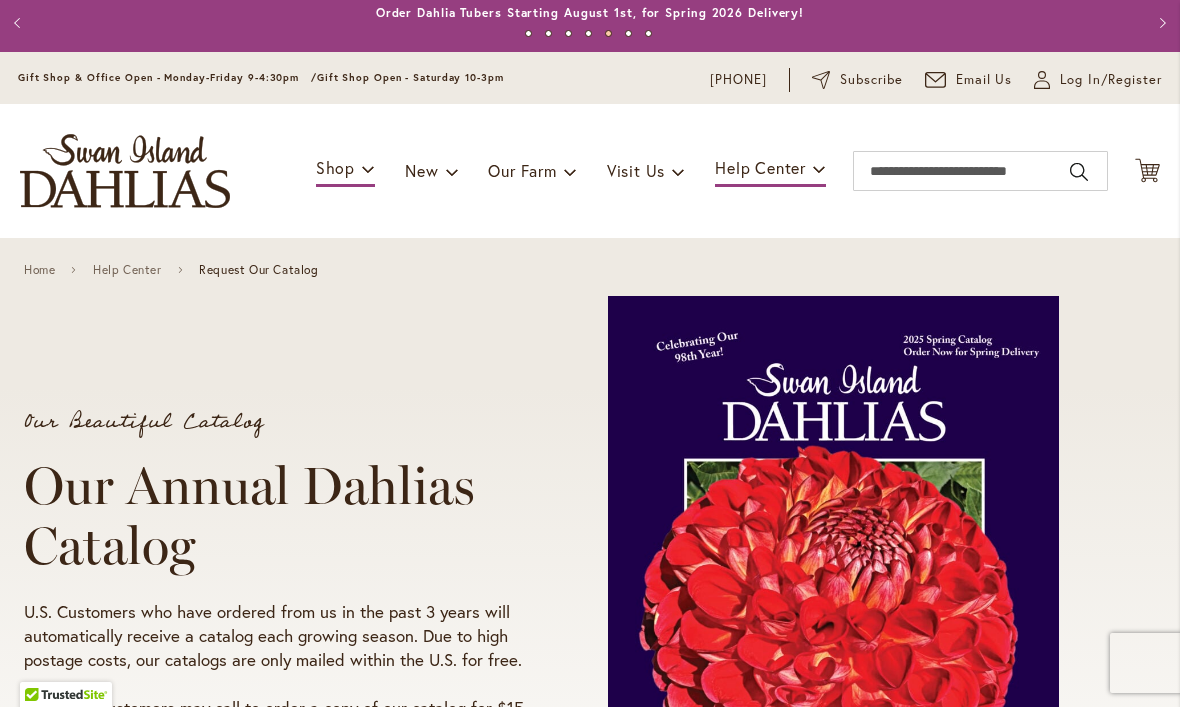 click on "Order Dahlia Tubers Starting August 1st, for Spring 2026 Delivery!" at bounding box center [590, 13] 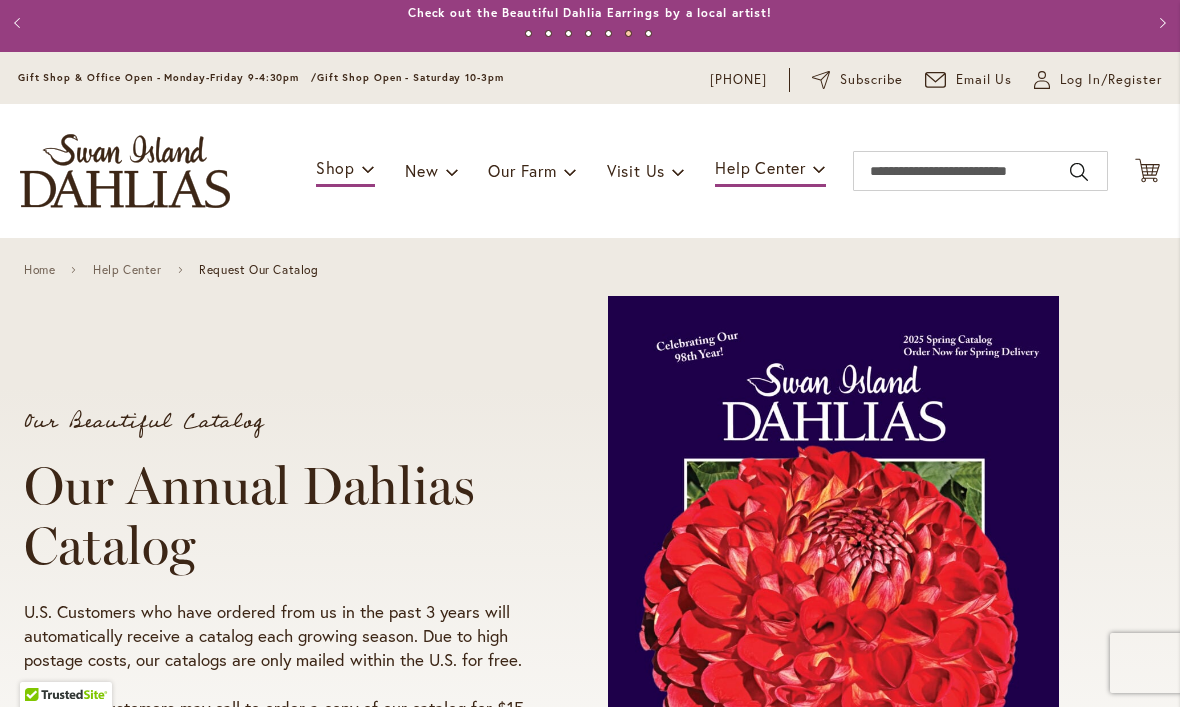 click on "Next" at bounding box center [1160, 23] 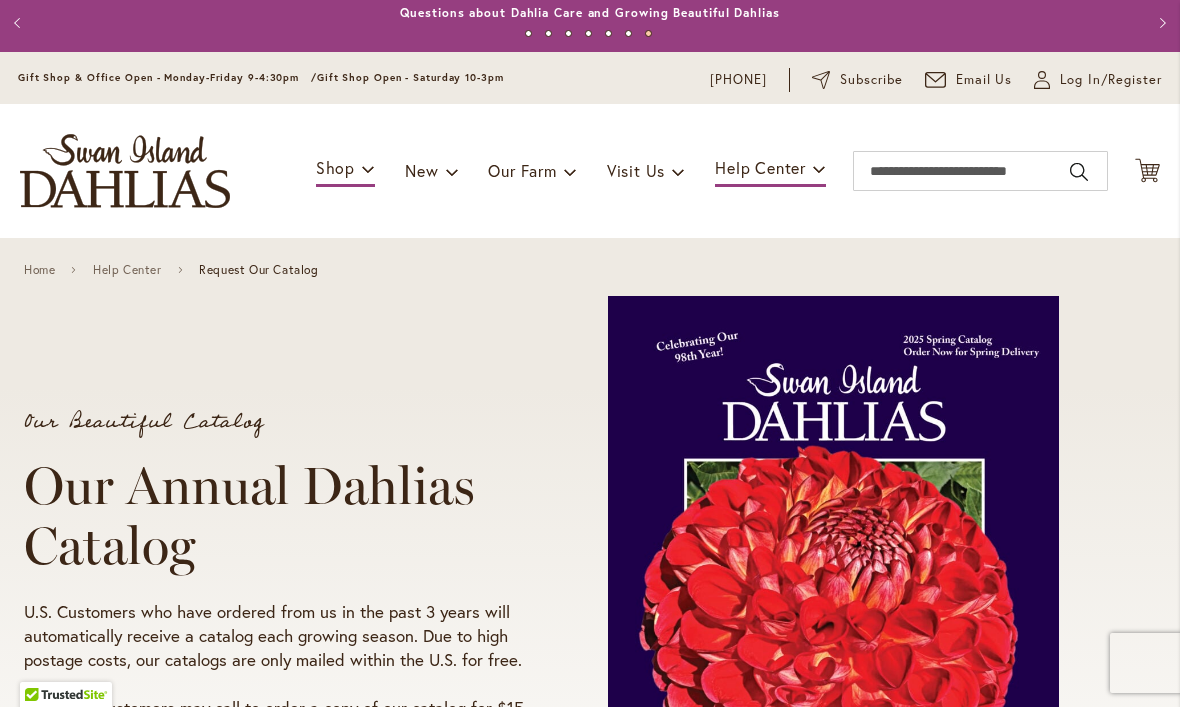 click on "Next" at bounding box center [1160, 23] 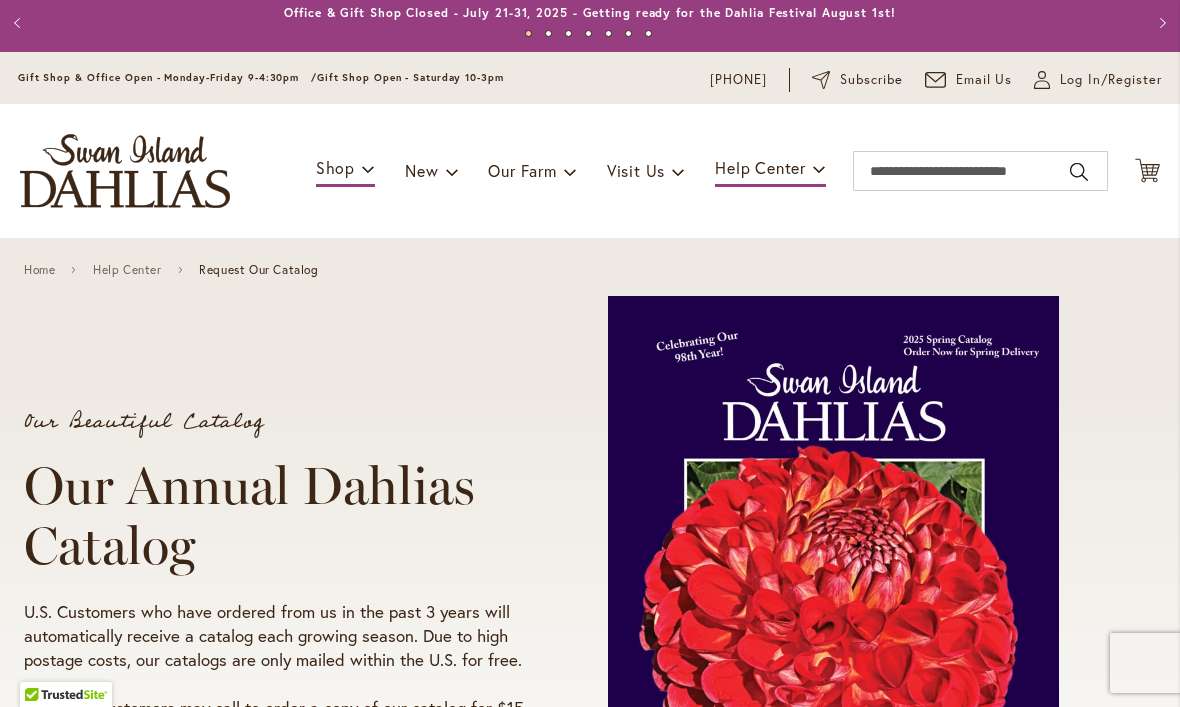 click on "Next" at bounding box center (1160, 23) 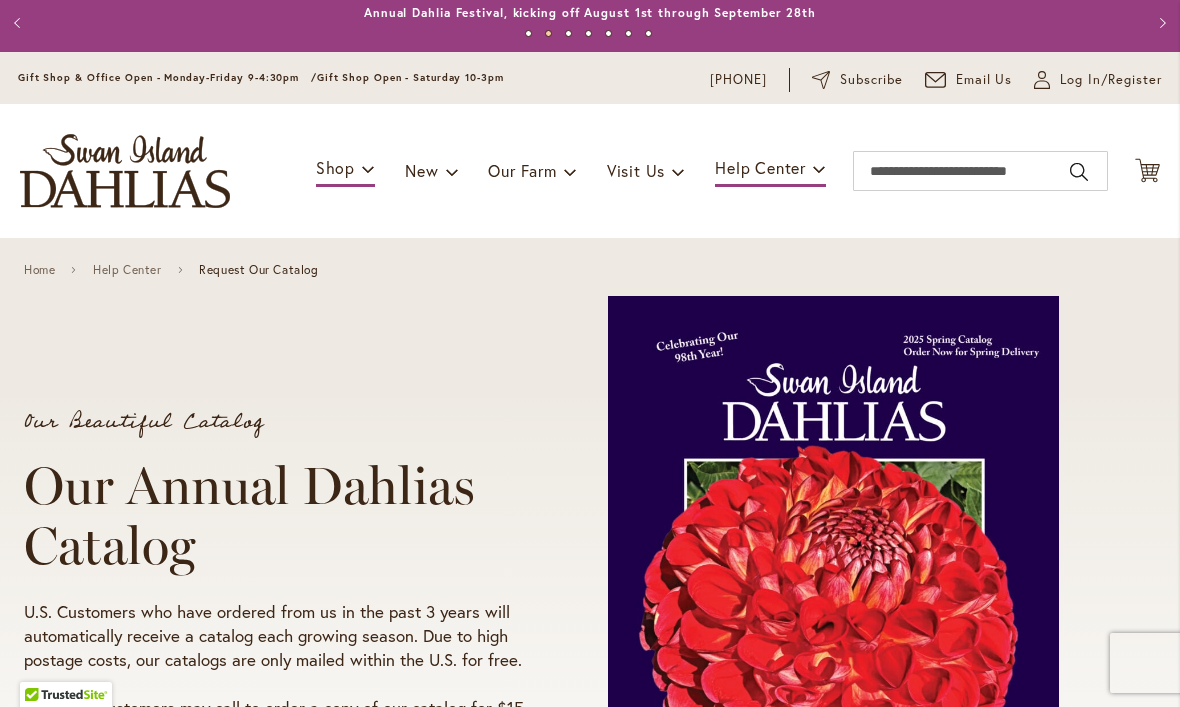 click on "Next" at bounding box center [1160, 23] 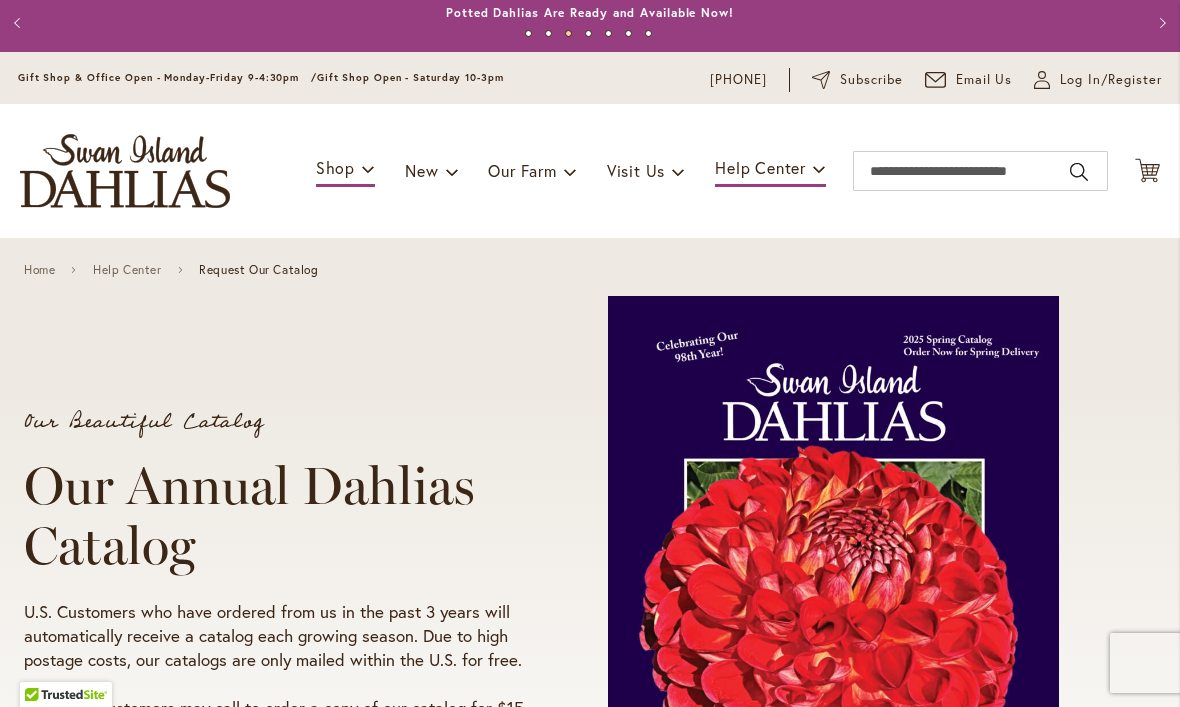 click on "Next" at bounding box center (1160, 23) 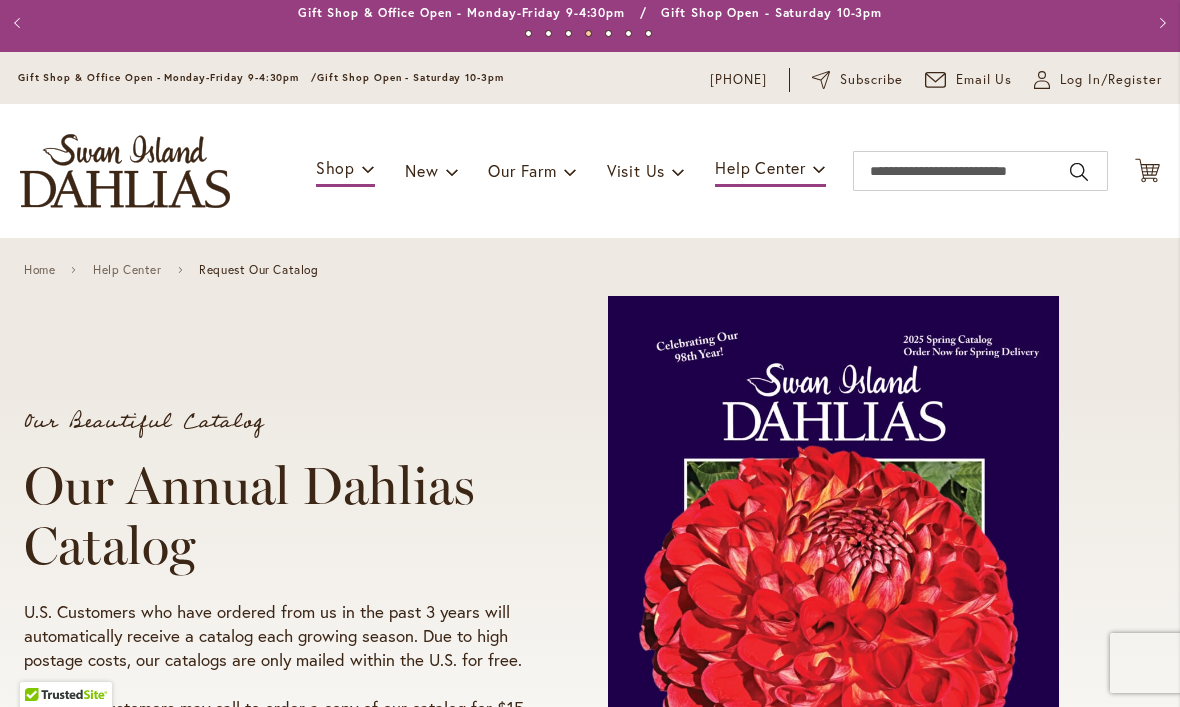 click on "Next" at bounding box center [1160, 23] 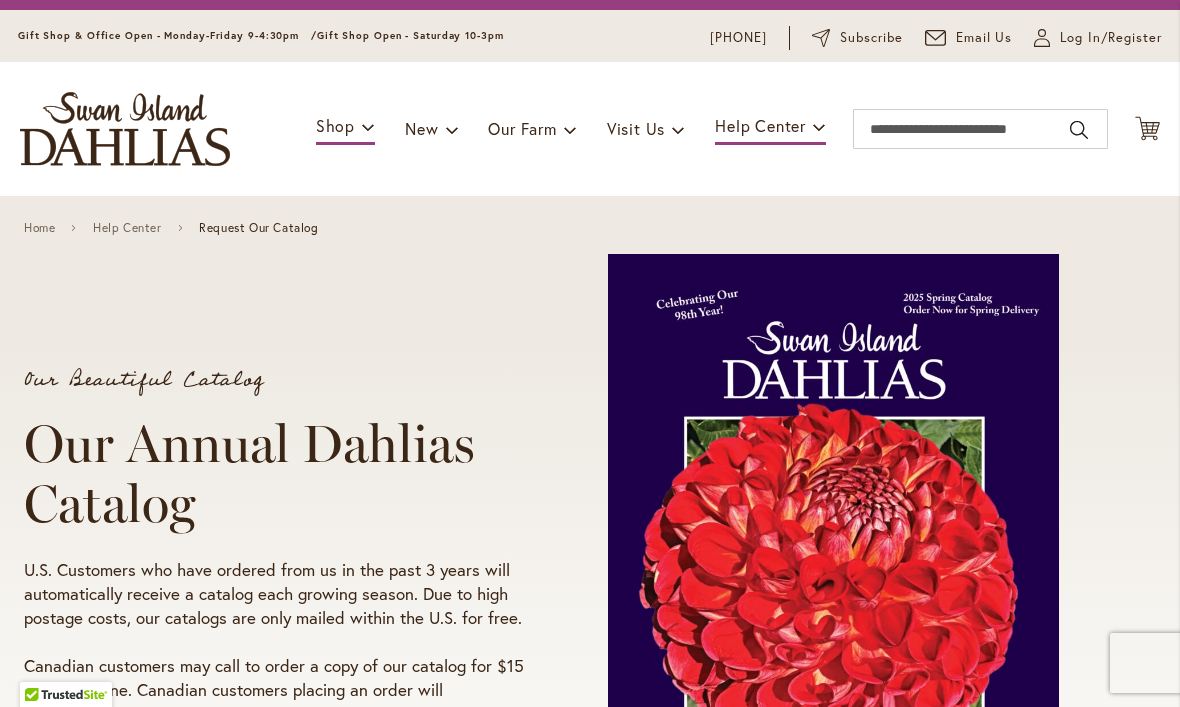 scroll, scrollTop: 59, scrollLeft: 0, axis: vertical 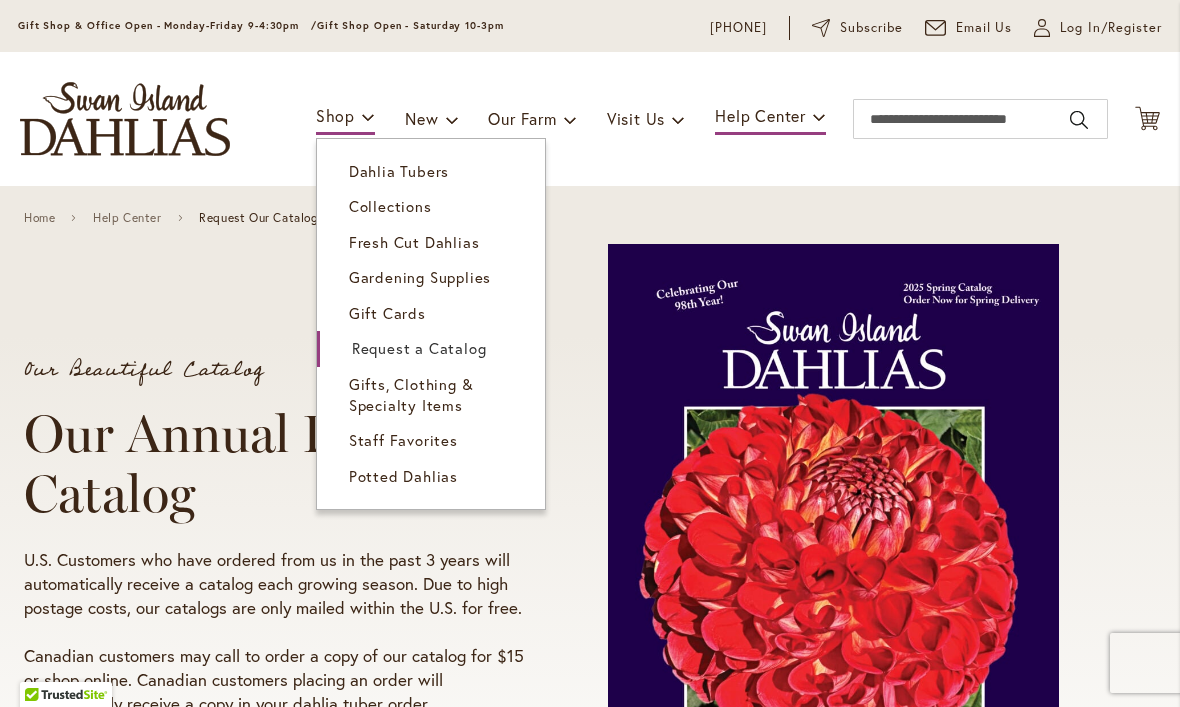 click on "Collections" at bounding box center [390, 206] 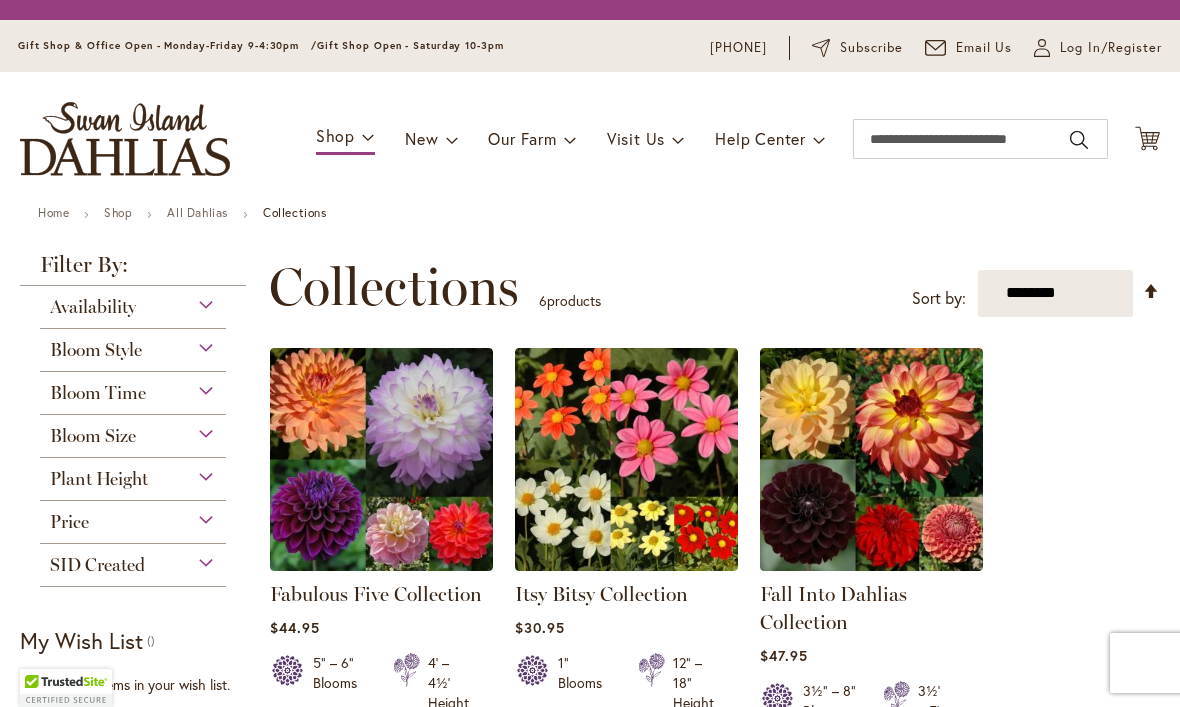 scroll, scrollTop: 0, scrollLeft: 0, axis: both 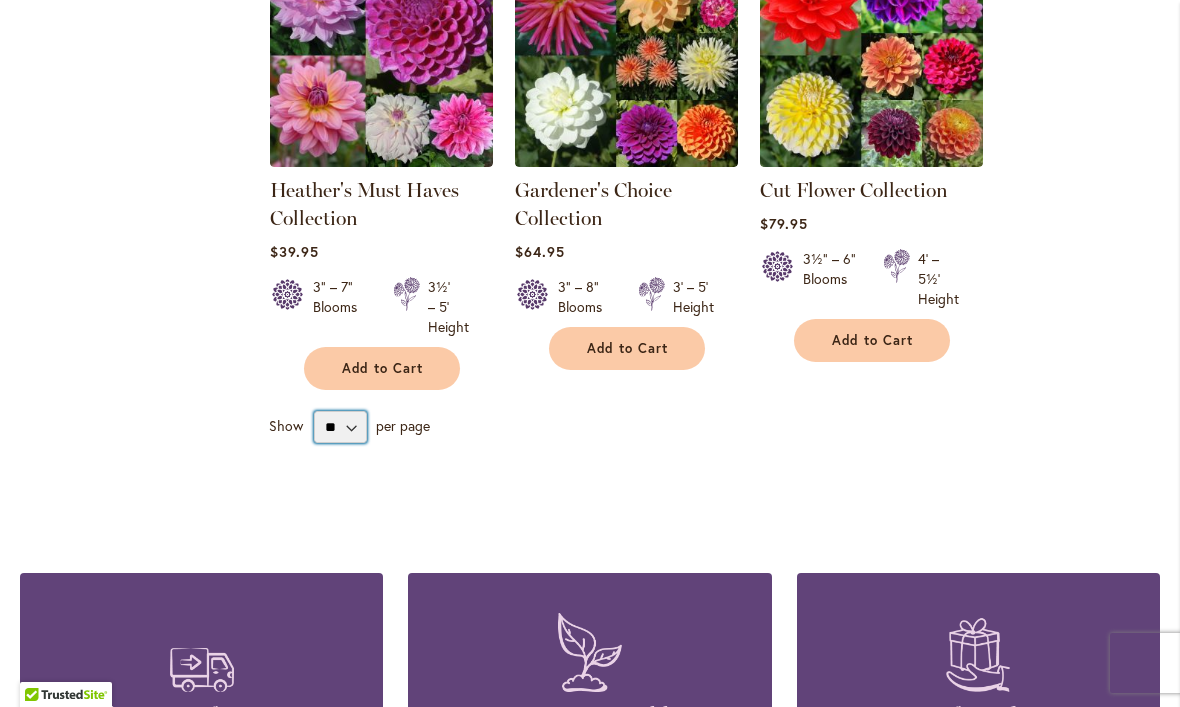 click on "**
**
**
**" at bounding box center (340, 427) 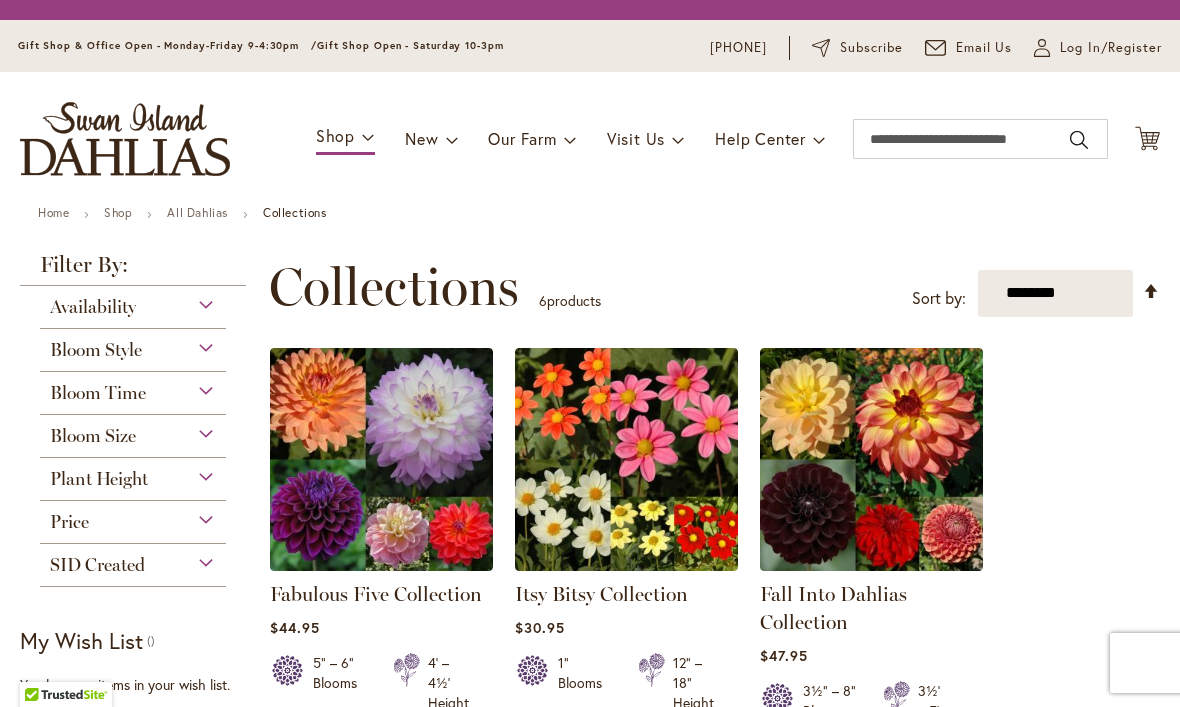scroll, scrollTop: 1, scrollLeft: 0, axis: vertical 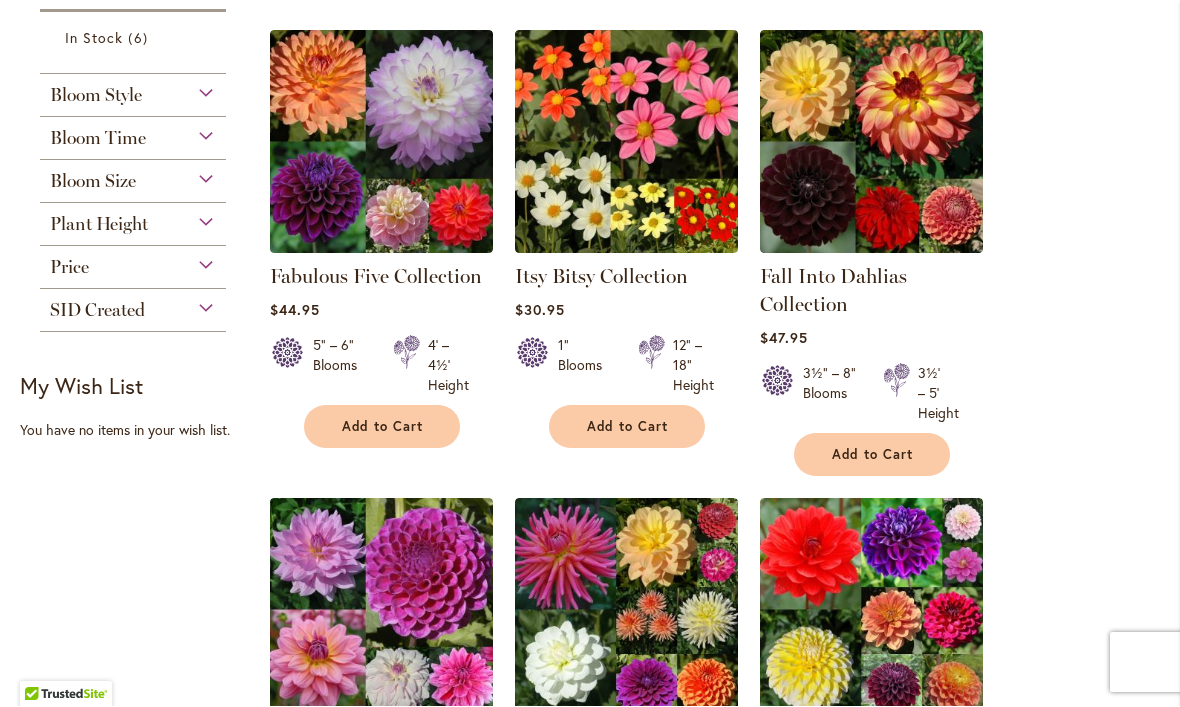 click at bounding box center (381, 142) 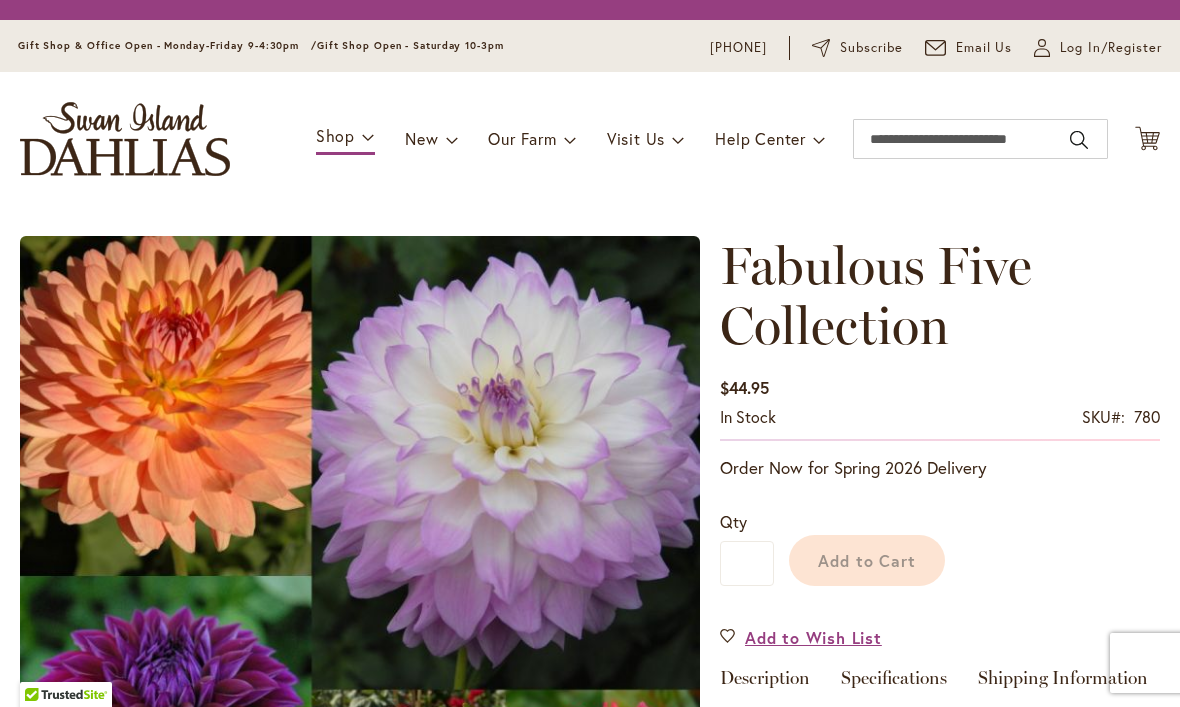 scroll, scrollTop: 0, scrollLeft: 0, axis: both 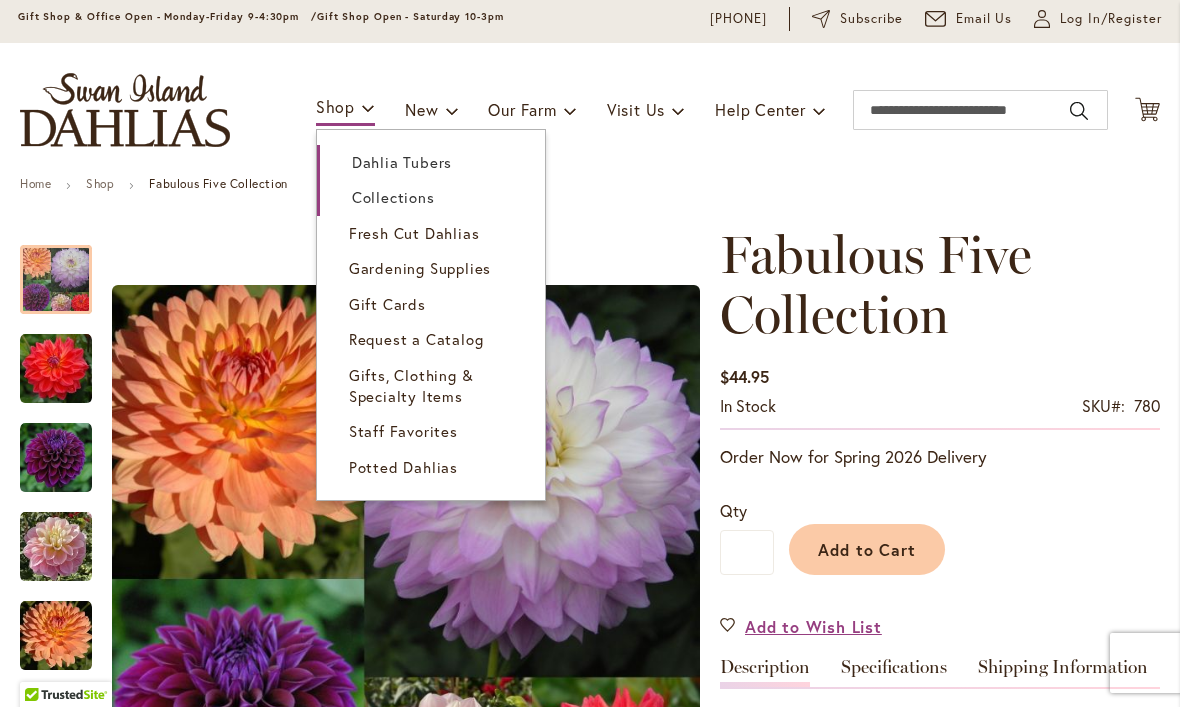 click on "Dahlia Tubers" at bounding box center [402, 162] 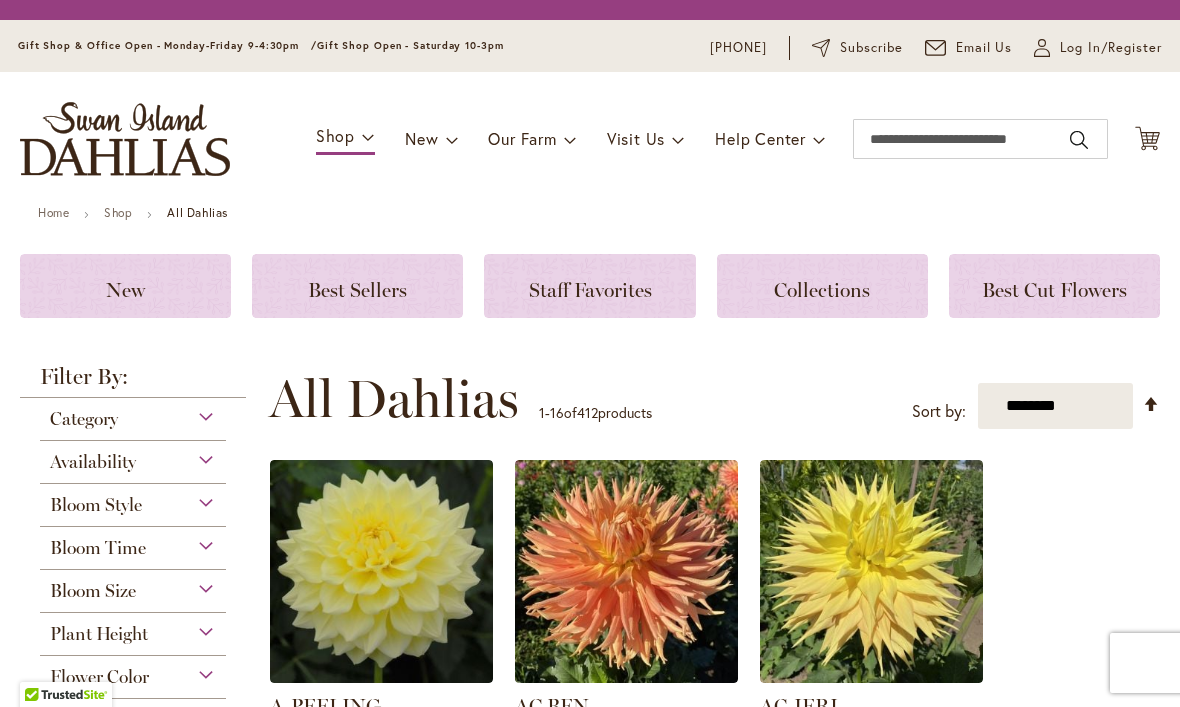 scroll, scrollTop: 0, scrollLeft: 0, axis: both 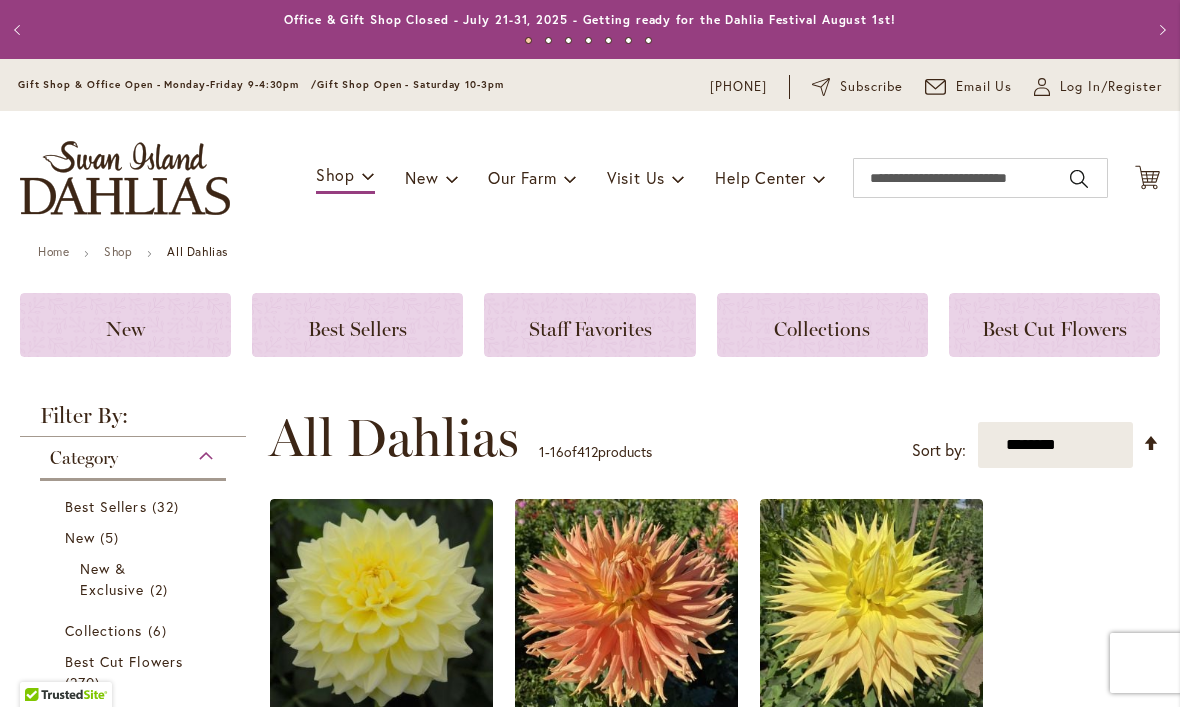 click on "Best Cut Flowers" 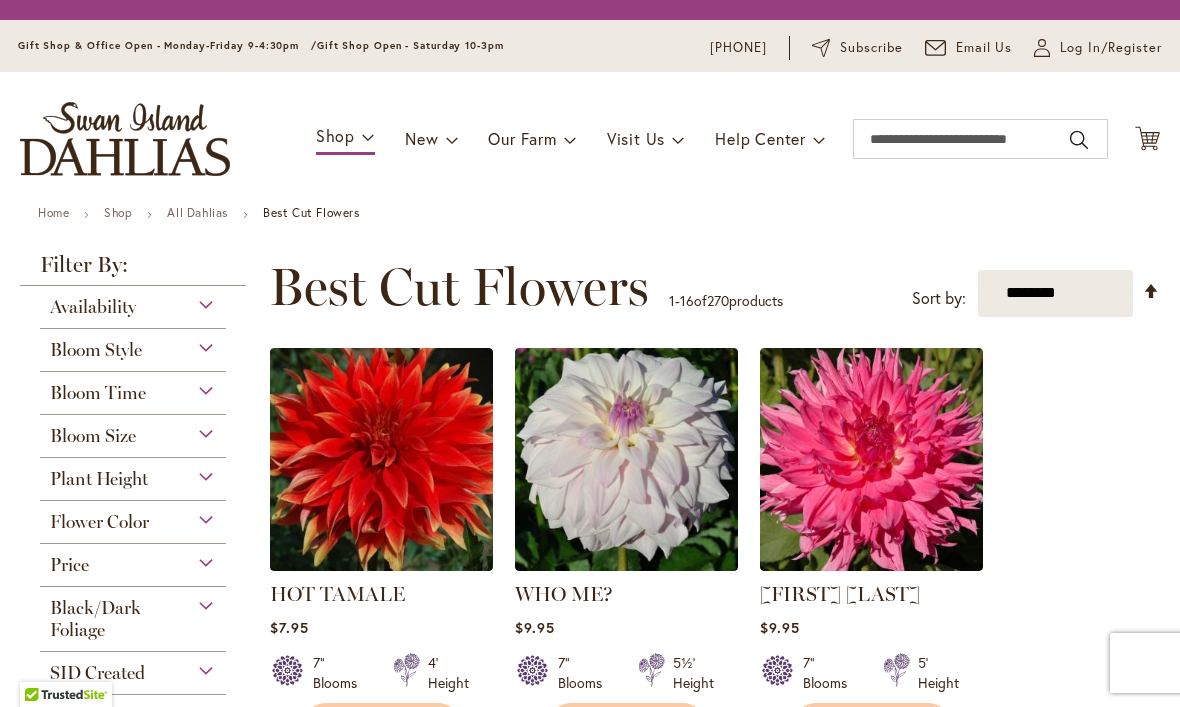 scroll, scrollTop: 0, scrollLeft: 0, axis: both 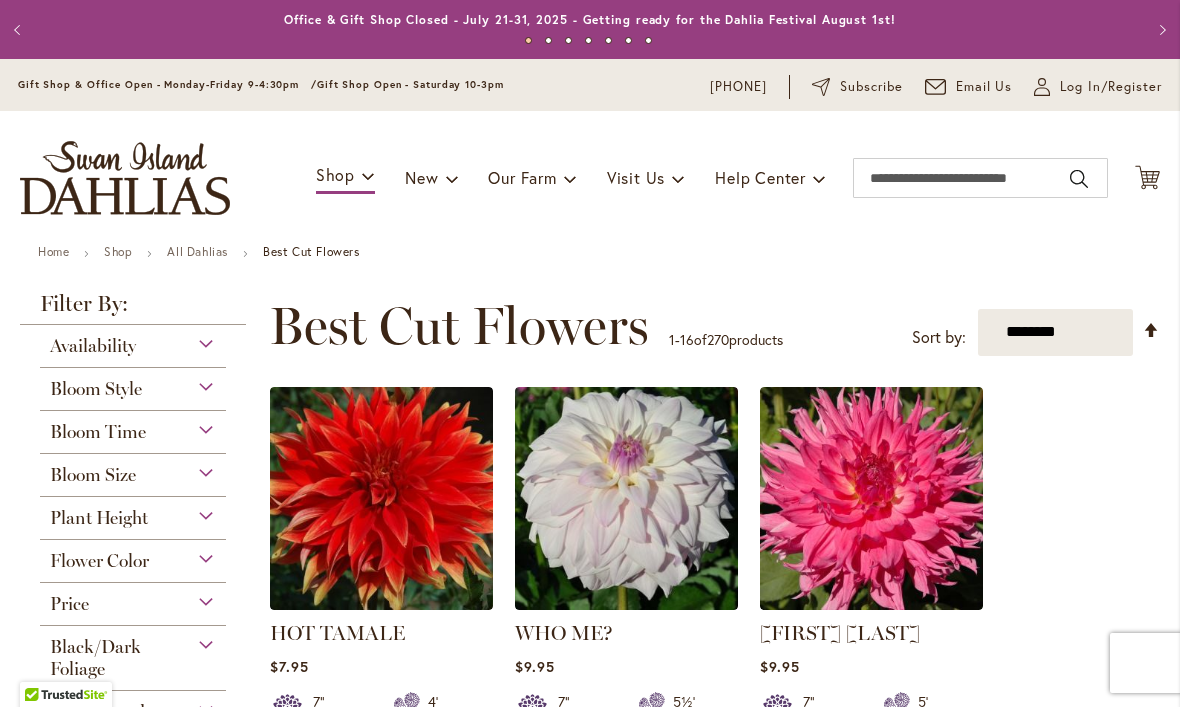 click on "**********" at bounding box center (1055, 332) 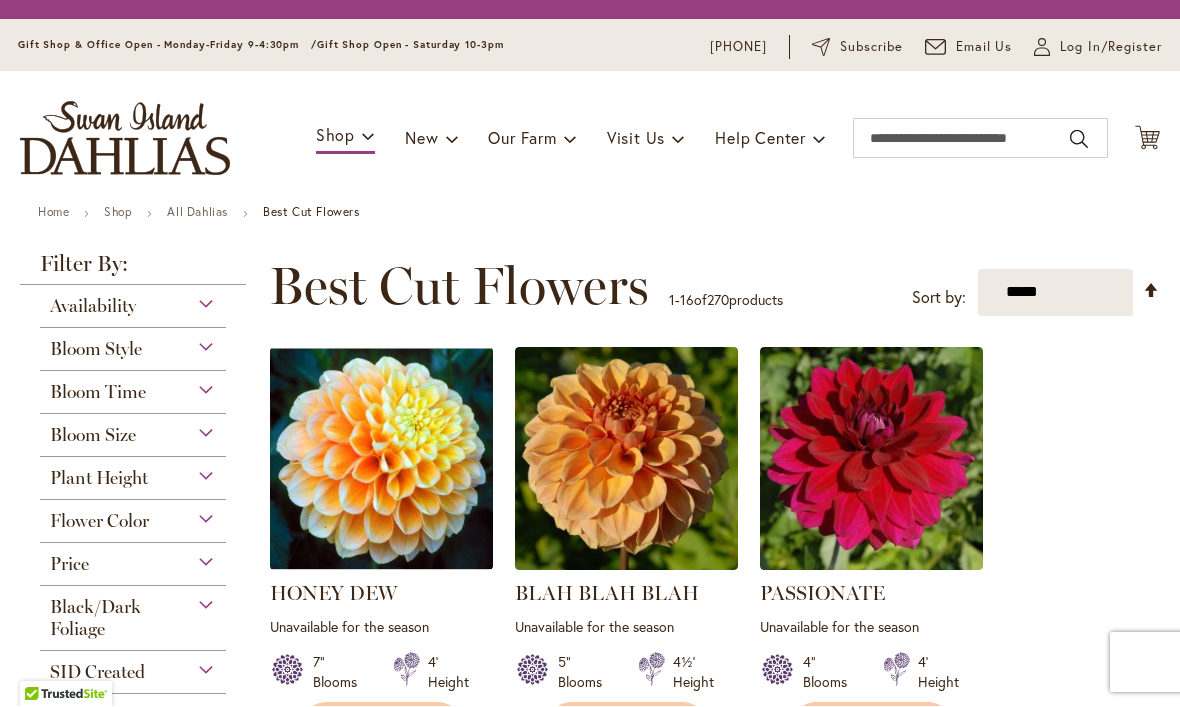 scroll, scrollTop: 1, scrollLeft: 0, axis: vertical 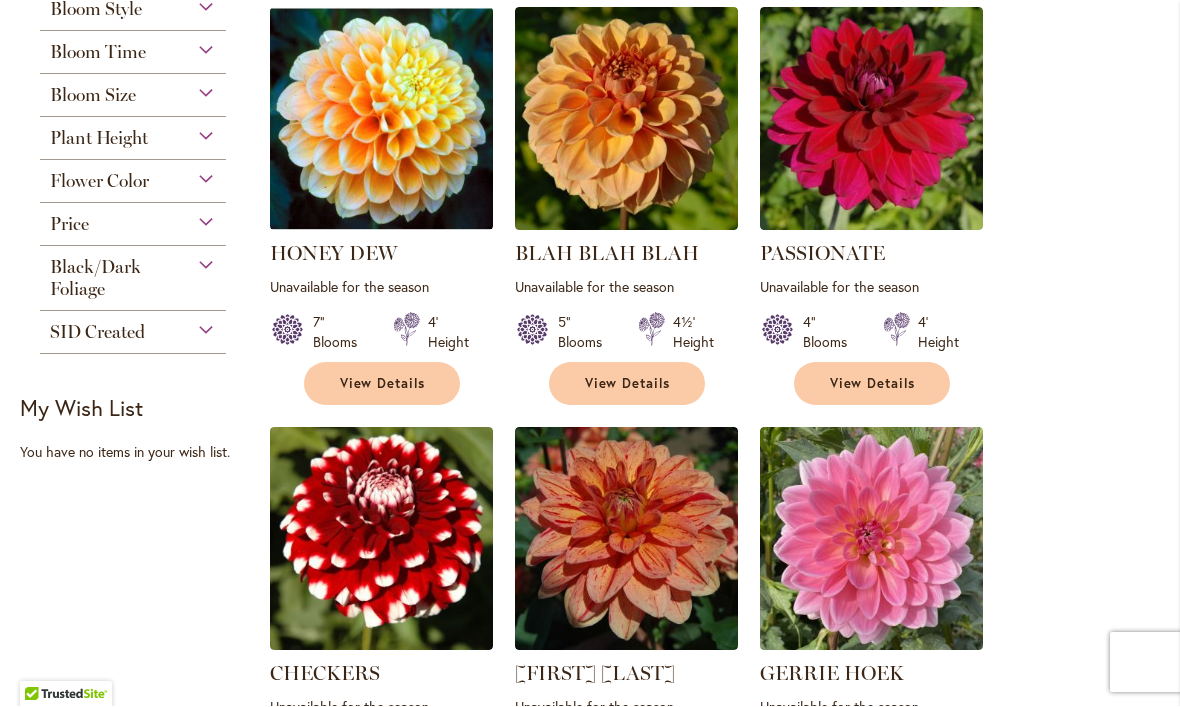 click at bounding box center (381, 119) 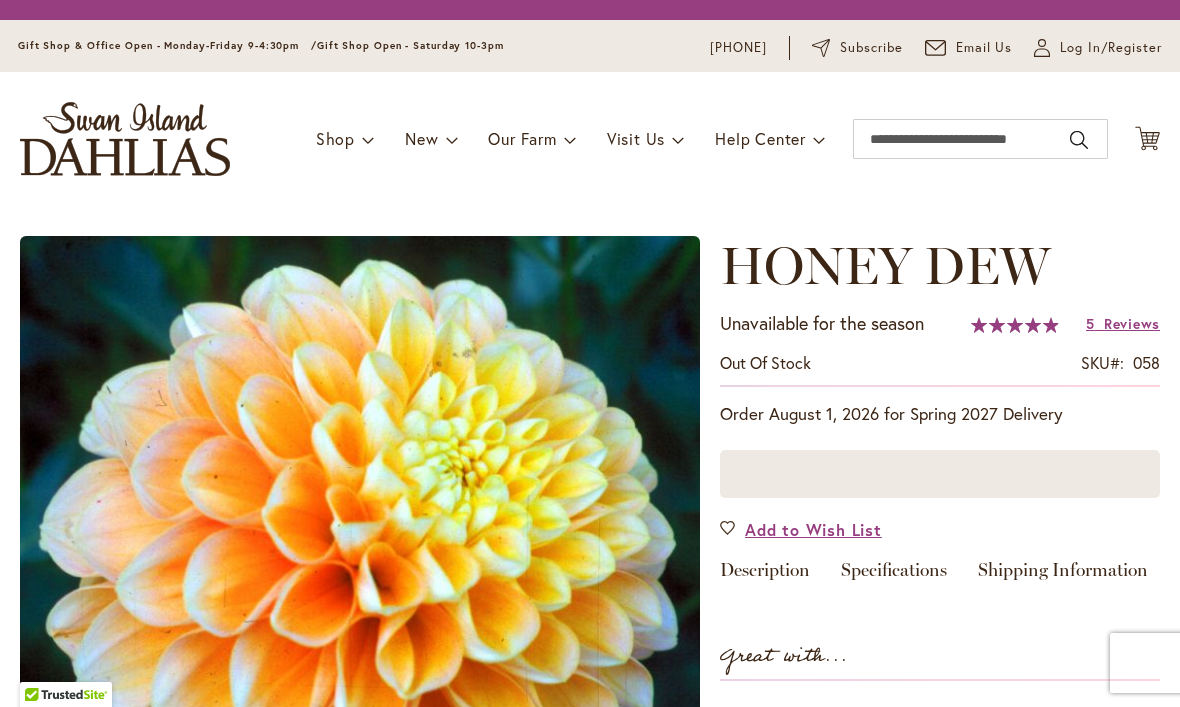 scroll, scrollTop: 0, scrollLeft: 0, axis: both 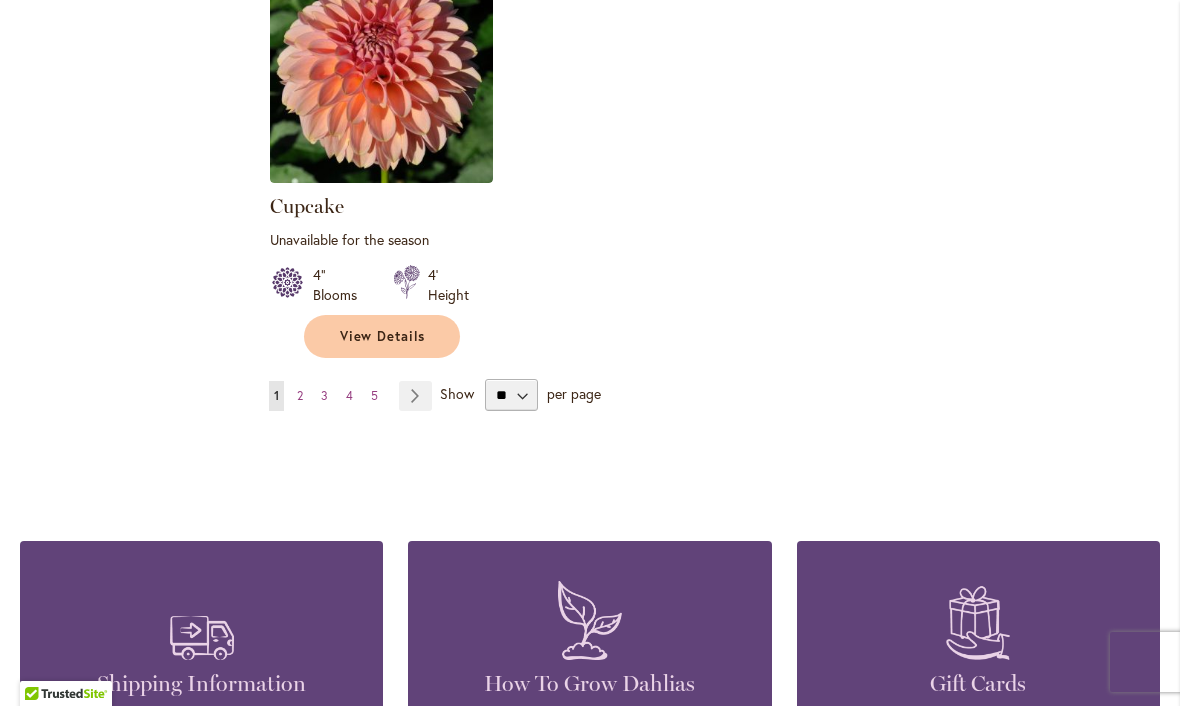 click on "Page
Next" at bounding box center (415, 397) 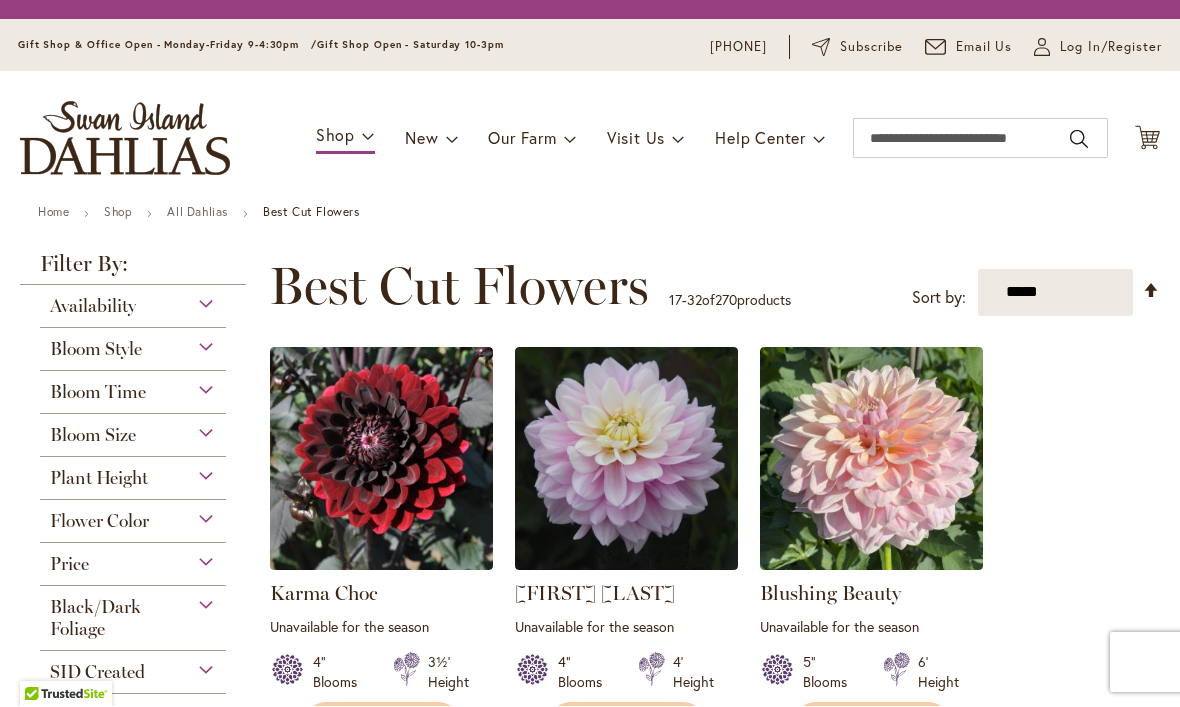 scroll, scrollTop: 1, scrollLeft: 0, axis: vertical 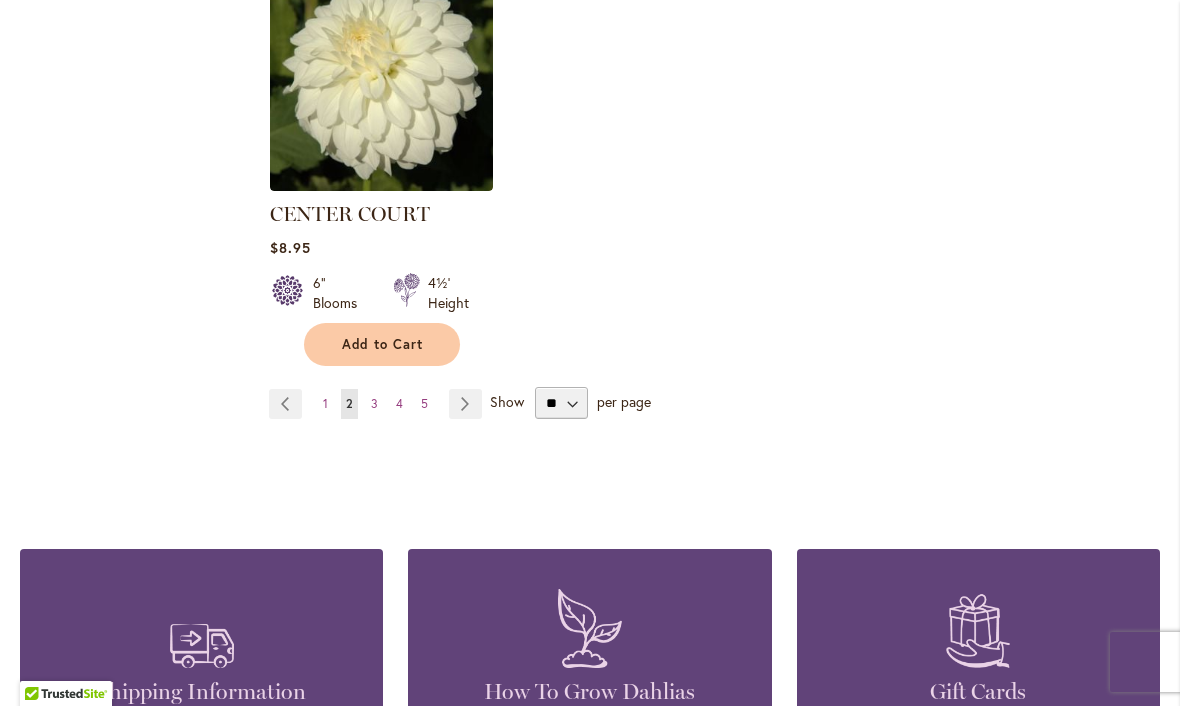 click on "Page
Next" at bounding box center [465, 405] 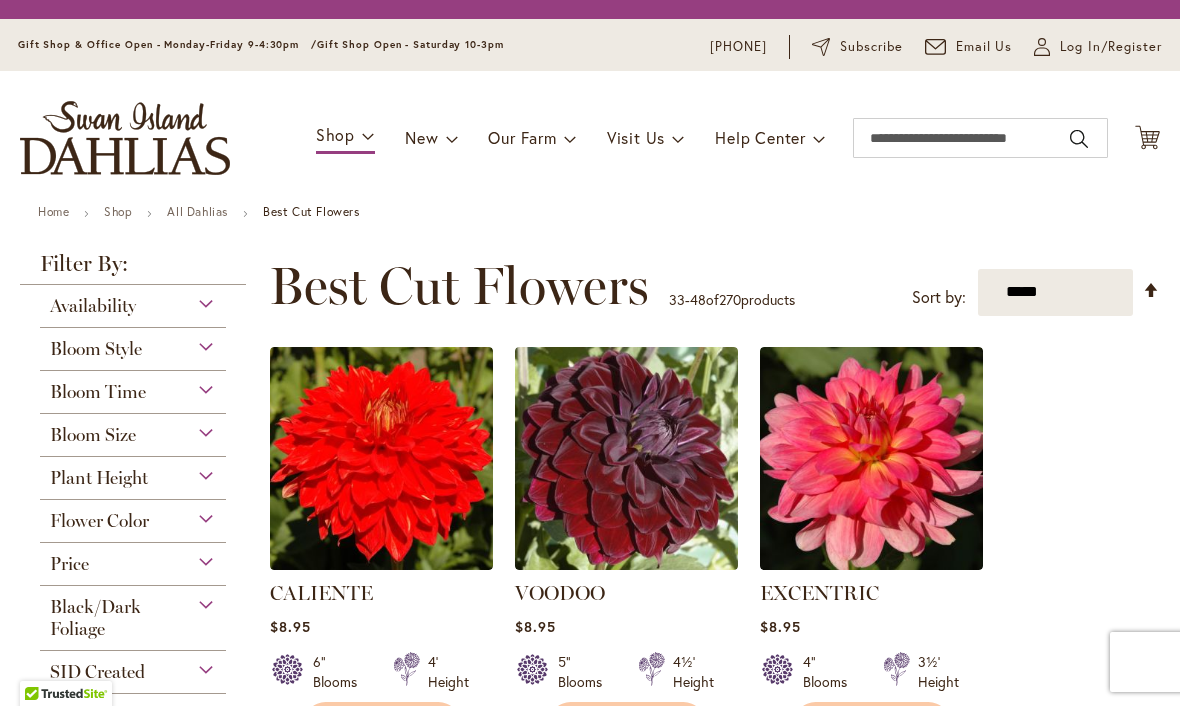 scroll, scrollTop: 1, scrollLeft: 0, axis: vertical 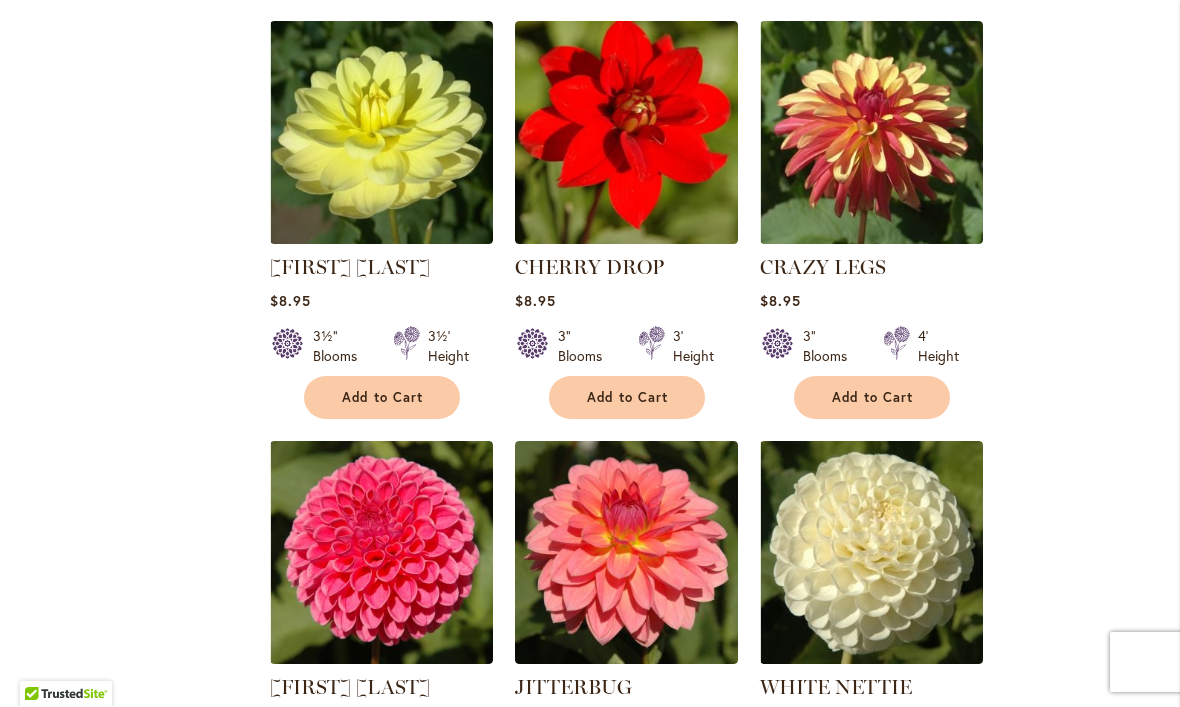 click at bounding box center [871, 133] 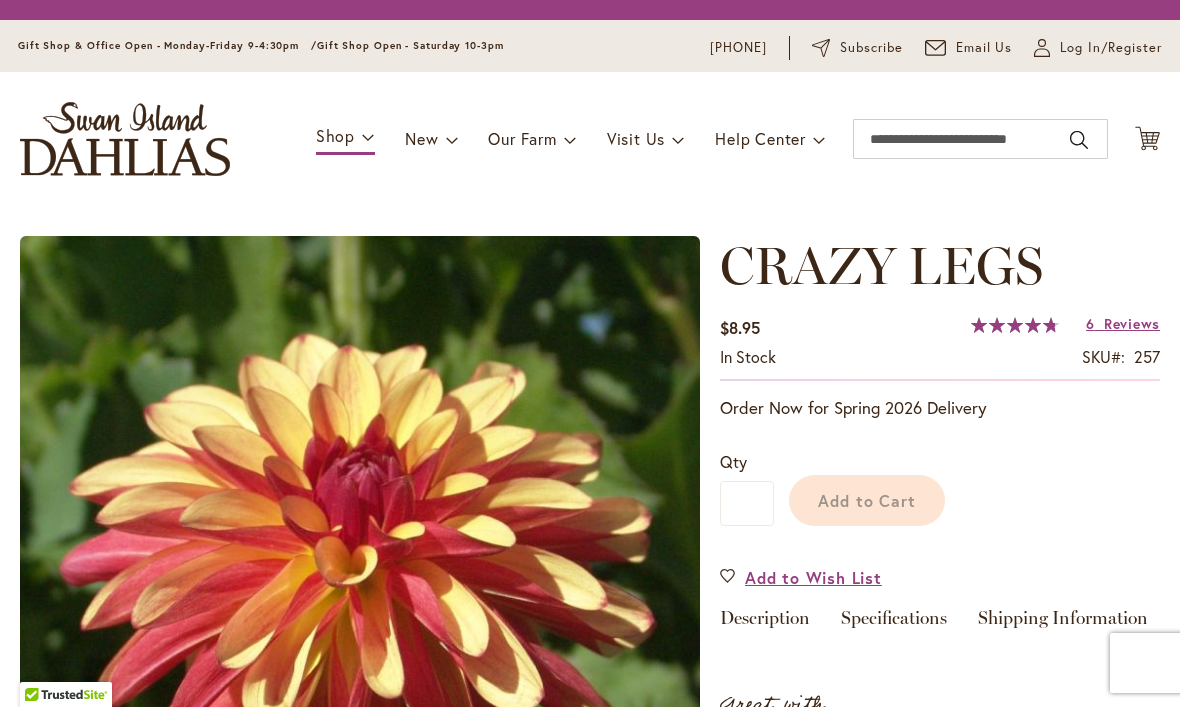 scroll, scrollTop: 0, scrollLeft: 0, axis: both 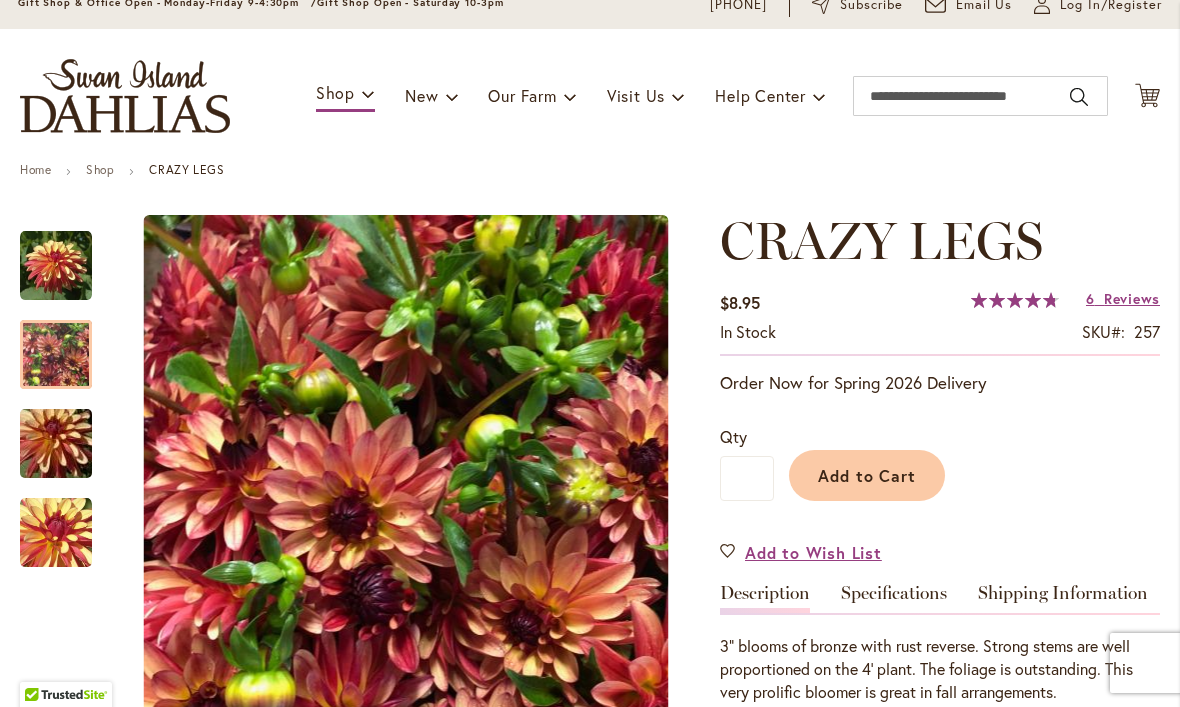 click at bounding box center [56, 355] 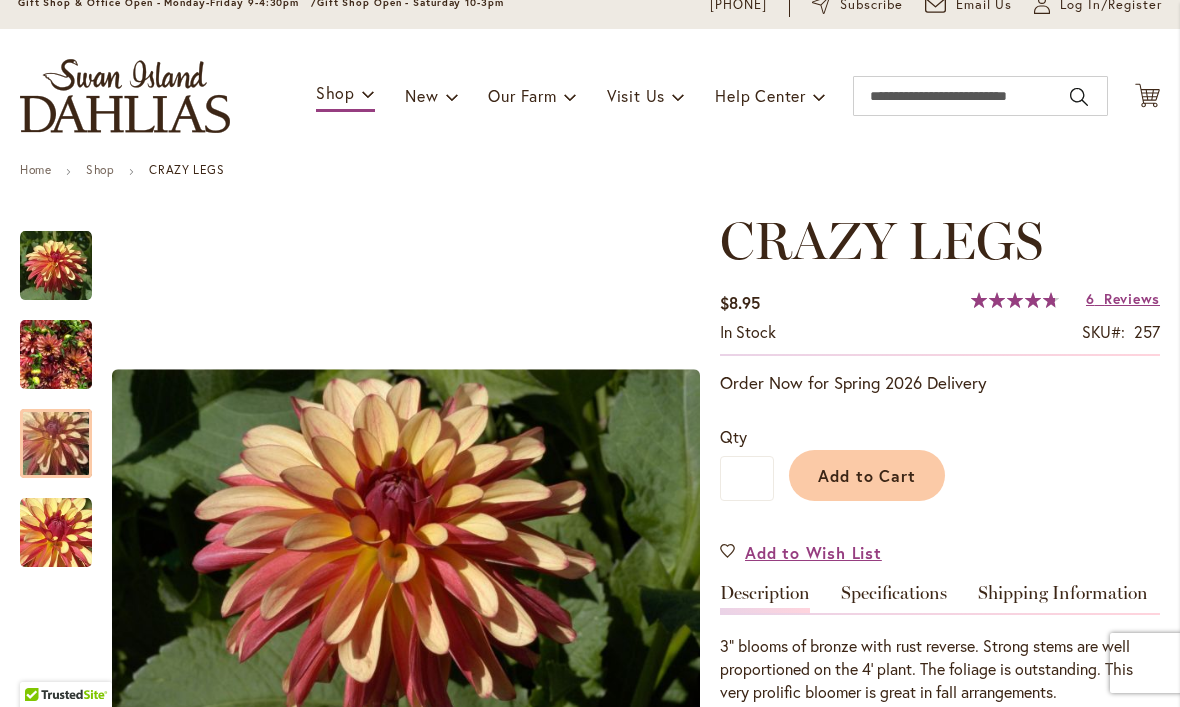 click at bounding box center [56, 444] 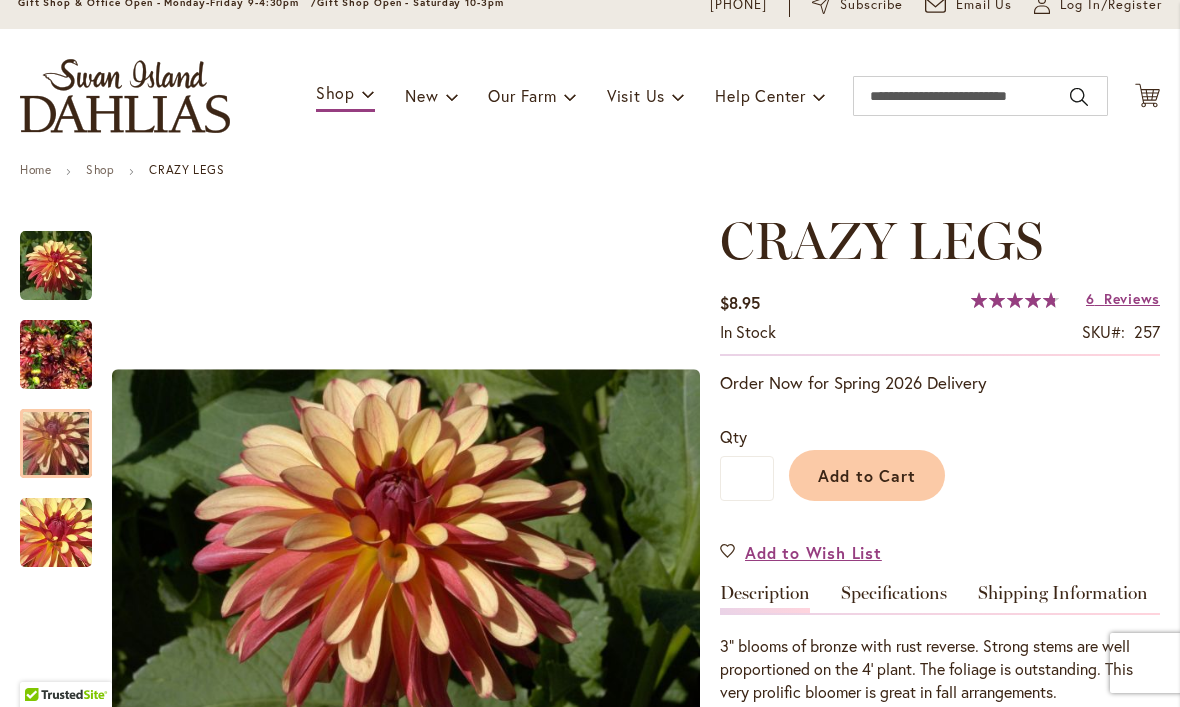 click at bounding box center (56, 533) 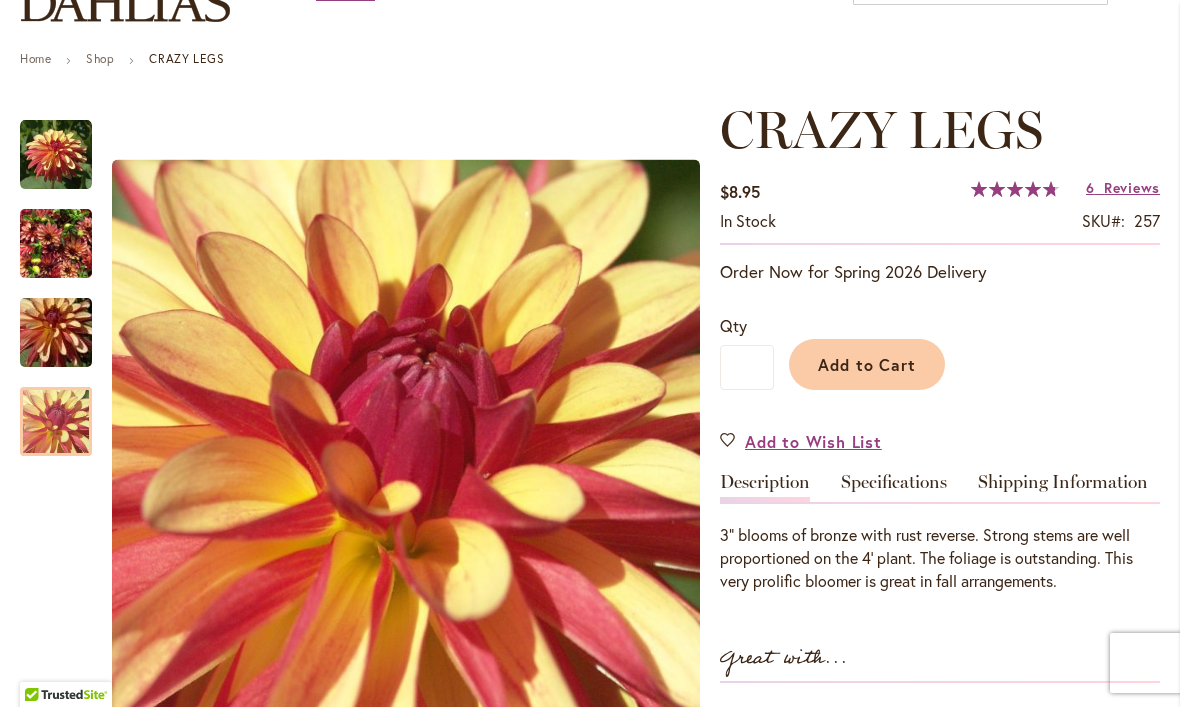 scroll, scrollTop: 166, scrollLeft: 0, axis: vertical 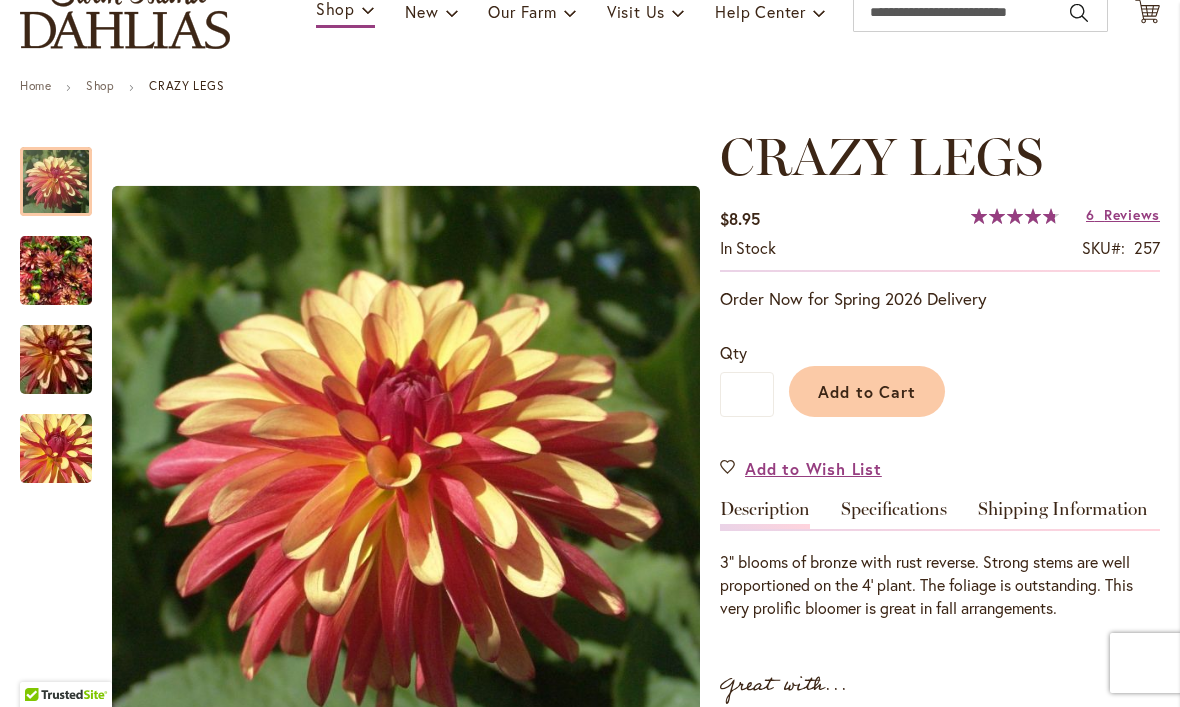 click at bounding box center [56, 181] 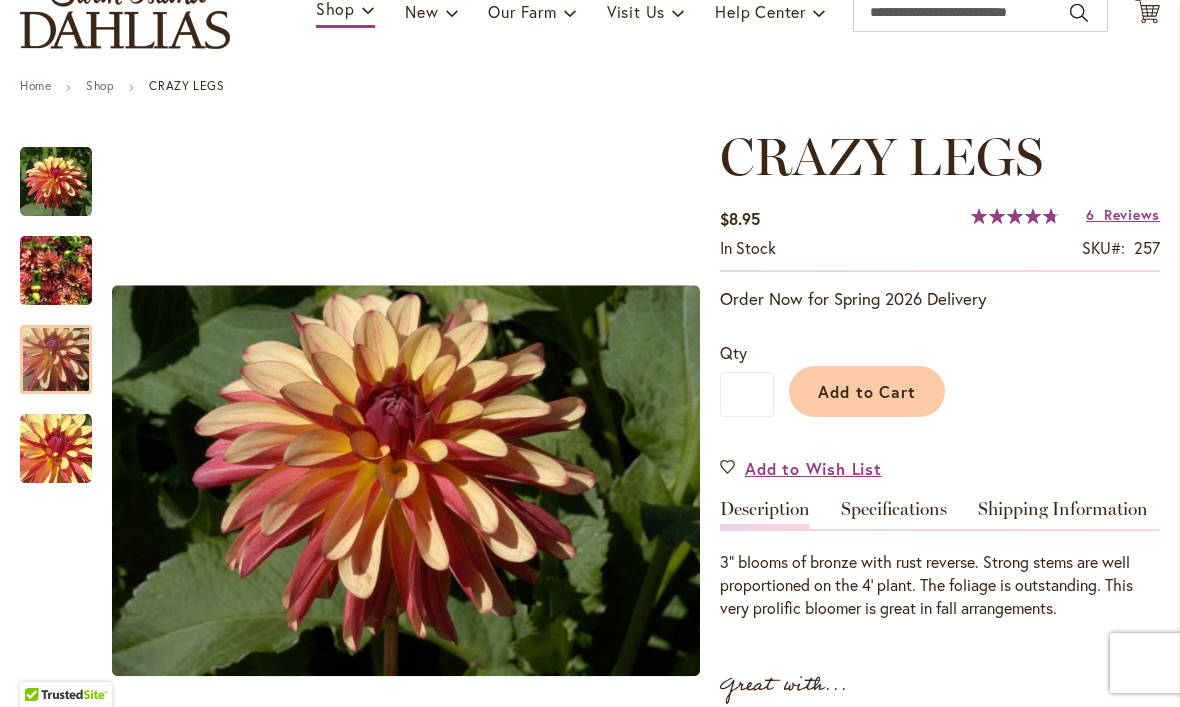 click at bounding box center [56, 360] 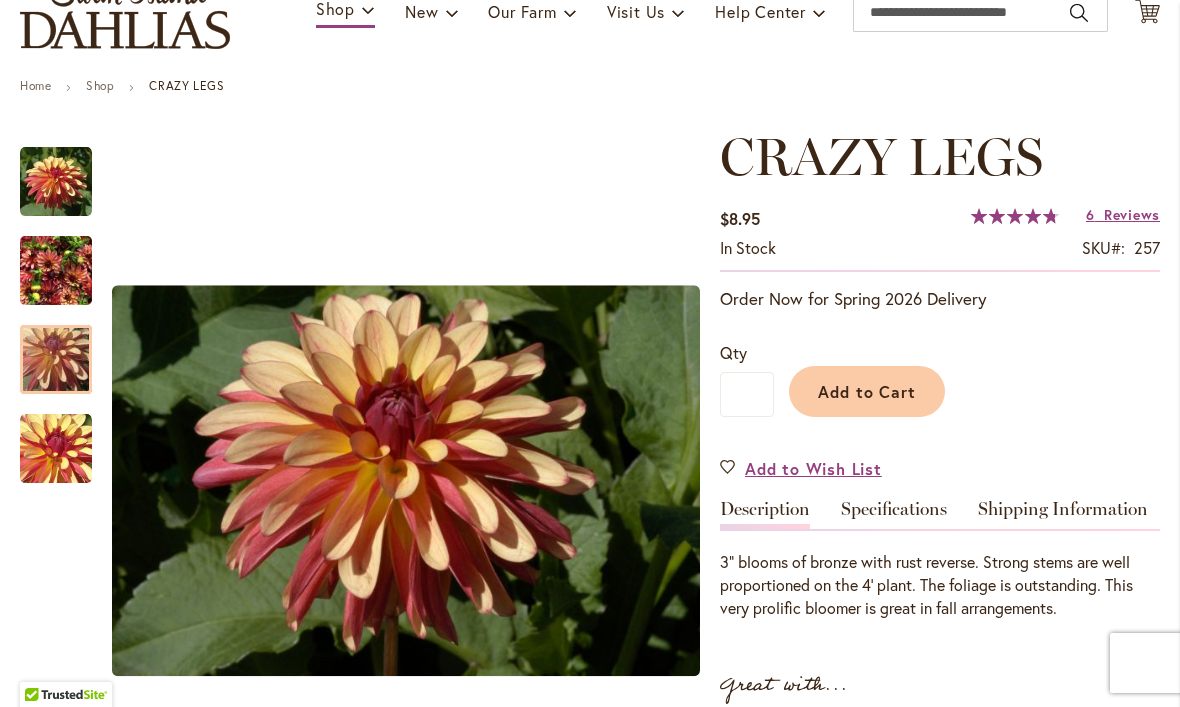 click at bounding box center (56, 449) 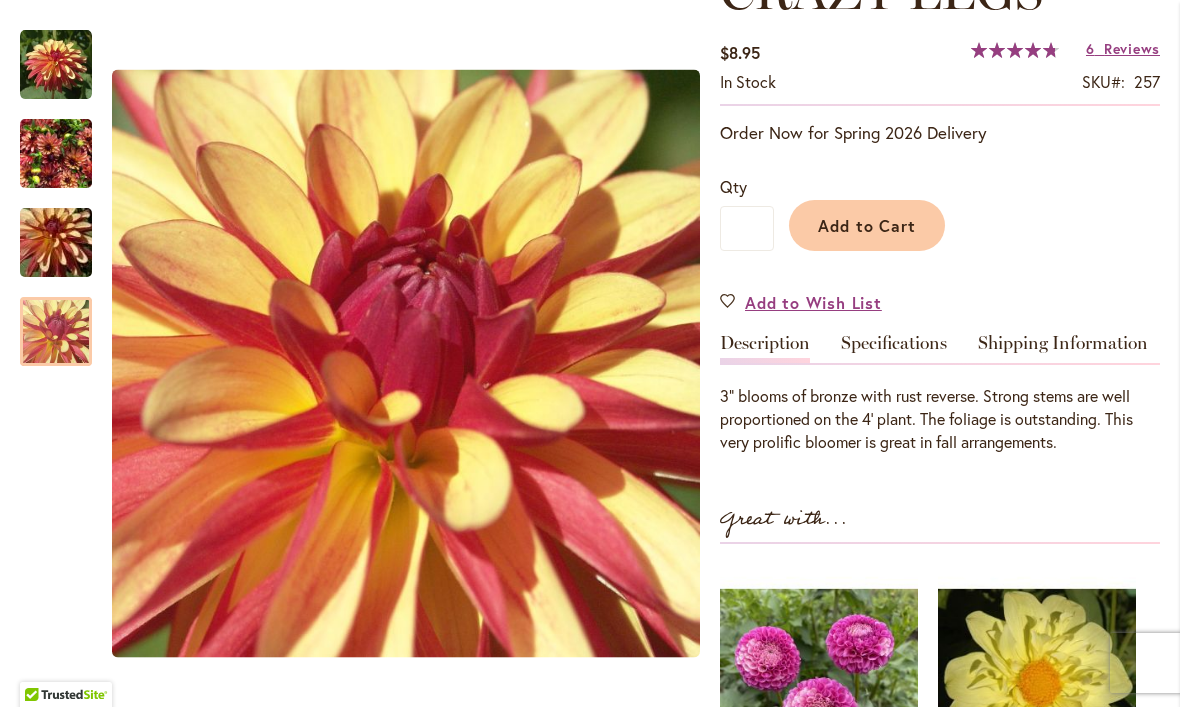scroll, scrollTop: 327, scrollLeft: 0, axis: vertical 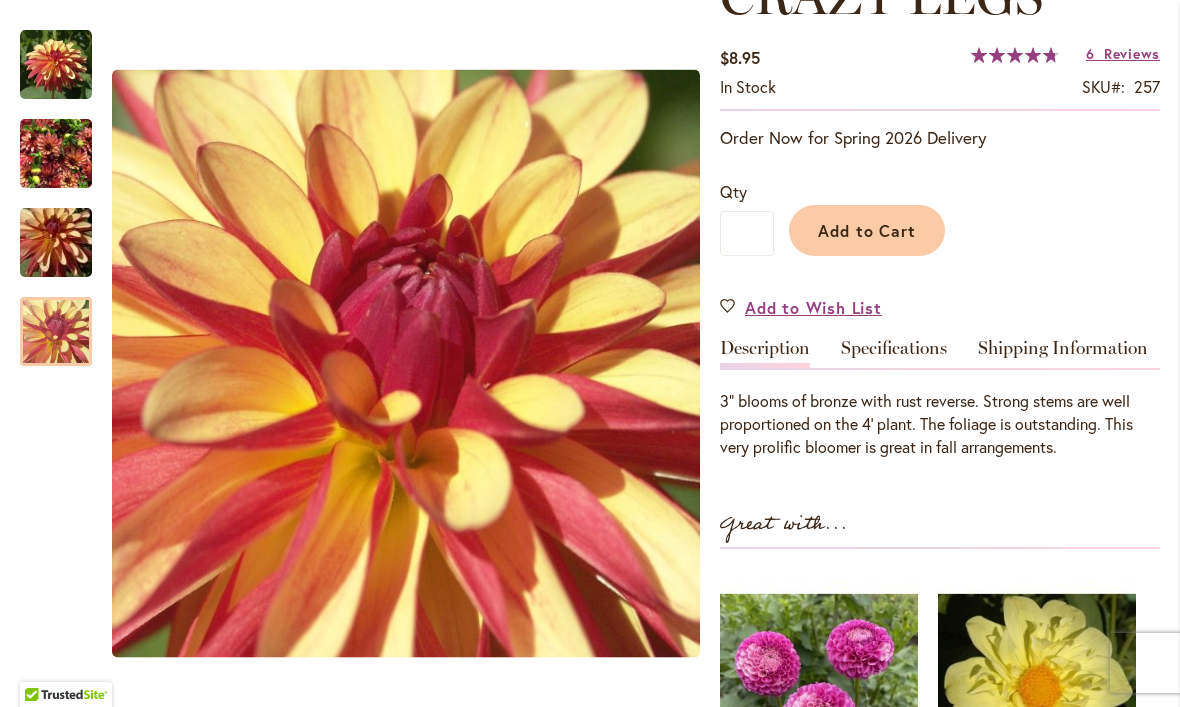 click at bounding box center (56, 154) 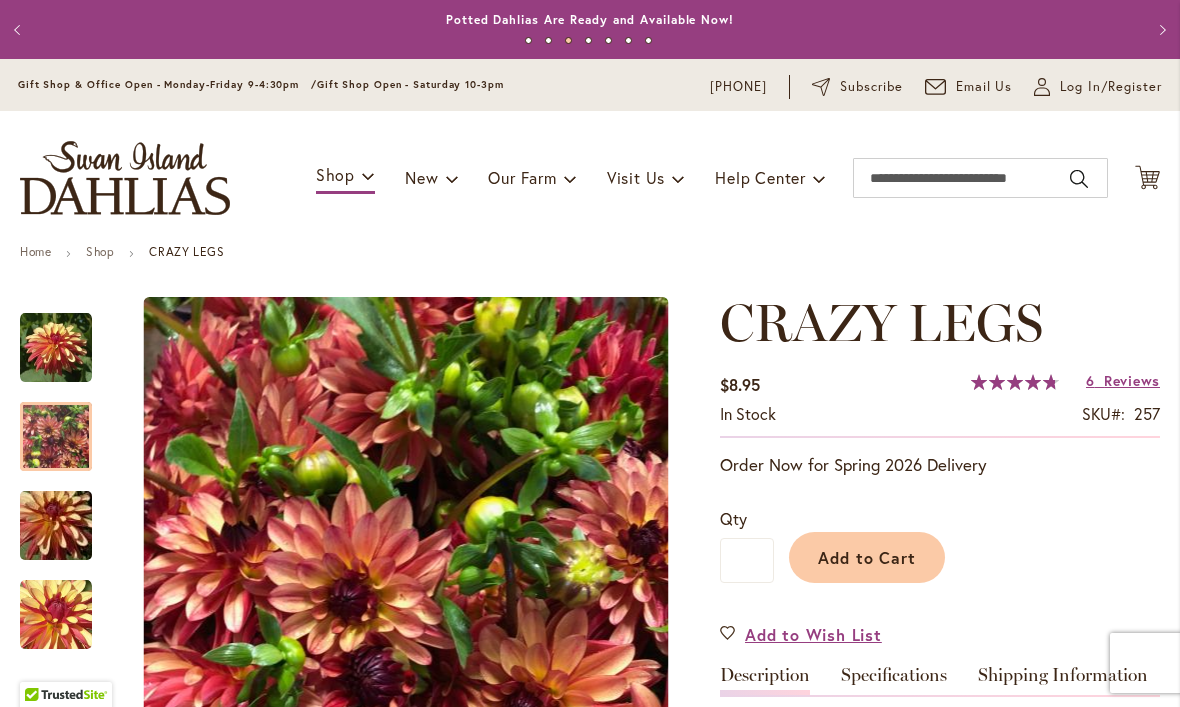 scroll, scrollTop: 0, scrollLeft: 0, axis: both 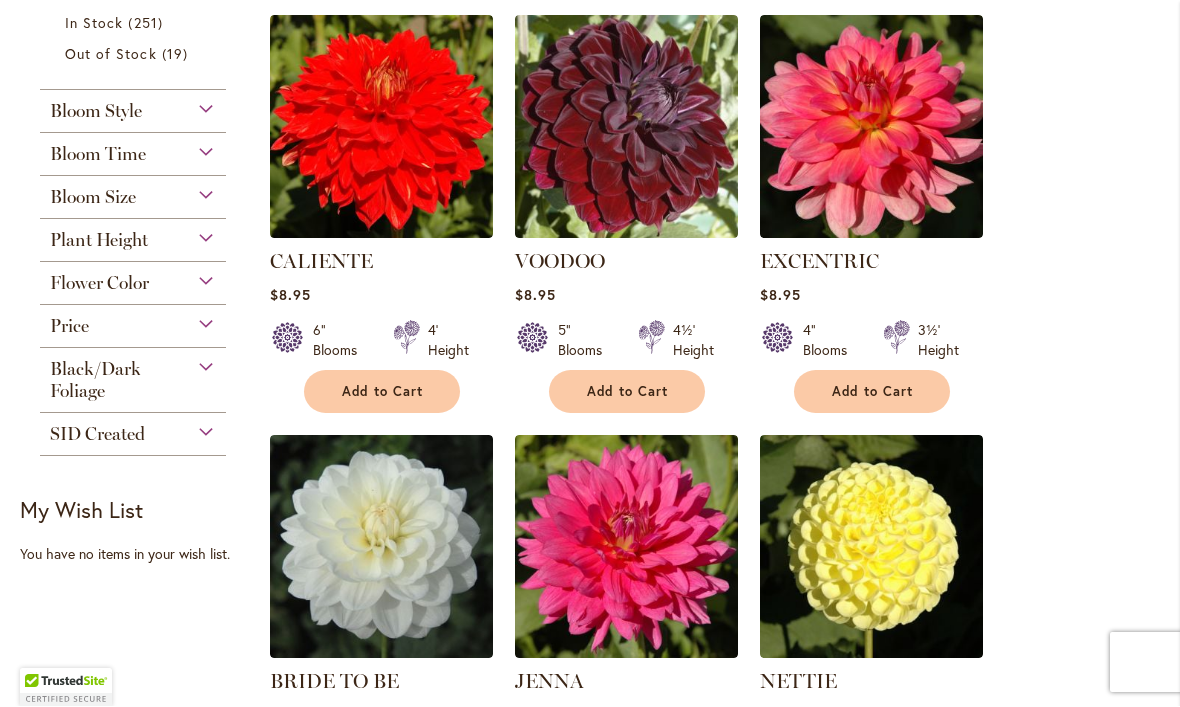 click on "CALIENTE
Rating:
100%
1                  Review
$8.95
6" Blooms 4' Height Add to Cart" at bounding box center (714, 1265) 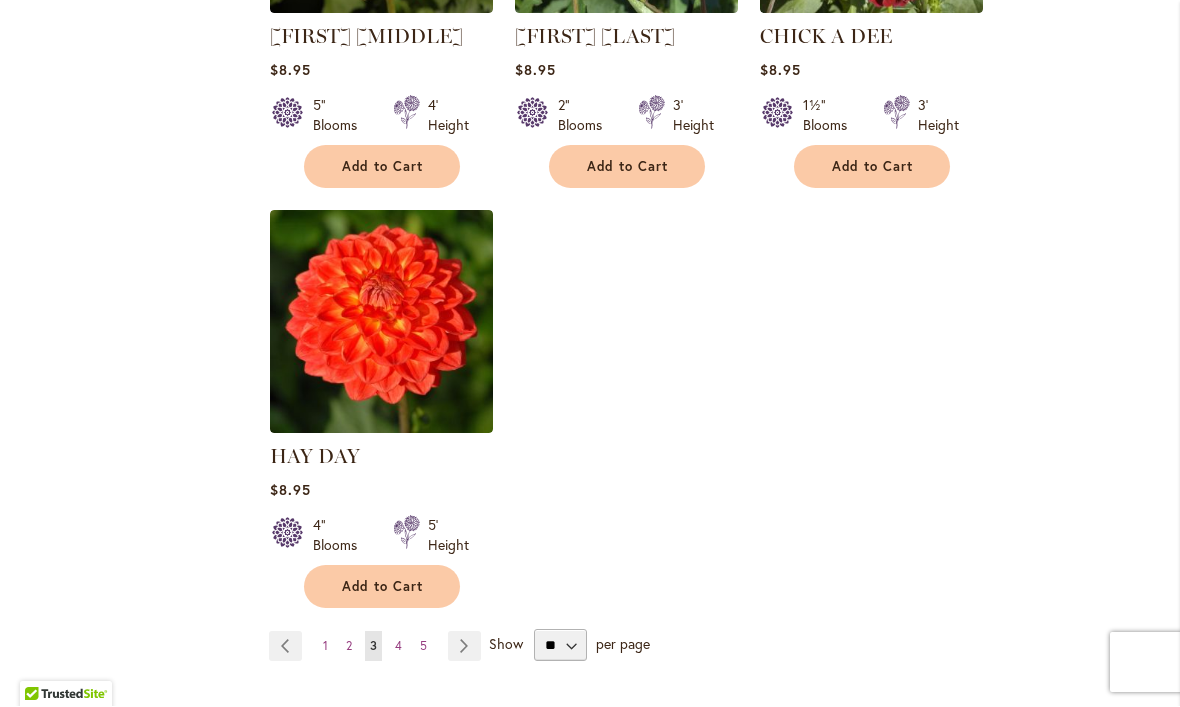 scroll, scrollTop: 2301, scrollLeft: 0, axis: vertical 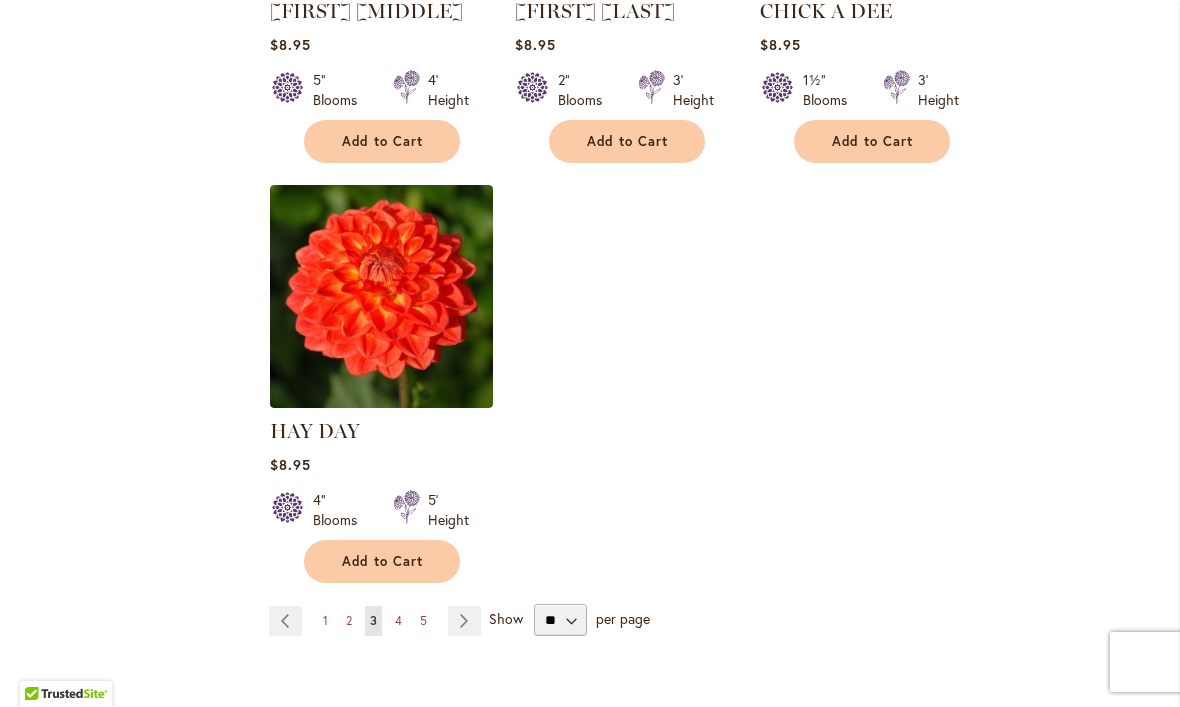 click on "Page
Next" at bounding box center (464, 622) 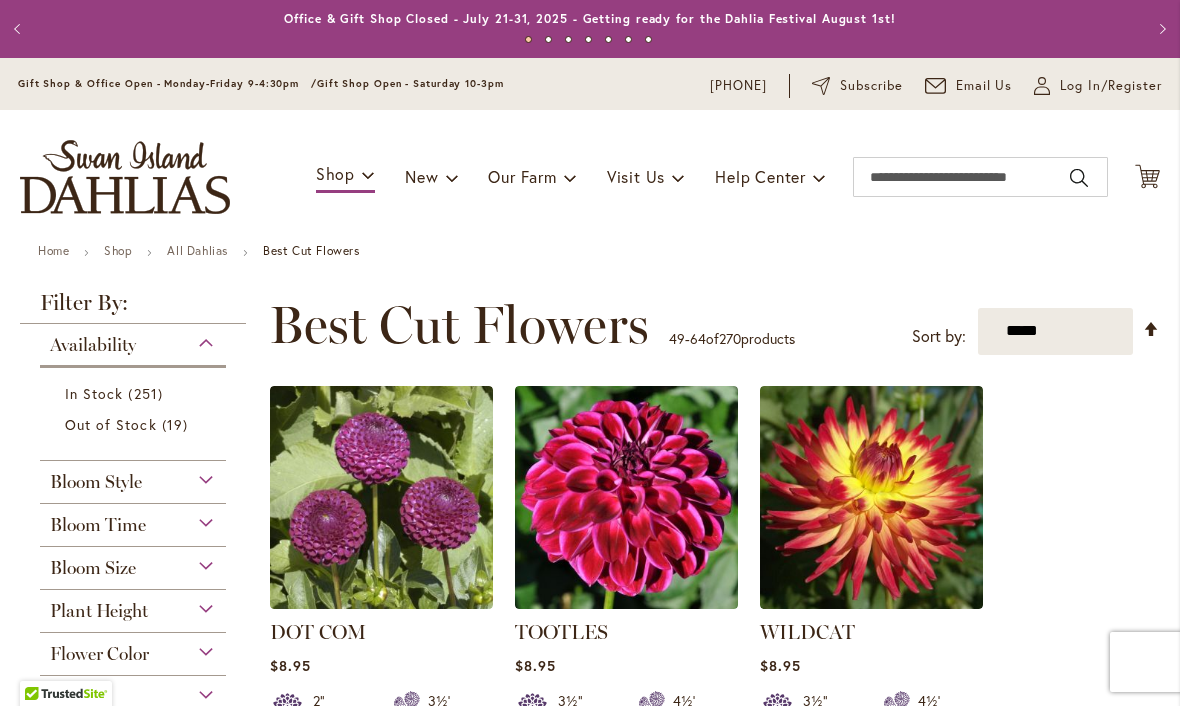 scroll, scrollTop: 1, scrollLeft: 0, axis: vertical 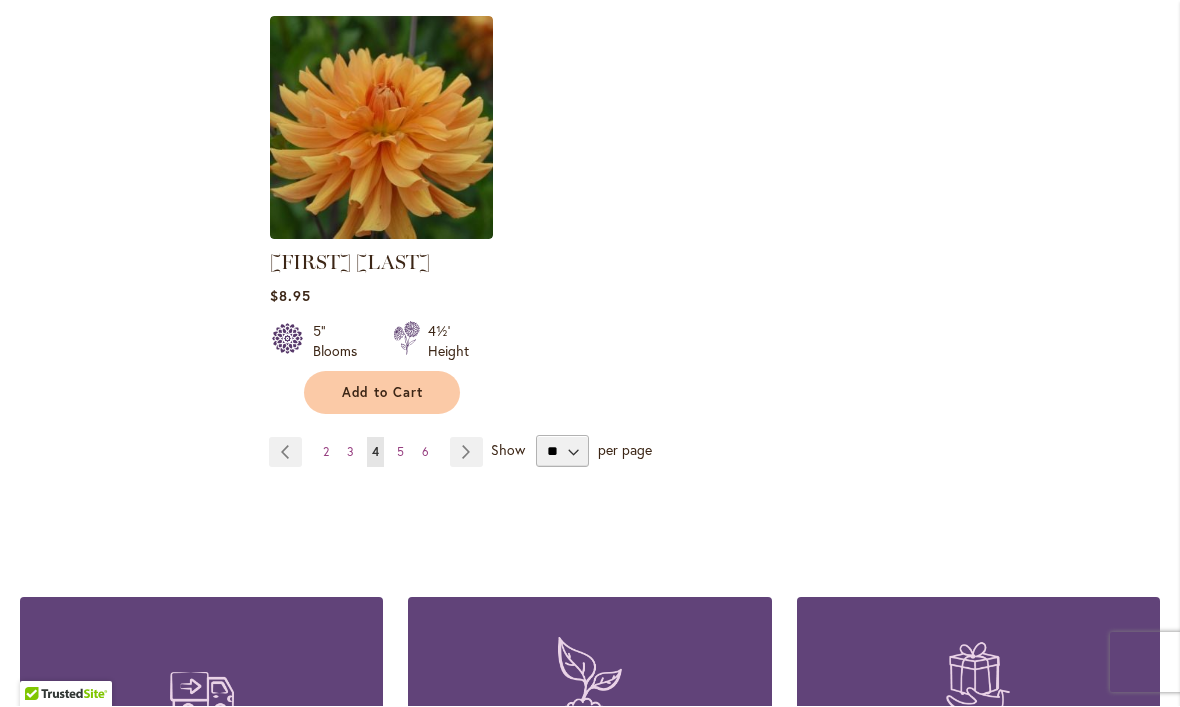 click on "Page
Next" at bounding box center (466, 453) 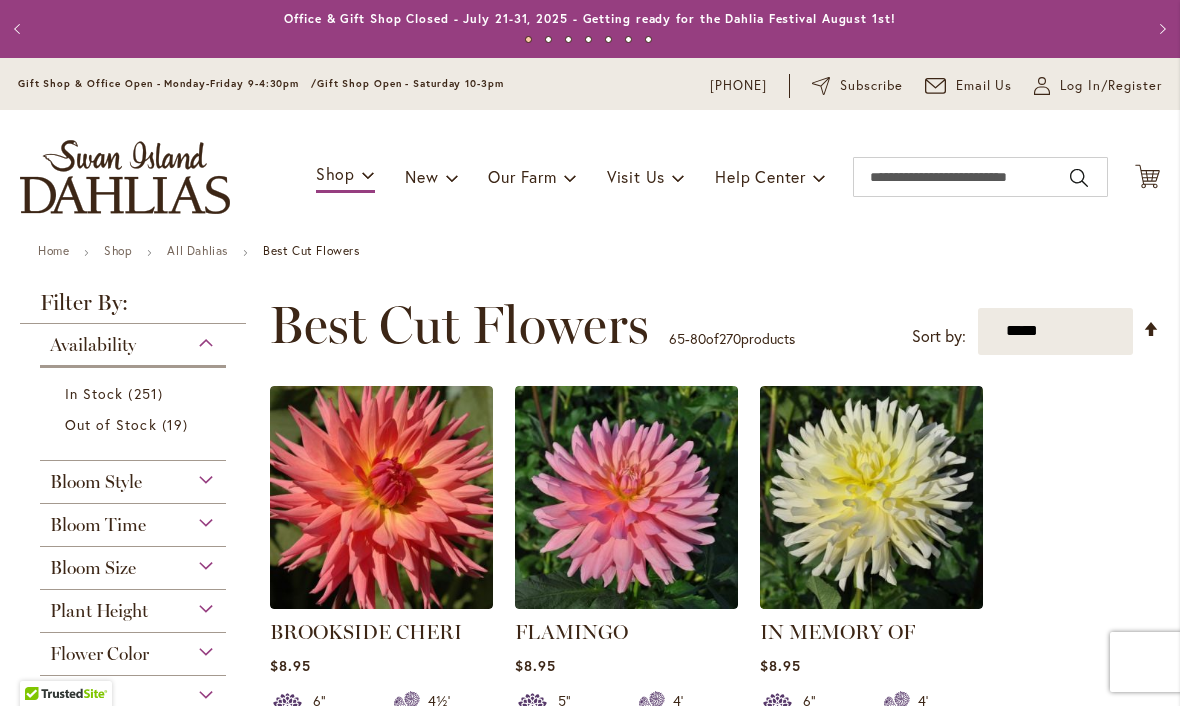 scroll, scrollTop: 1, scrollLeft: 0, axis: vertical 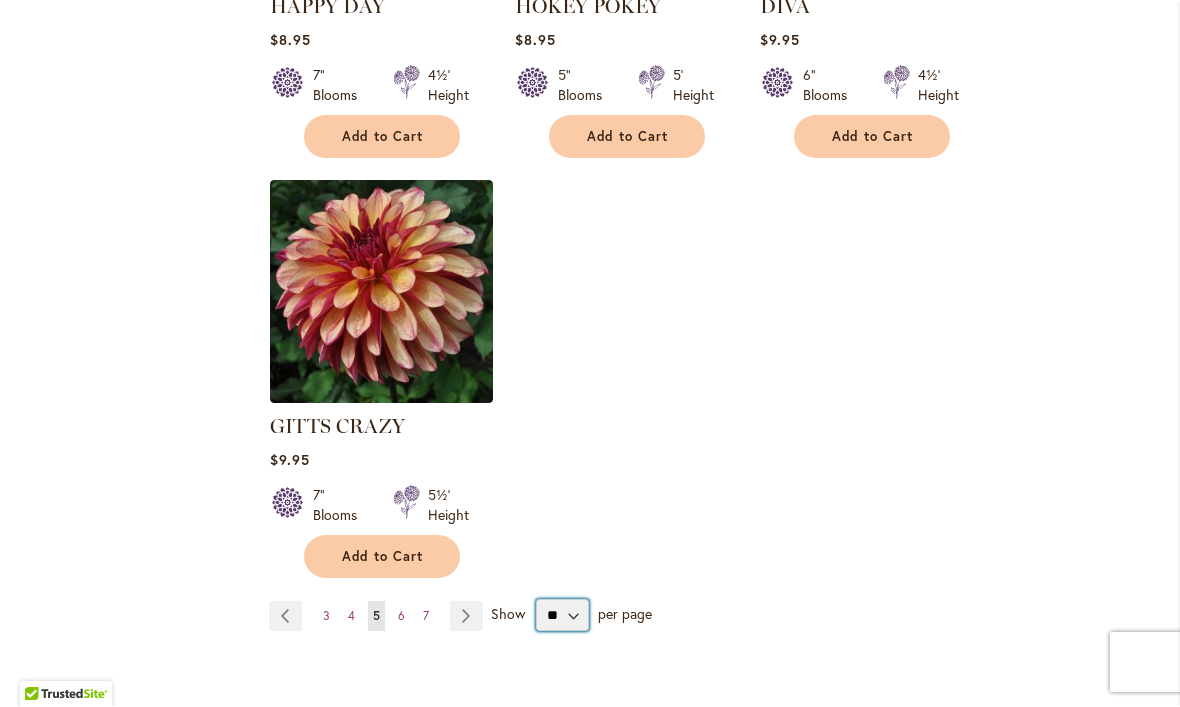 click on "**
**
**
**" at bounding box center (562, 616) 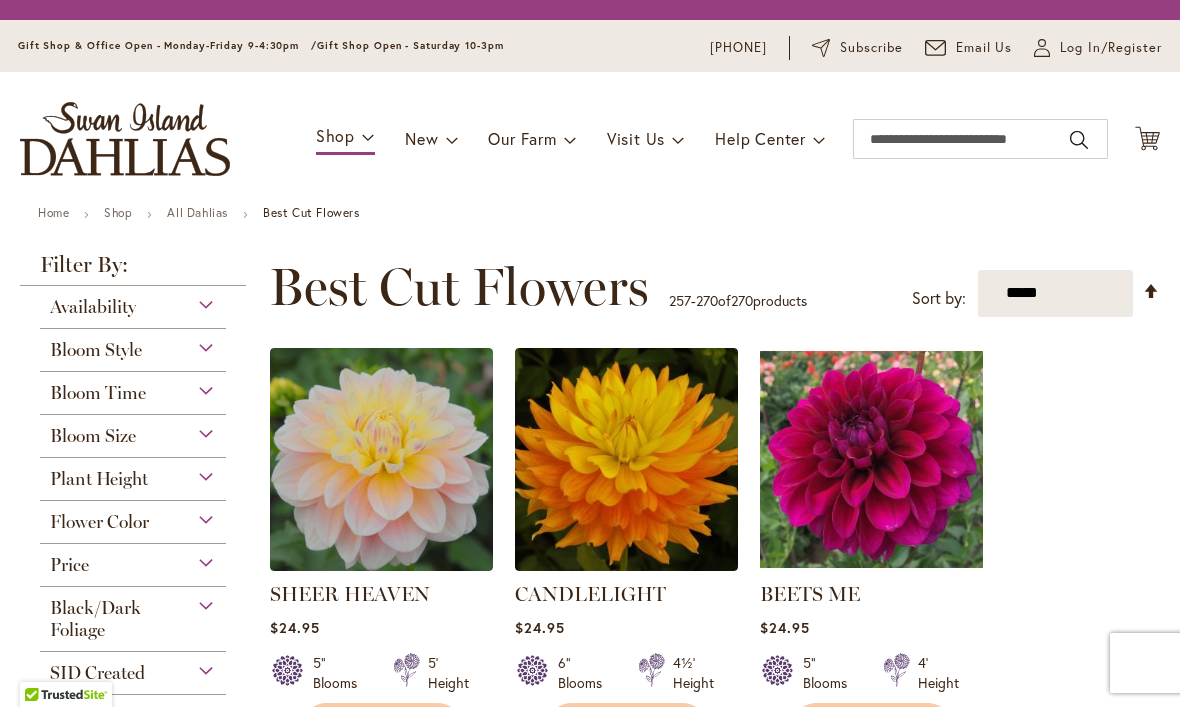 scroll, scrollTop: 1, scrollLeft: 0, axis: vertical 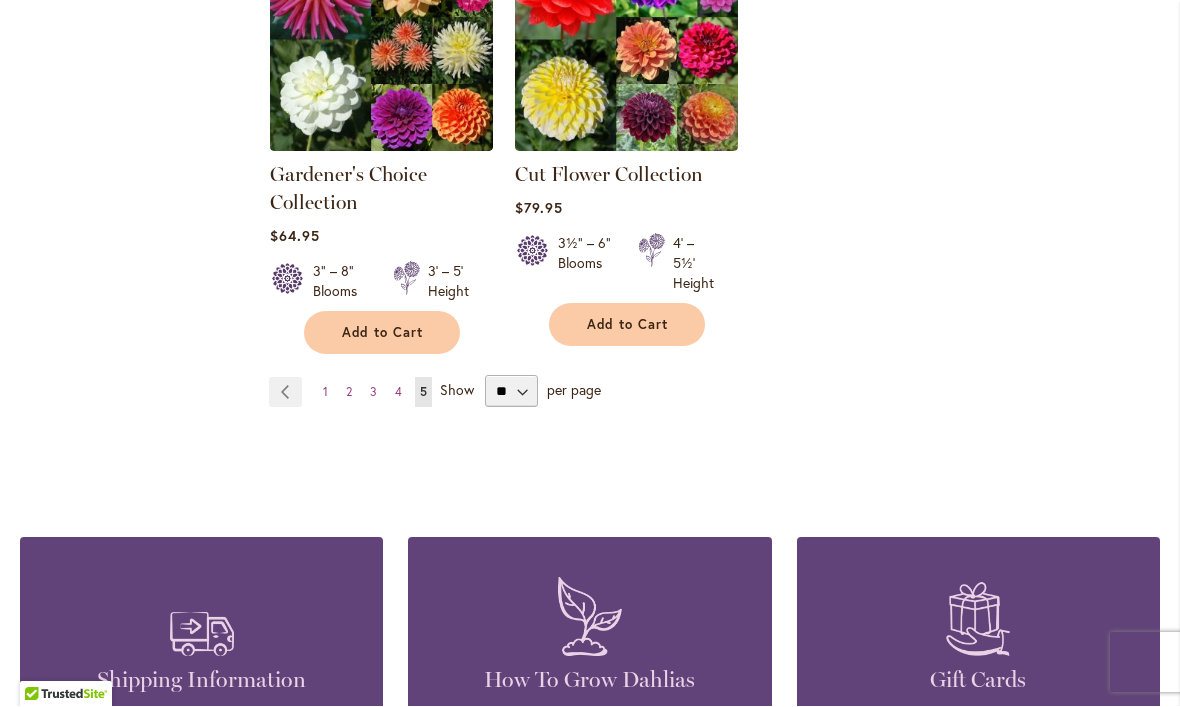 click on "1" at bounding box center (325, 392) 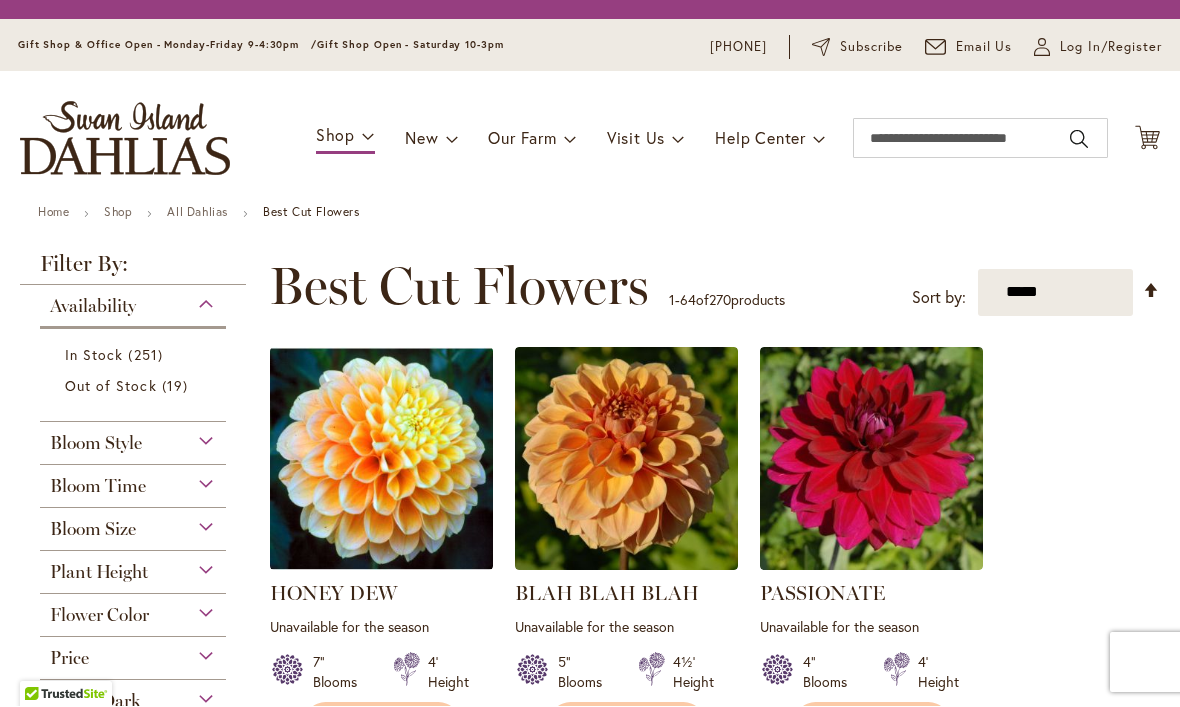scroll, scrollTop: 1, scrollLeft: 0, axis: vertical 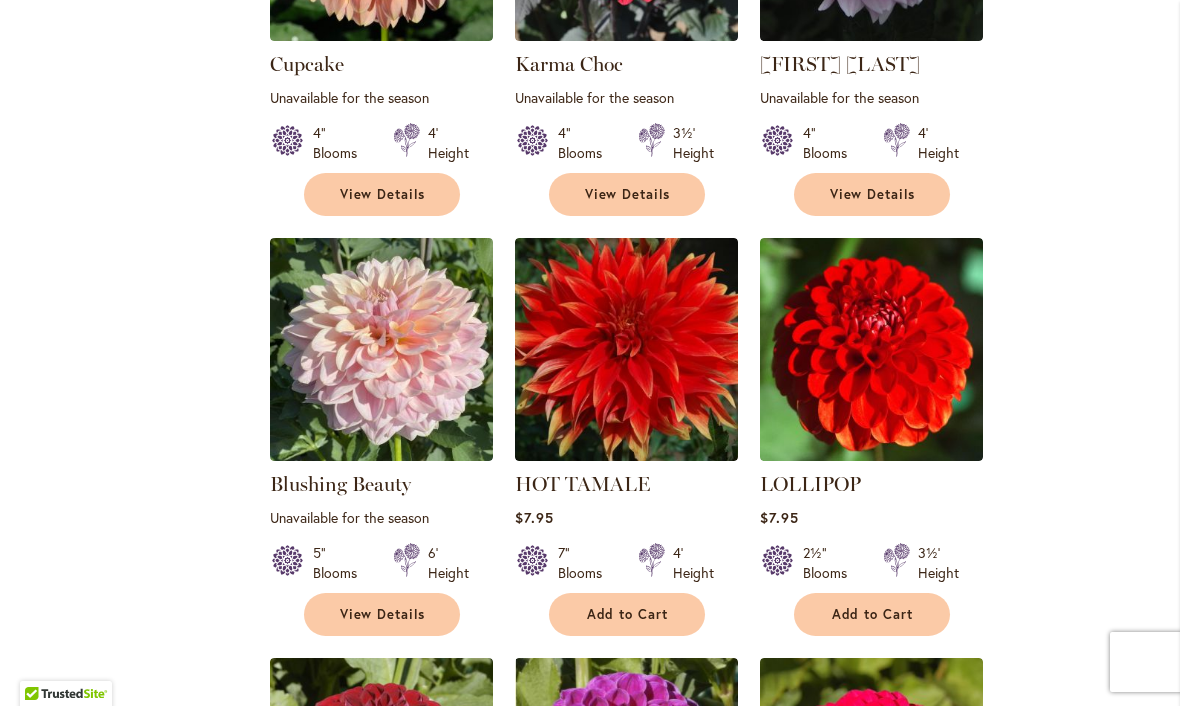 click at bounding box center (626, 350) 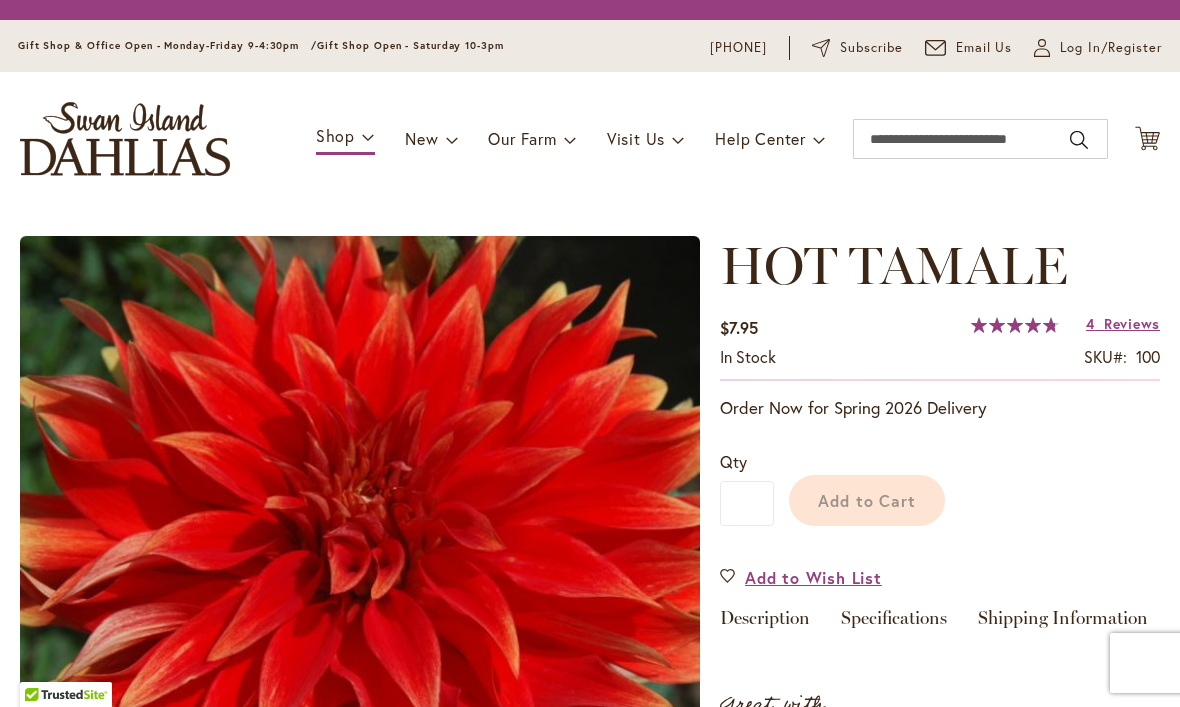 scroll, scrollTop: 0, scrollLeft: 0, axis: both 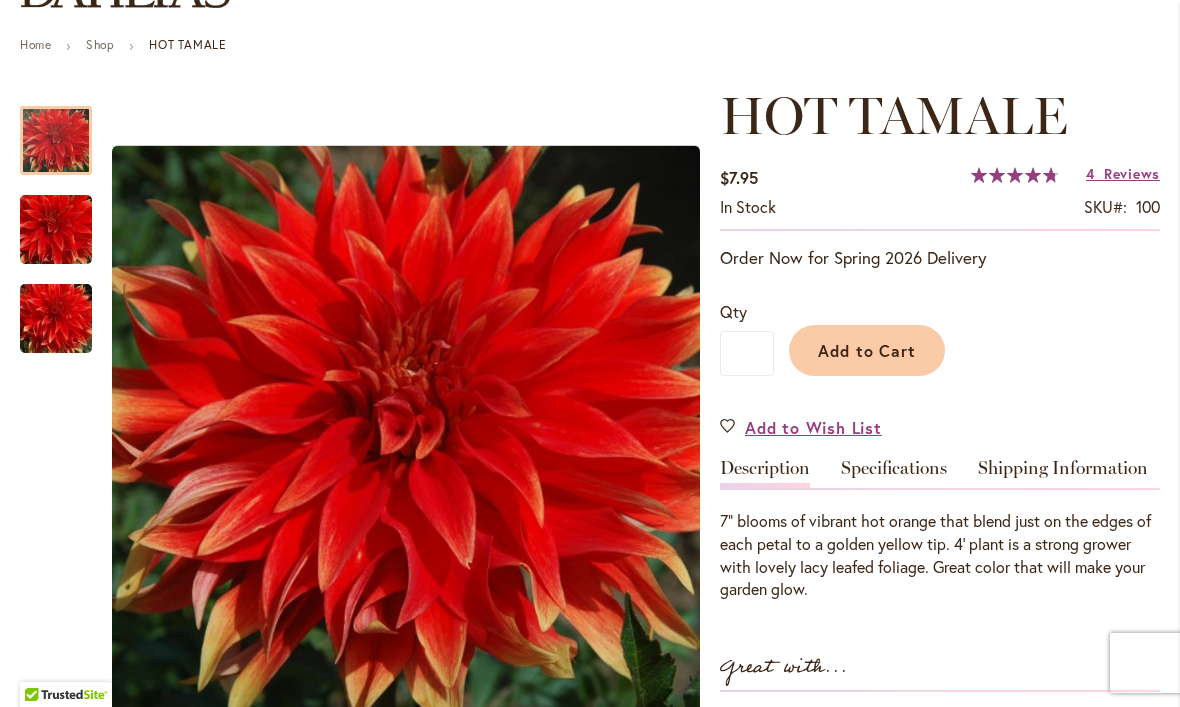 click at bounding box center (56, 230) 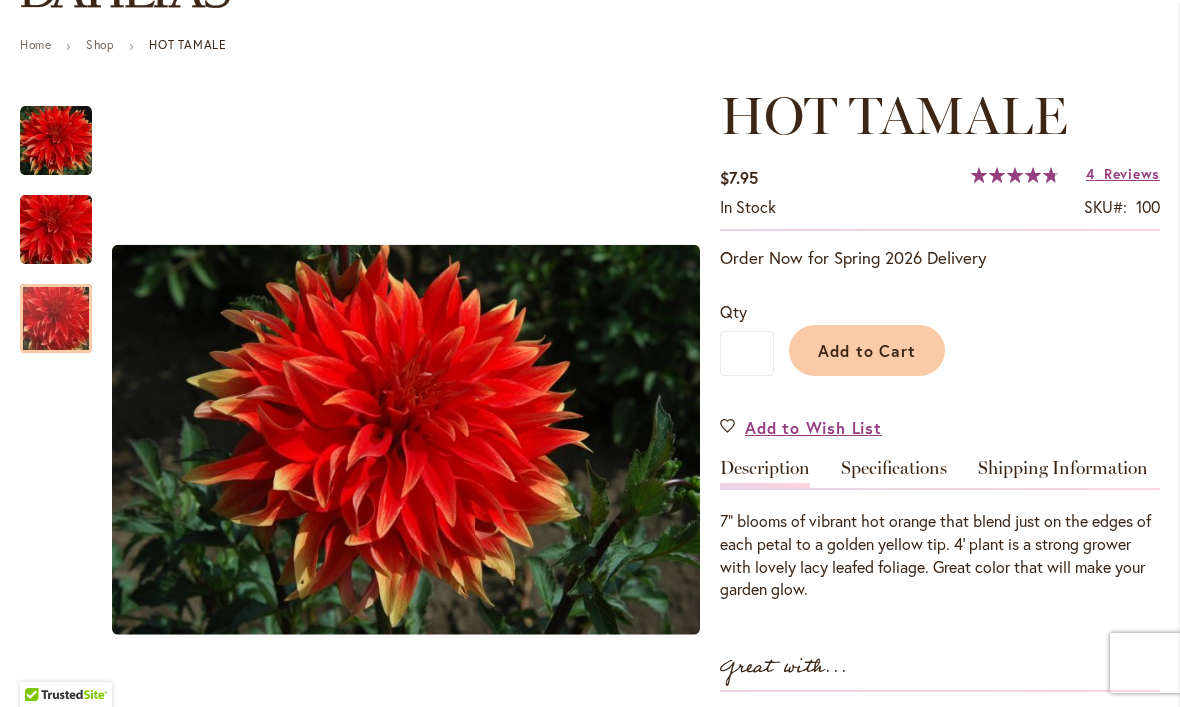 click at bounding box center (56, 319) 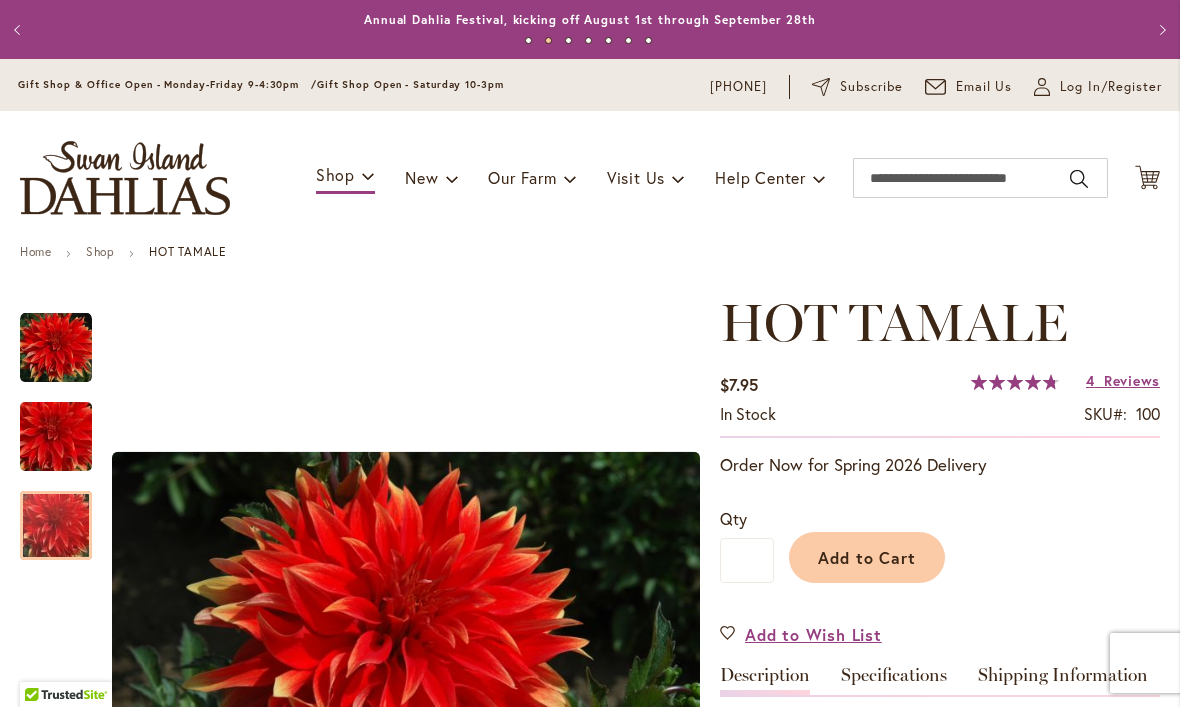 scroll, scrollTop: 0, scrollLeft: 0, axis: both 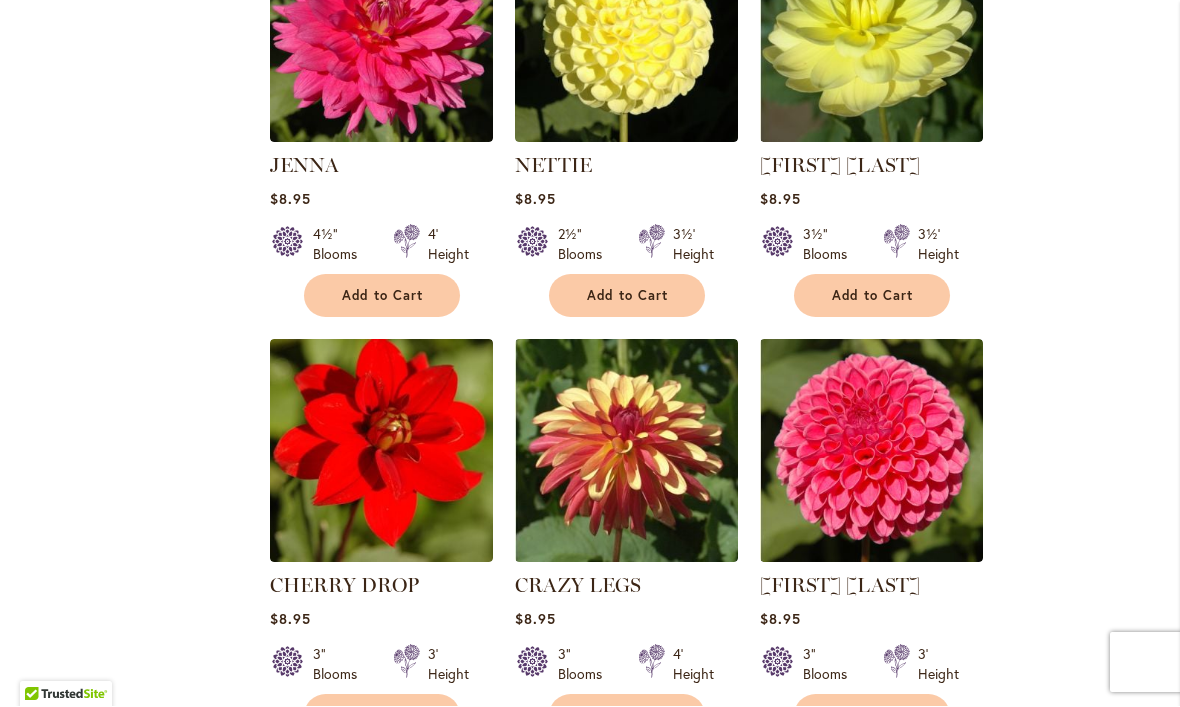 click at bounding box center (626, 451) 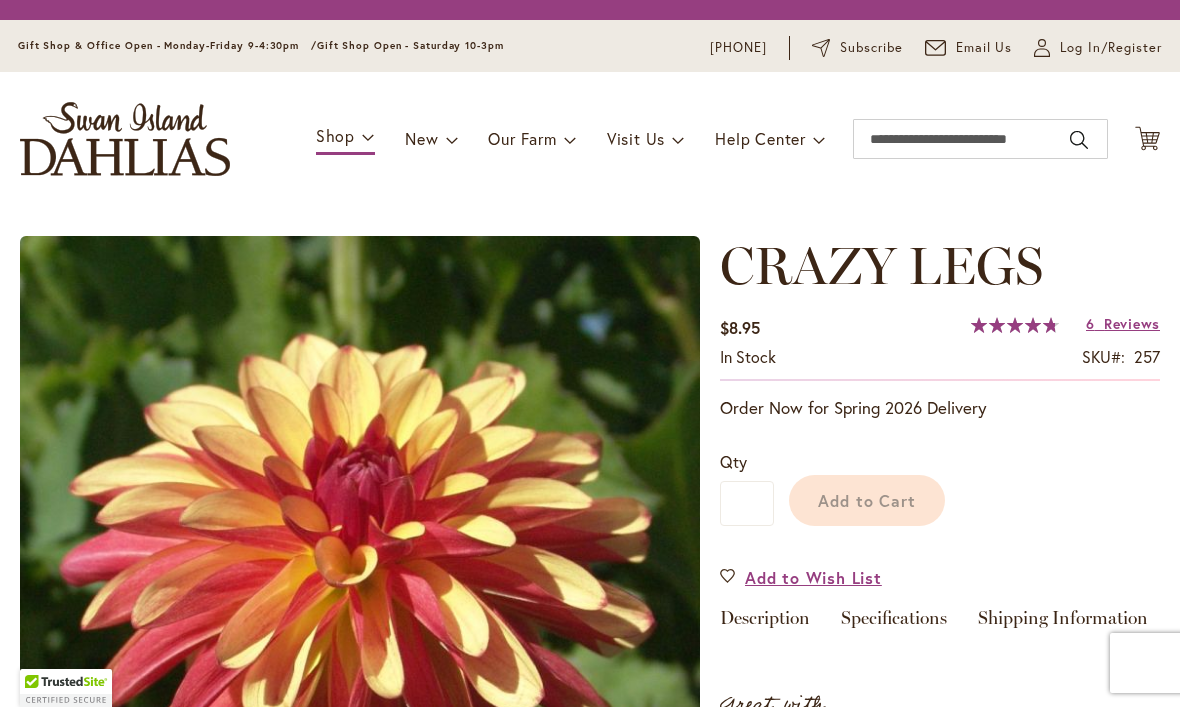 scroll, scrollTop: 0, scrollLeft: 0, axis: both 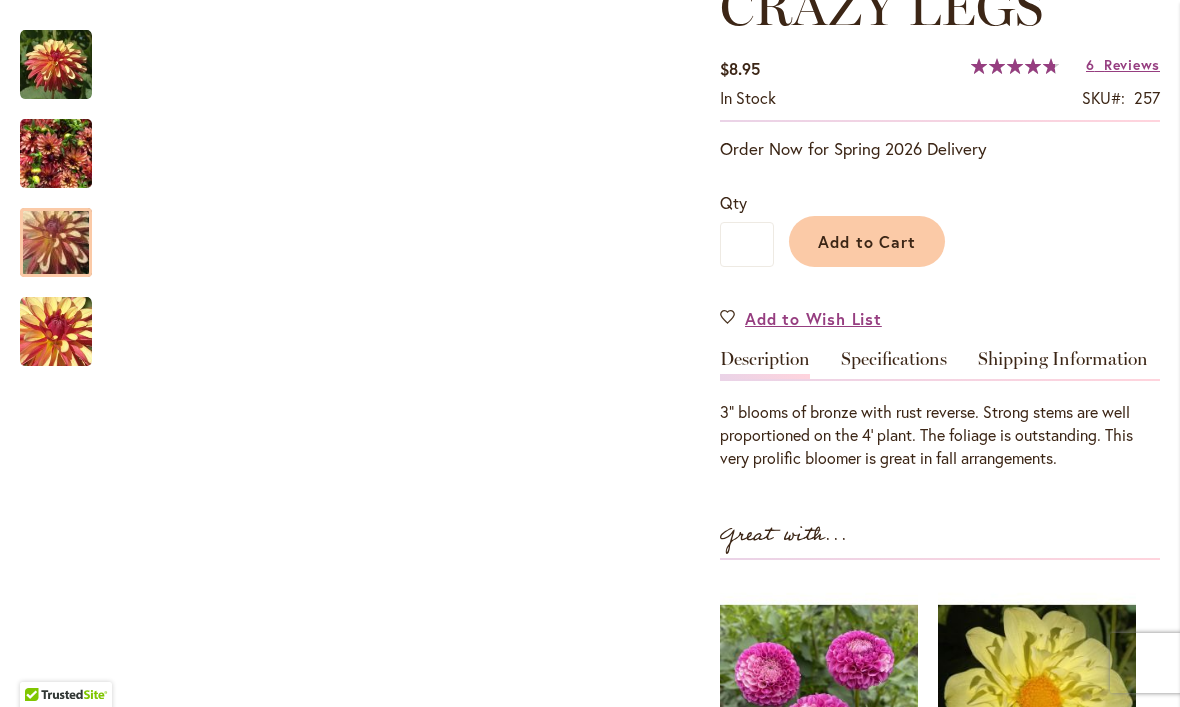 click at bounding box center (56, 243) 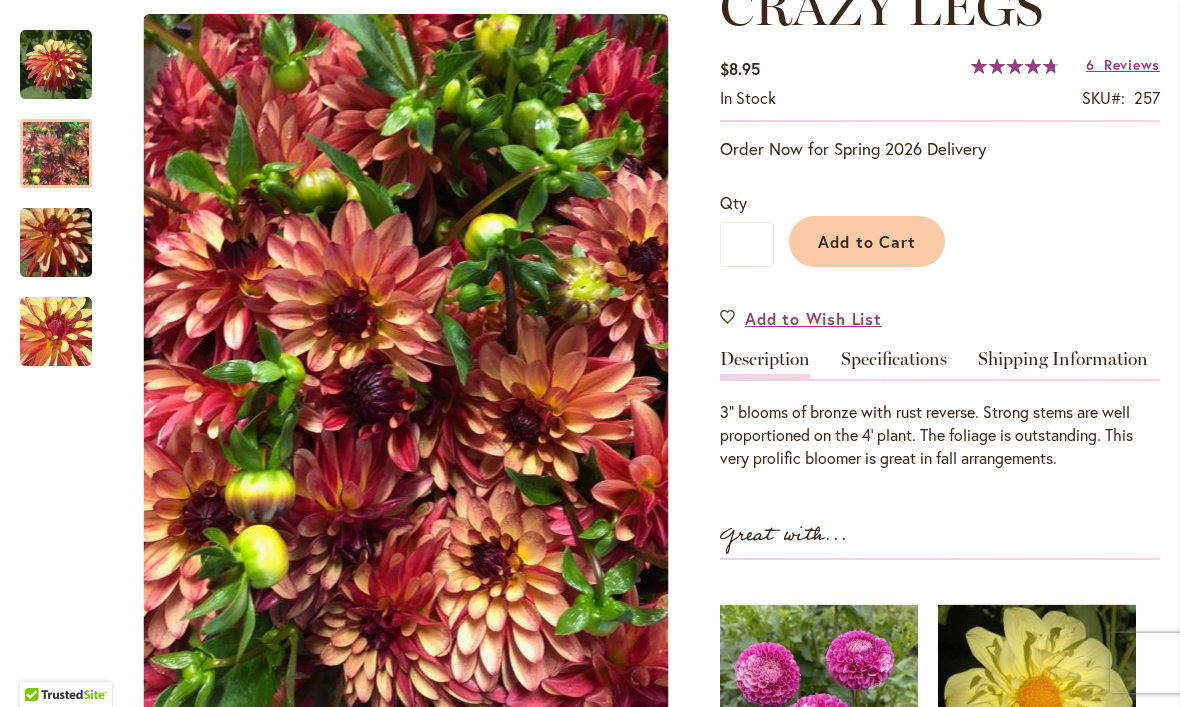 click at bounding box center (56, 154) 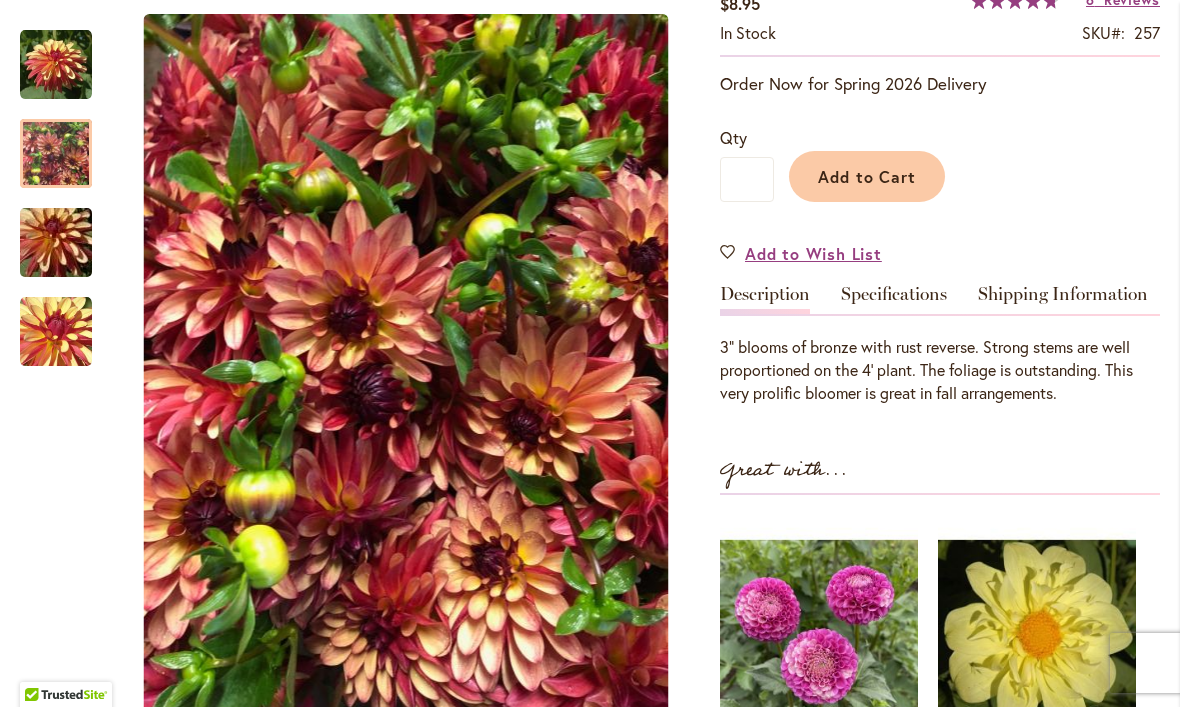 scroll, scrollTop: 376, scrollLeft: 0, axis: vertical 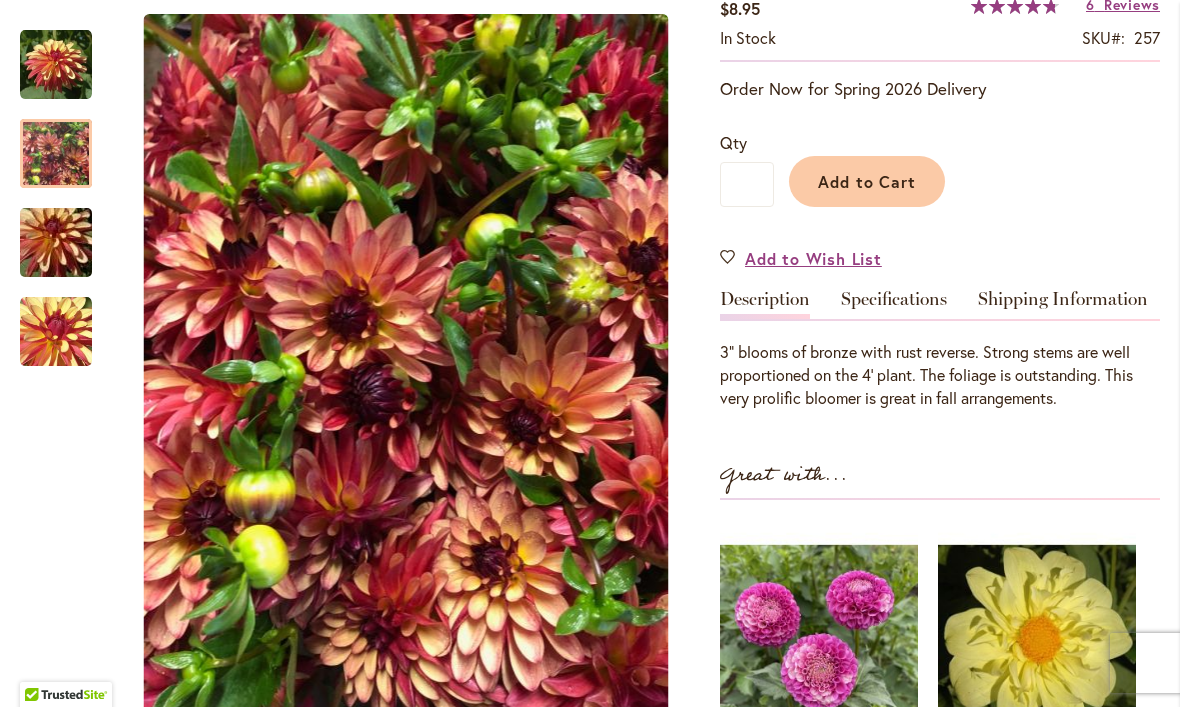 click at bounding box center (56, 64) 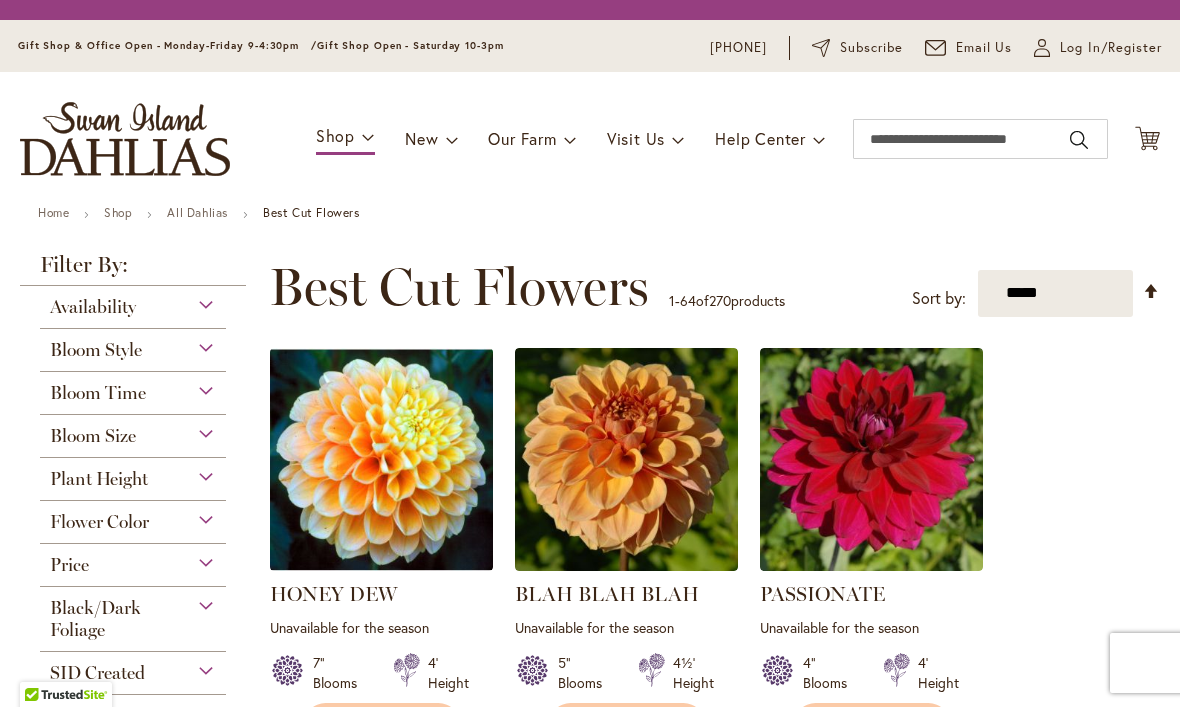 scroll, scrollTop: 1, scrollLeft: 0, axis: vertical 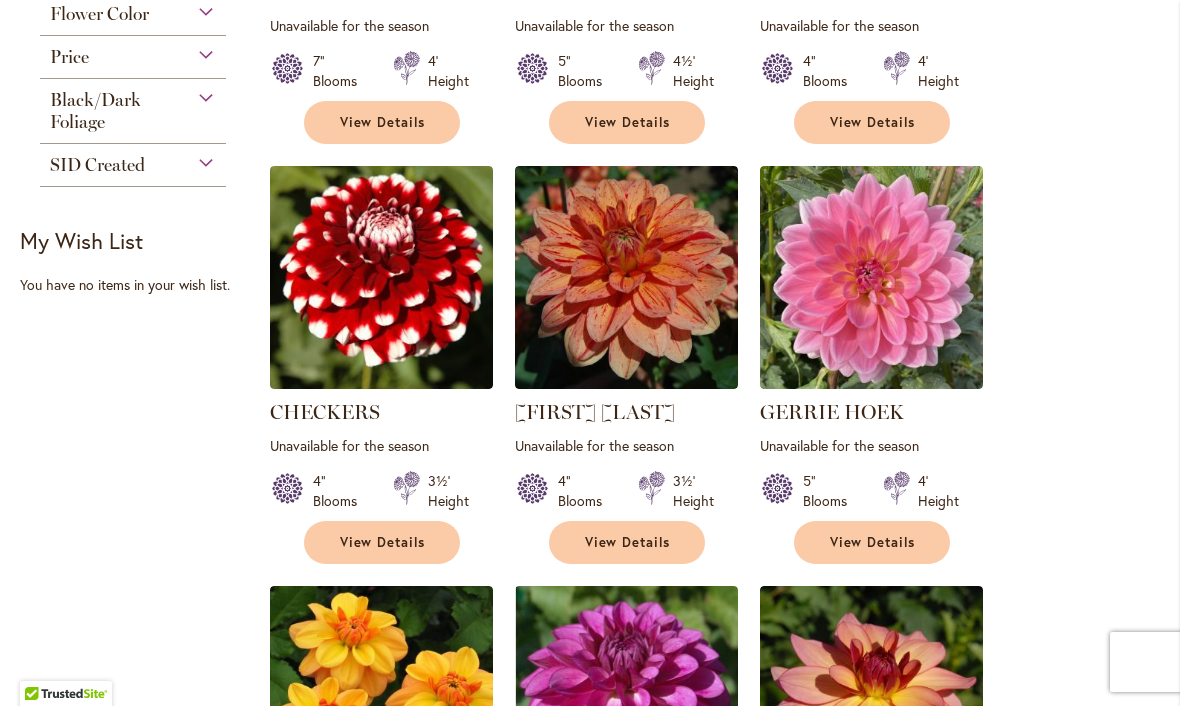 click at bounding box center (381, 278) 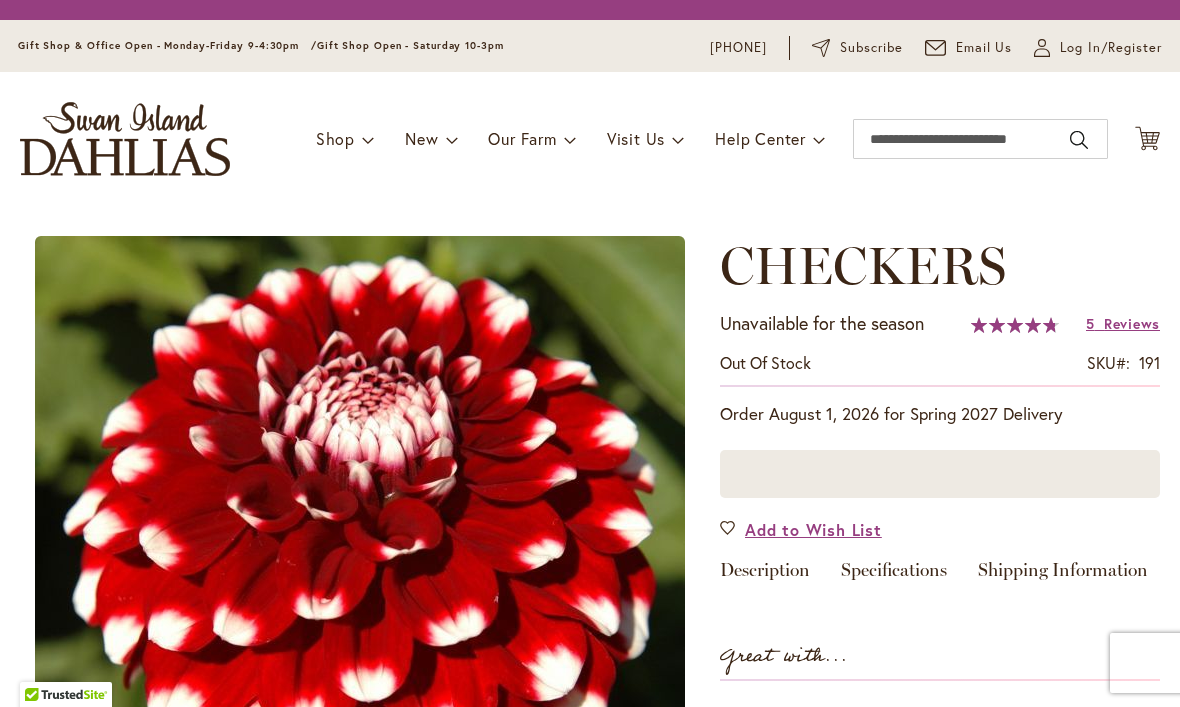 scroll, scrollTop: 0, scrollLeft: 0, axis: both 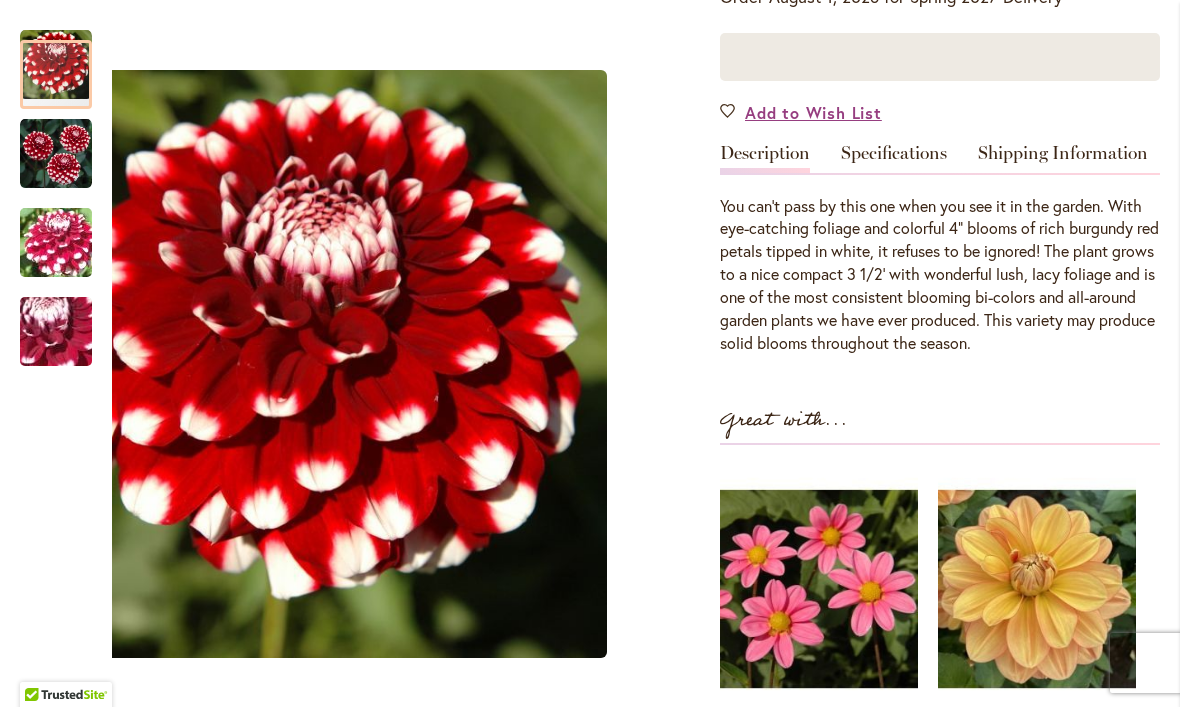 click at bounding box center [56, 153] 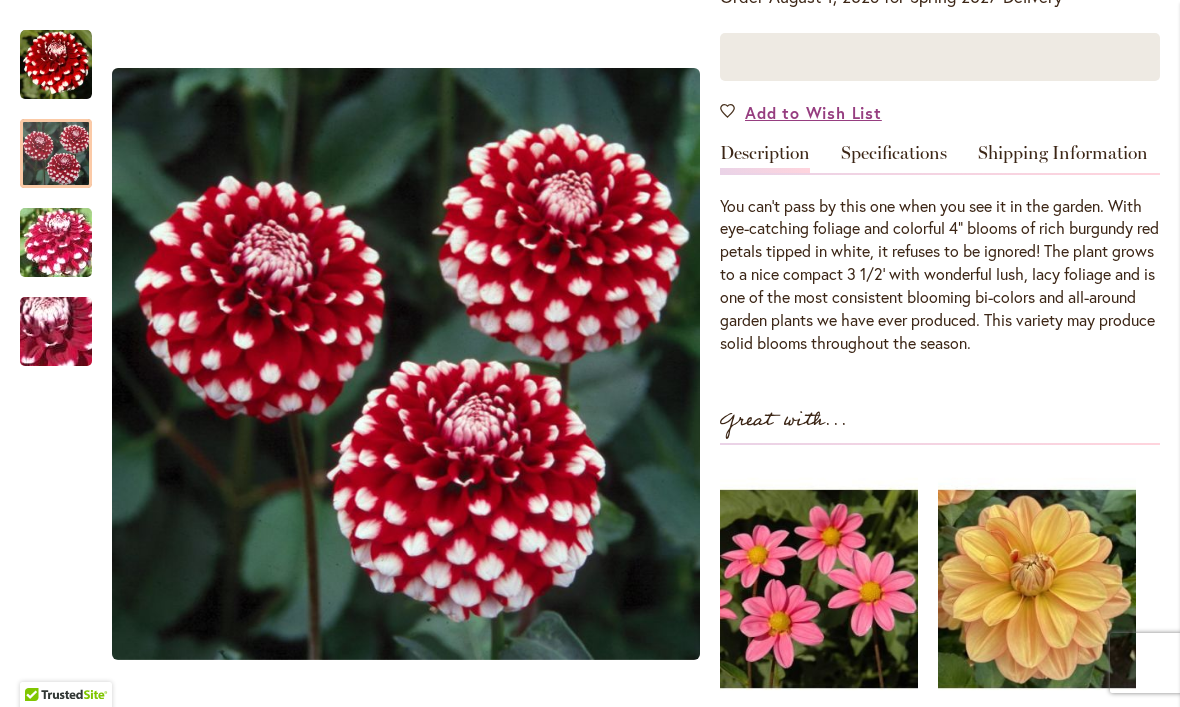 click at bounding box center [56, 243] 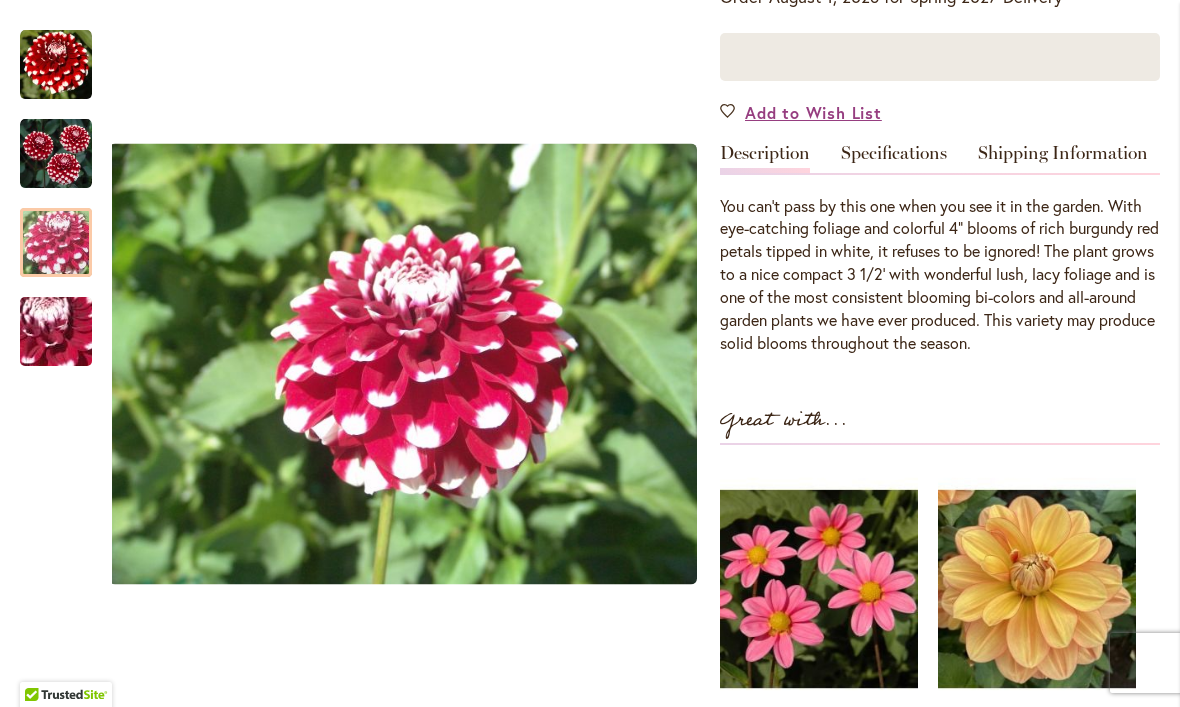 click at bounding box center (56, 332) 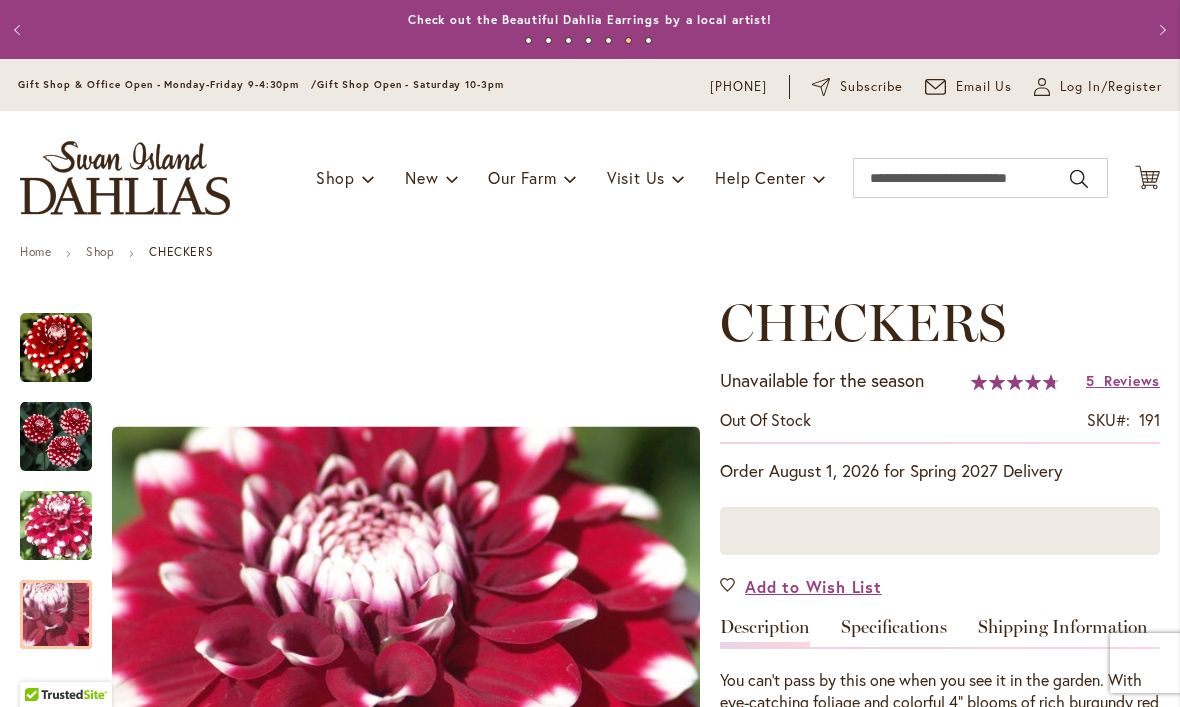 scroll, scrollTop: 0, scrollLeft: 0, axis: both 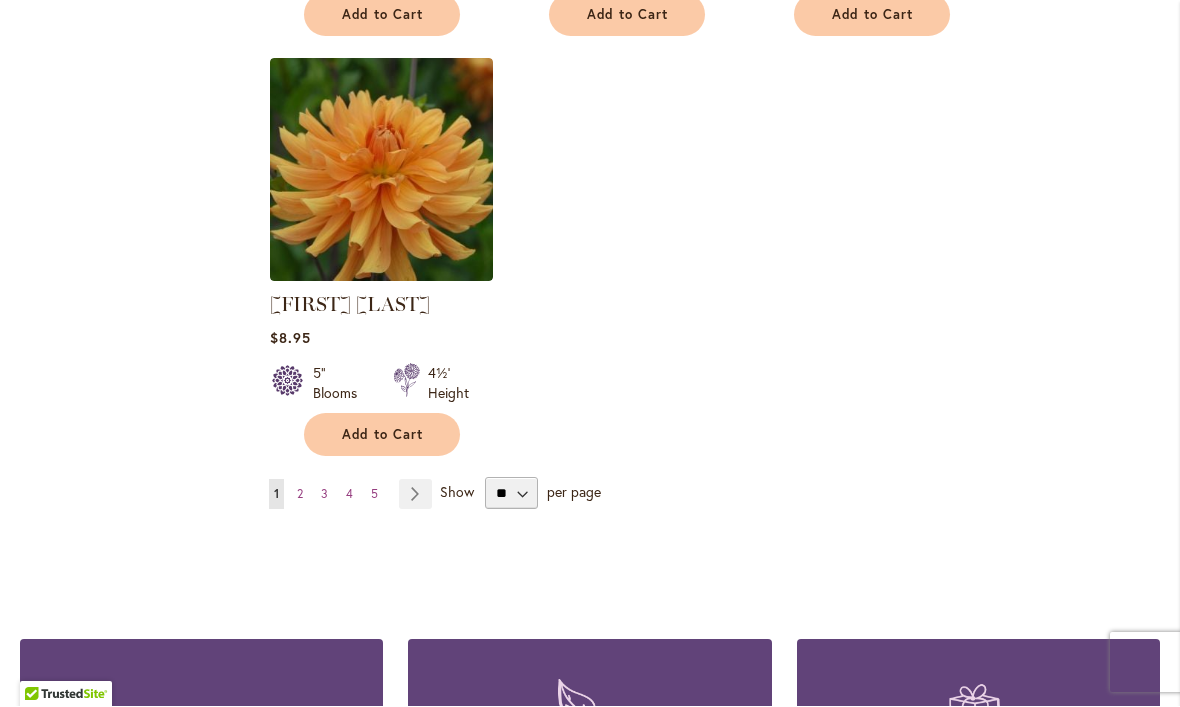 click on "Page
Next" at bounding box center [415, 495] 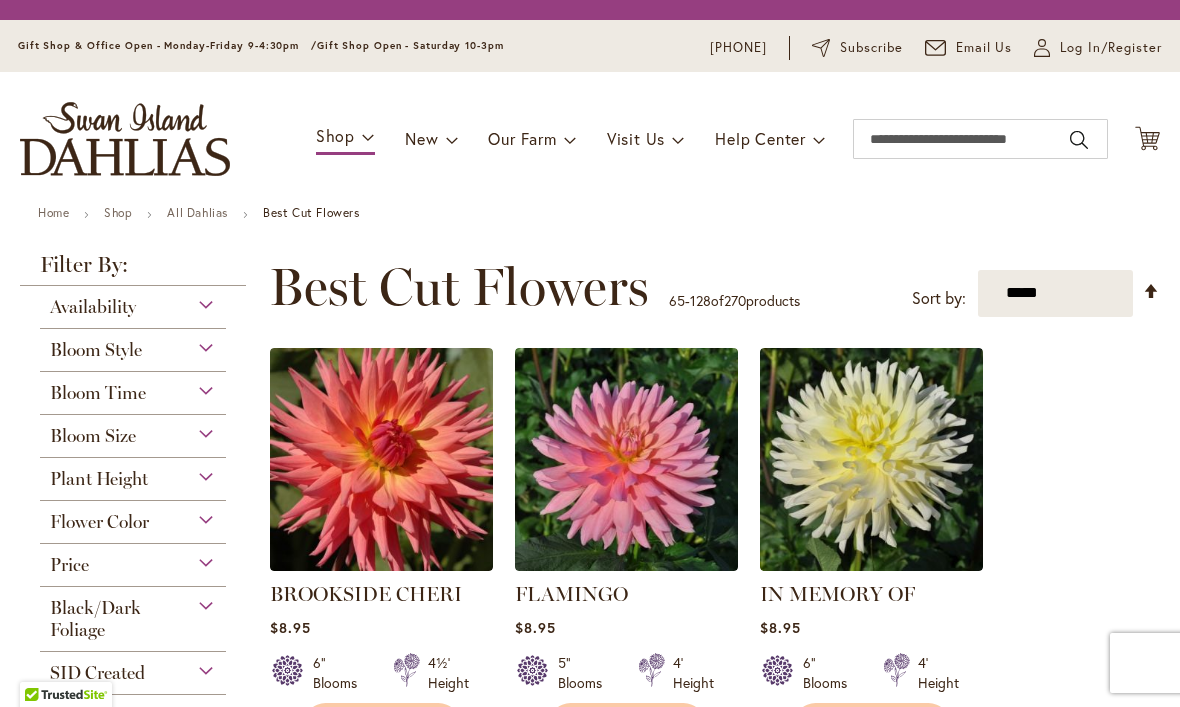 scroll, scrollTop: 1, scrollLeft: 0, axis: vertical 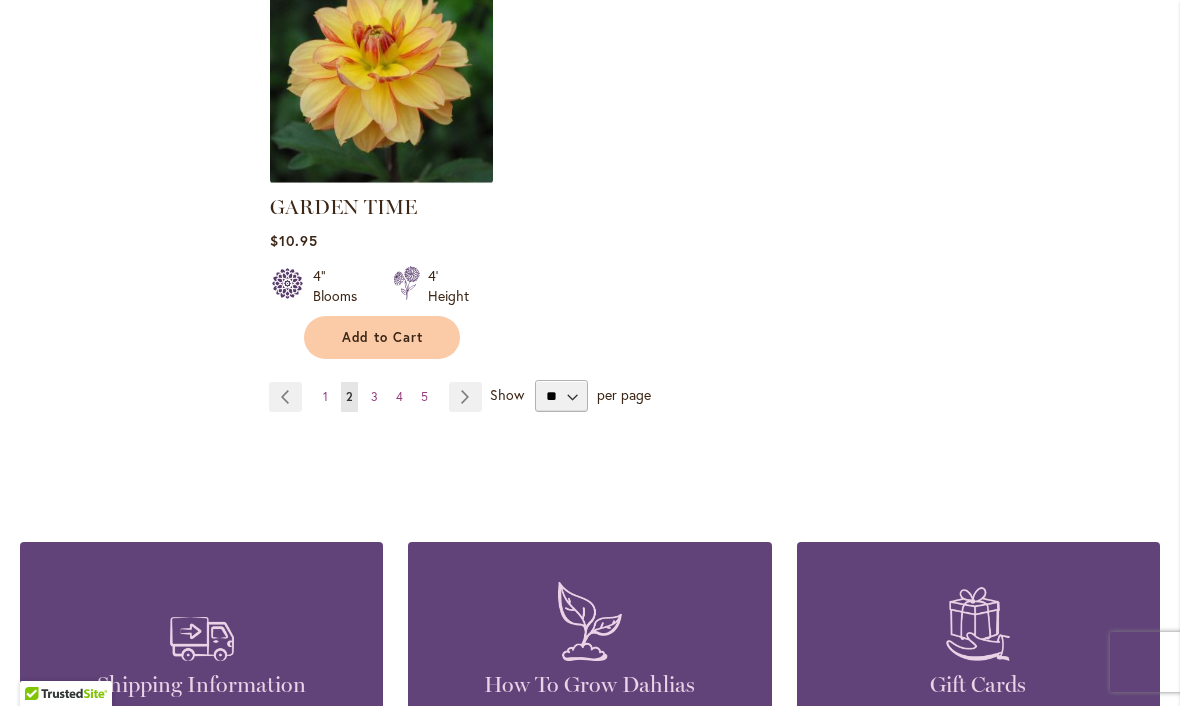 click on "Page
Next" at bounding box center (465, 398) 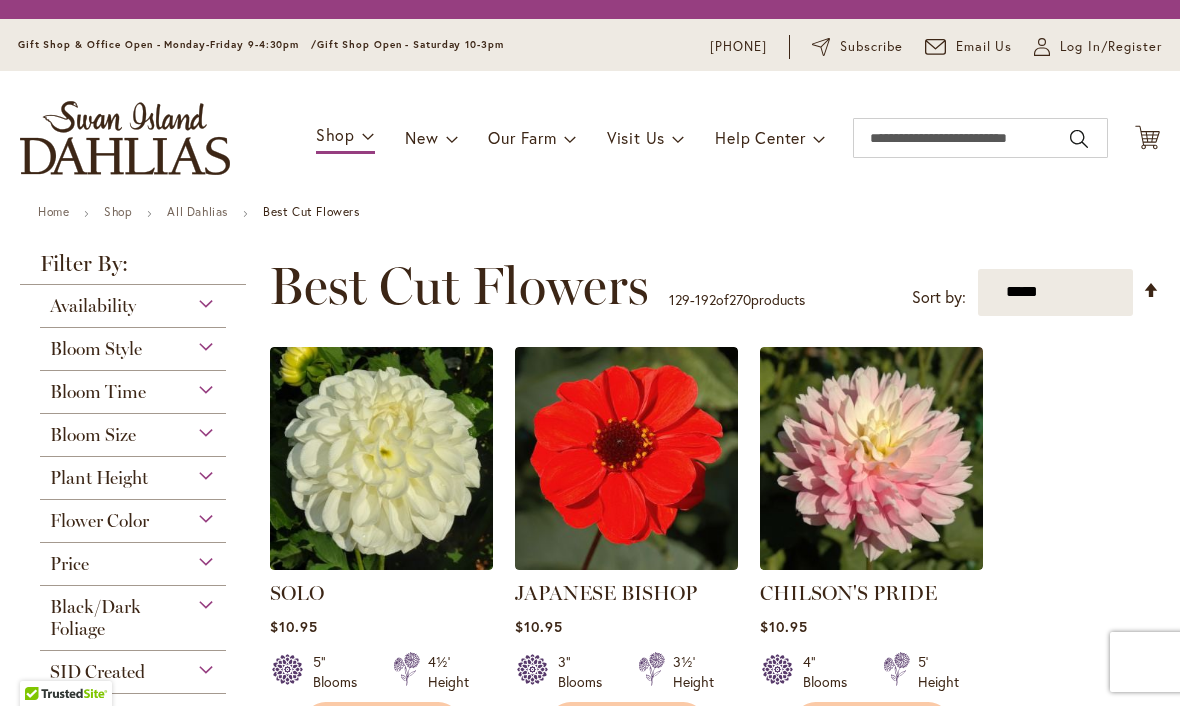 scroll, scrollTop: 1, scrollLeft: 0, axis: vertical 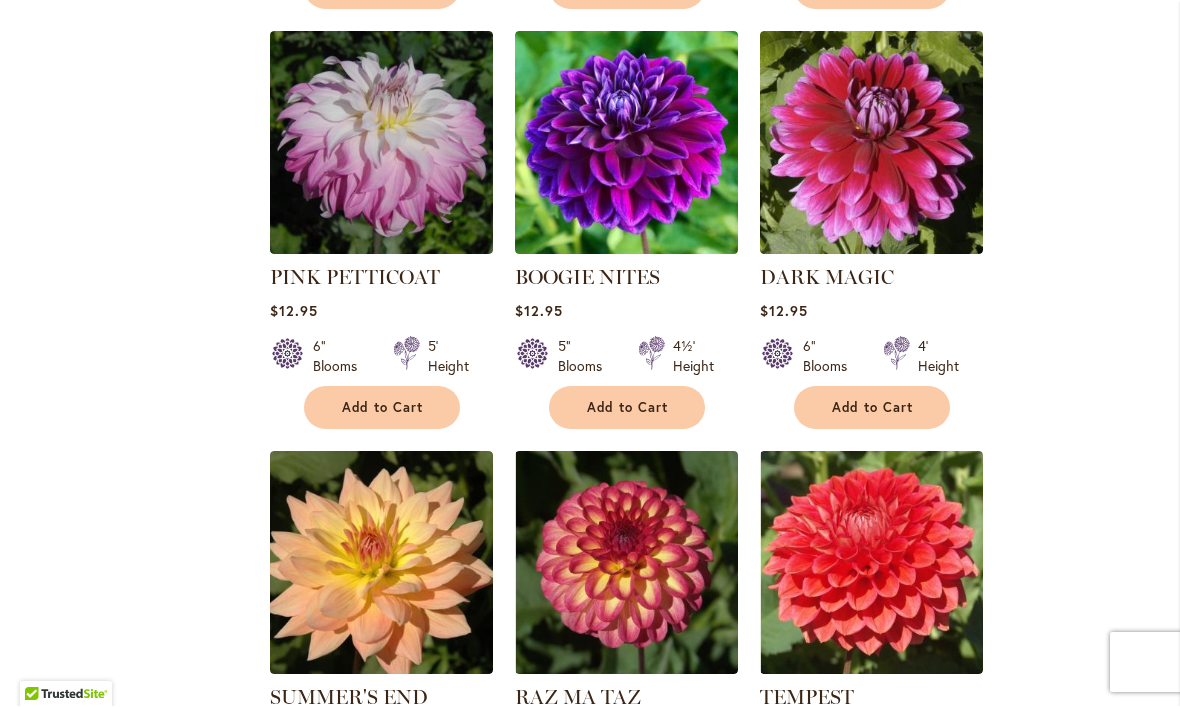 click at bounding box center [626, 143] 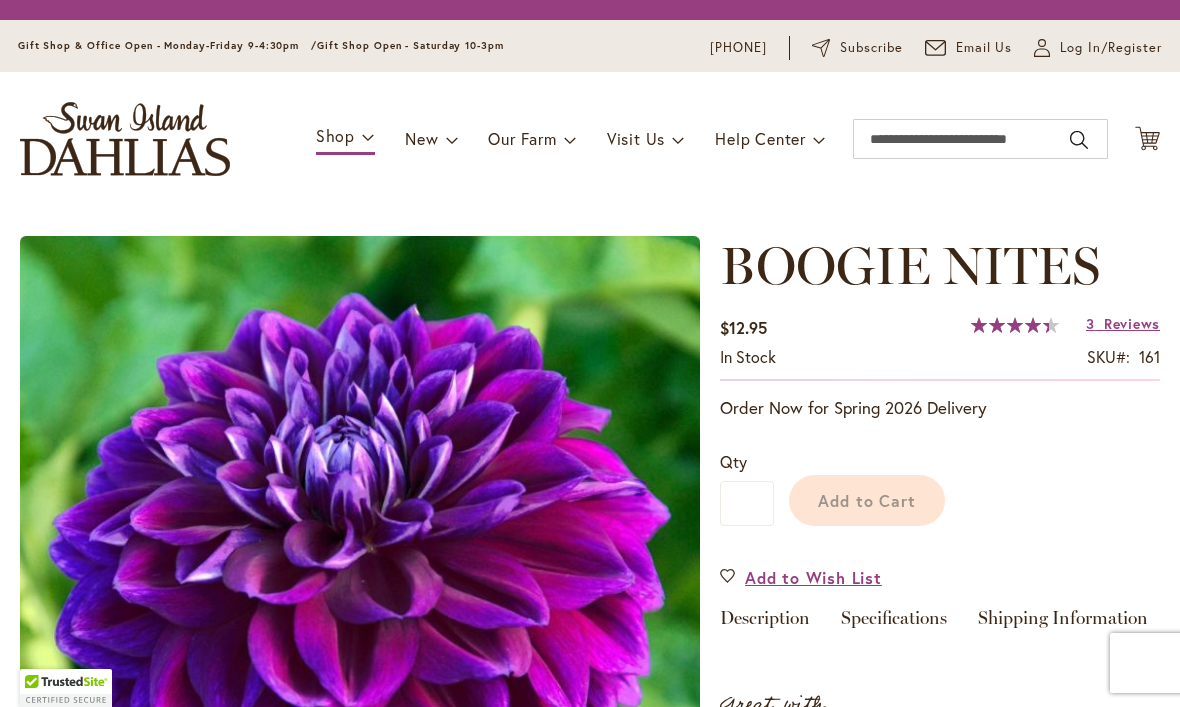 scroll, scrollTop: 0, scrollLeft: 0, axis: both 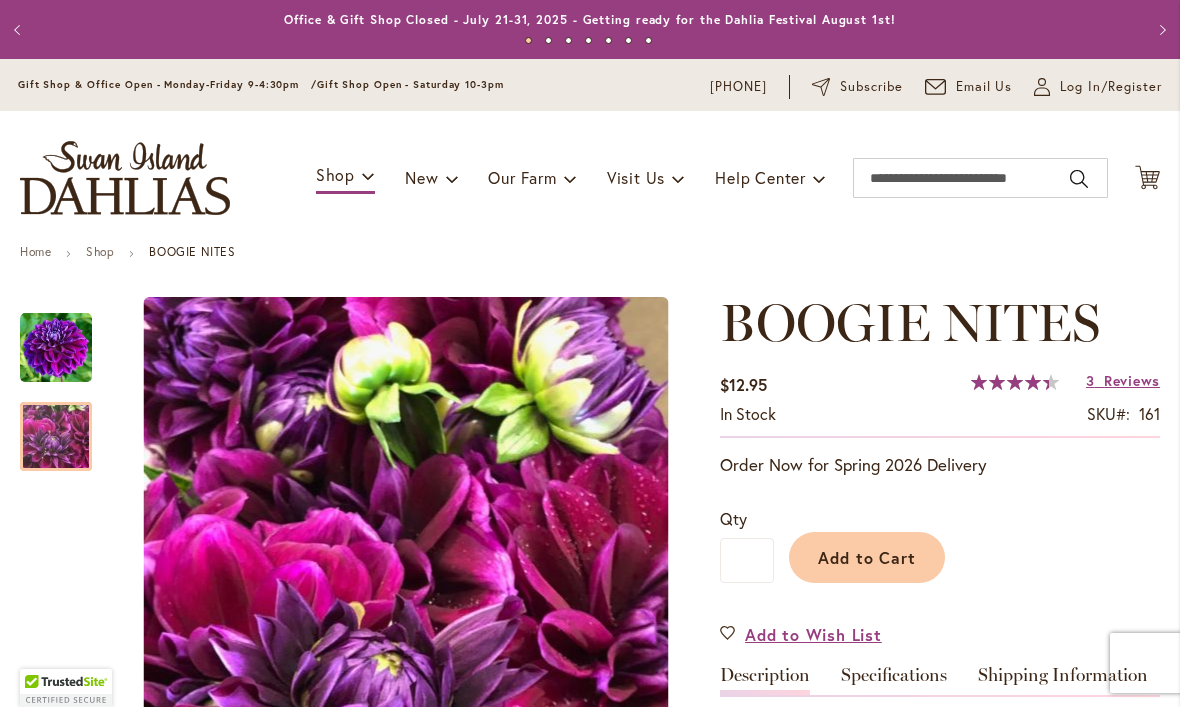 click at bounding box center [56, 437] 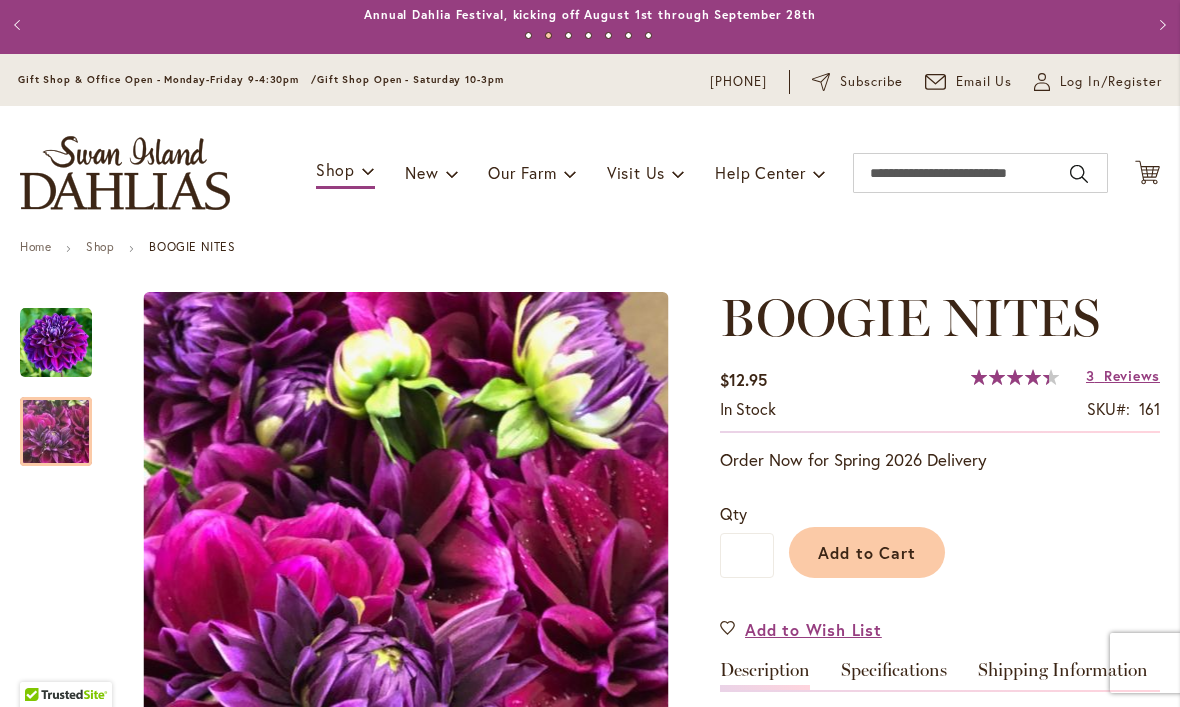 scroll, scrollTop: 2, scrollLeft: 0, axis: vertical 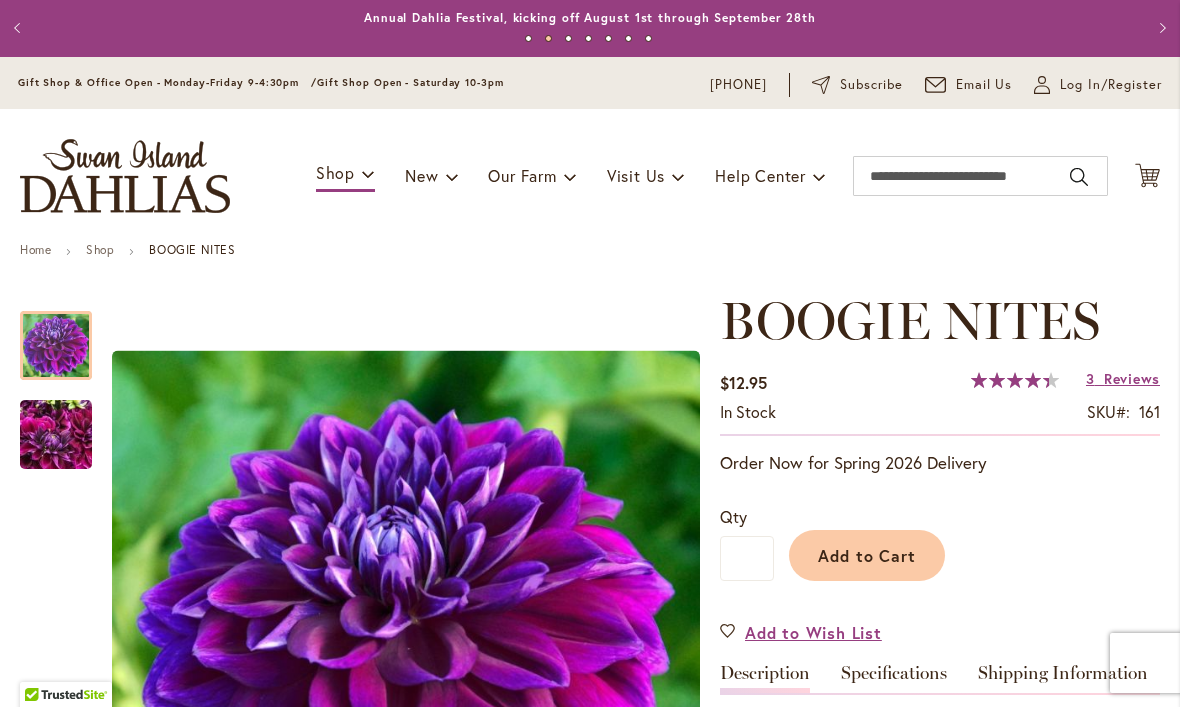 click at bounding box center (56, 346) 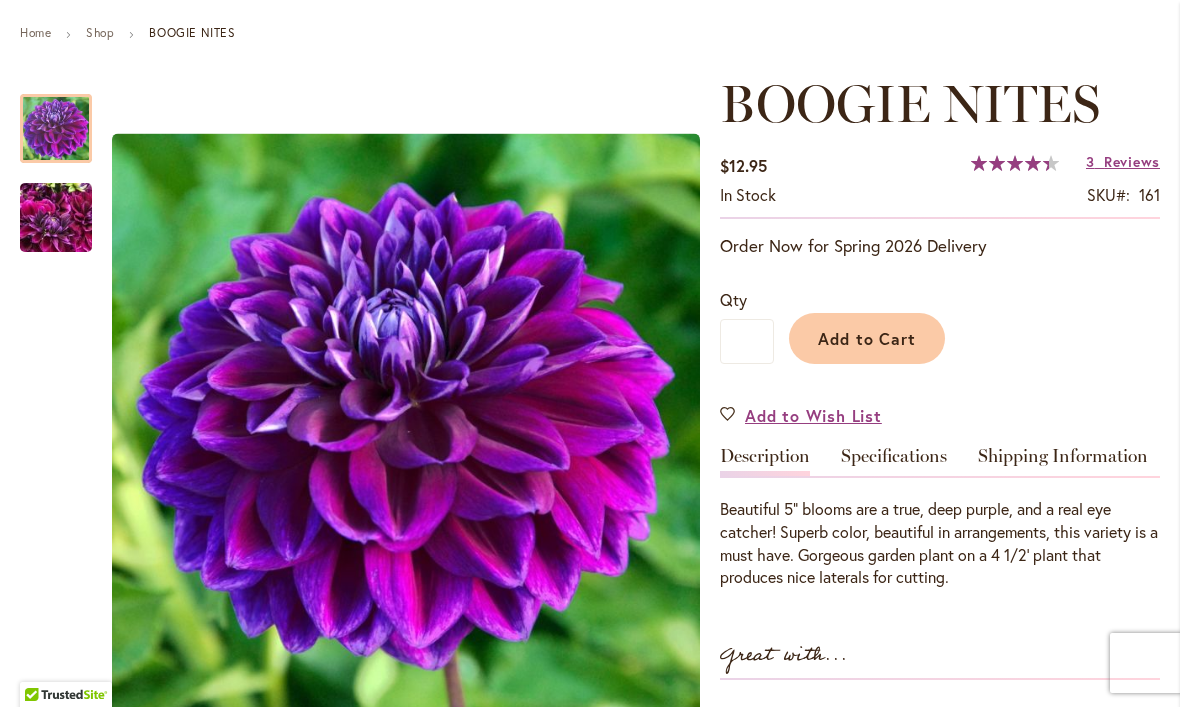 scroll, scrollTop: 200, scrollLeft: 0, axis: vertical 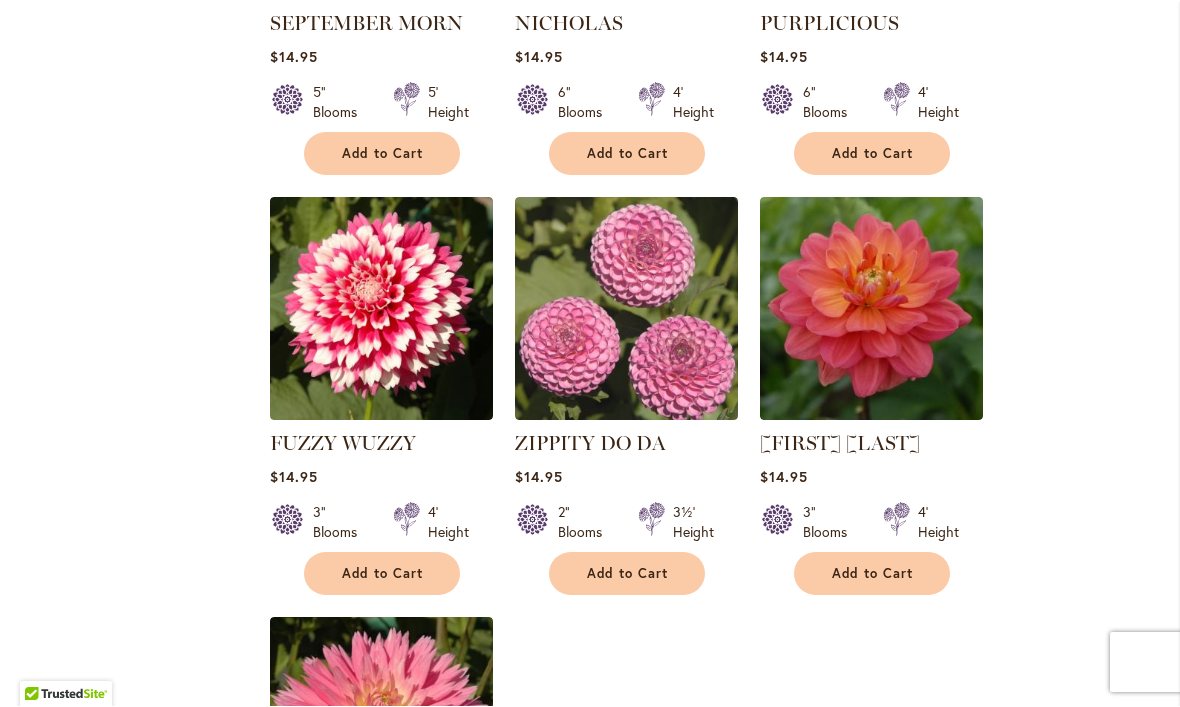 click at bounding box center (381, 309) 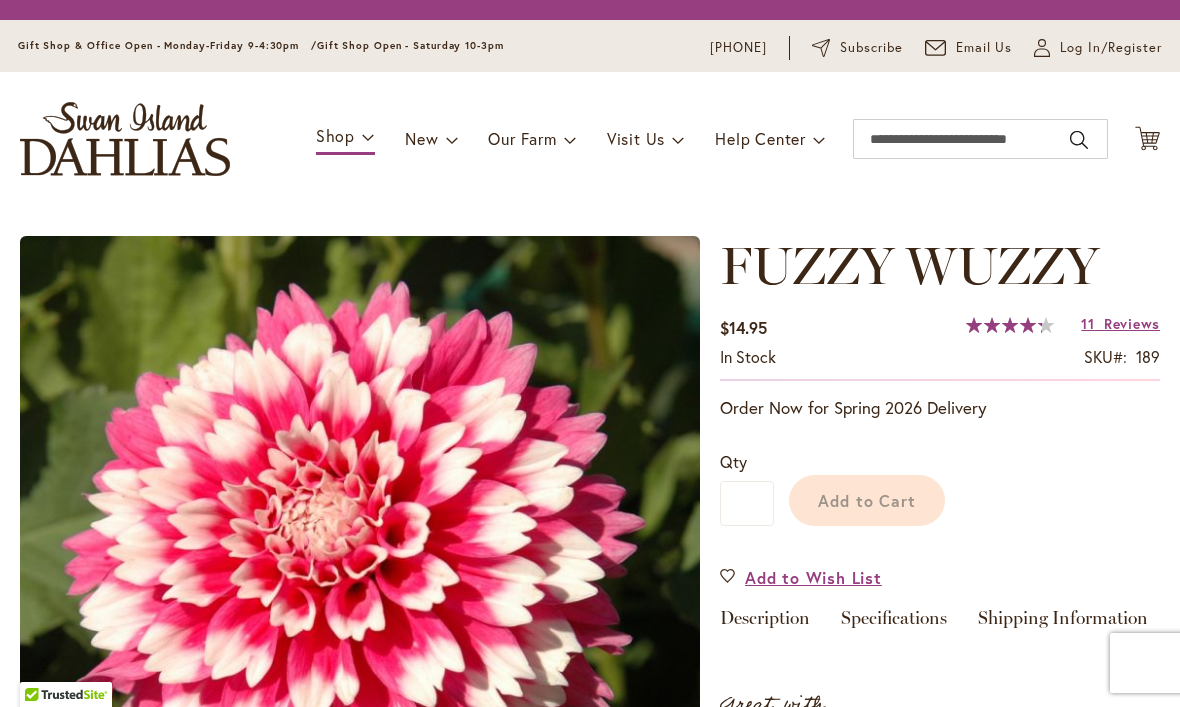 scroll, scrollTop: 0, scrollLeft: 0, axis: both 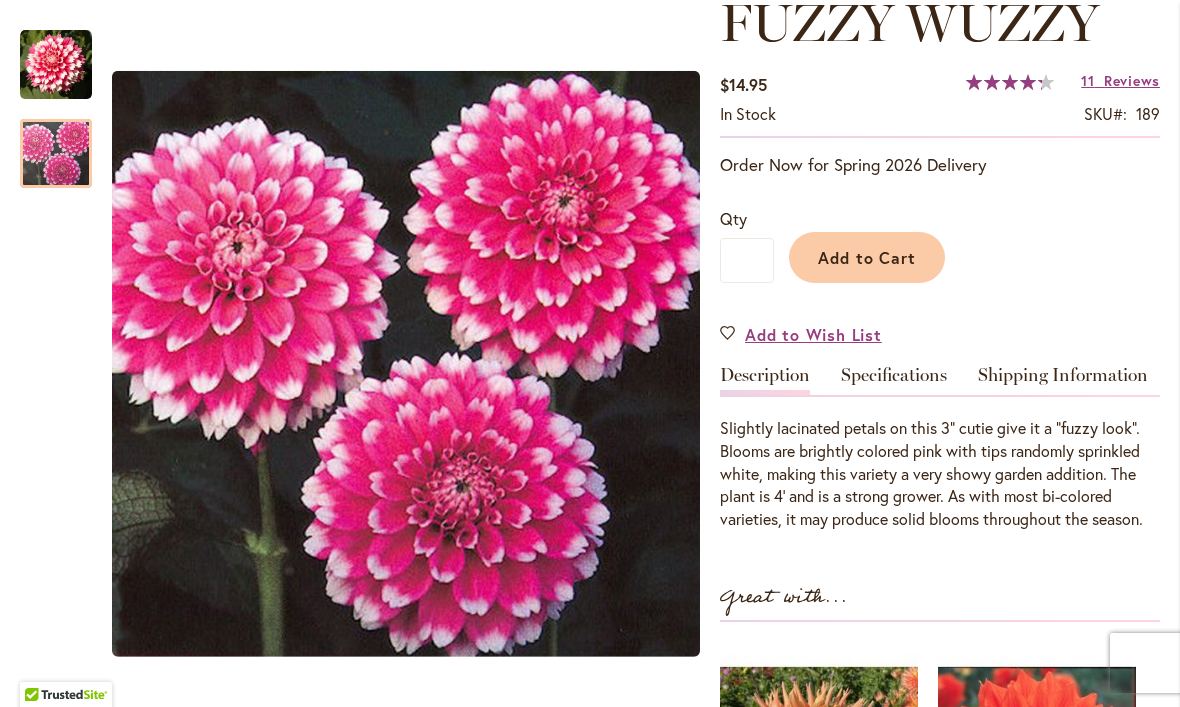 click at bounding box center (56, 154) 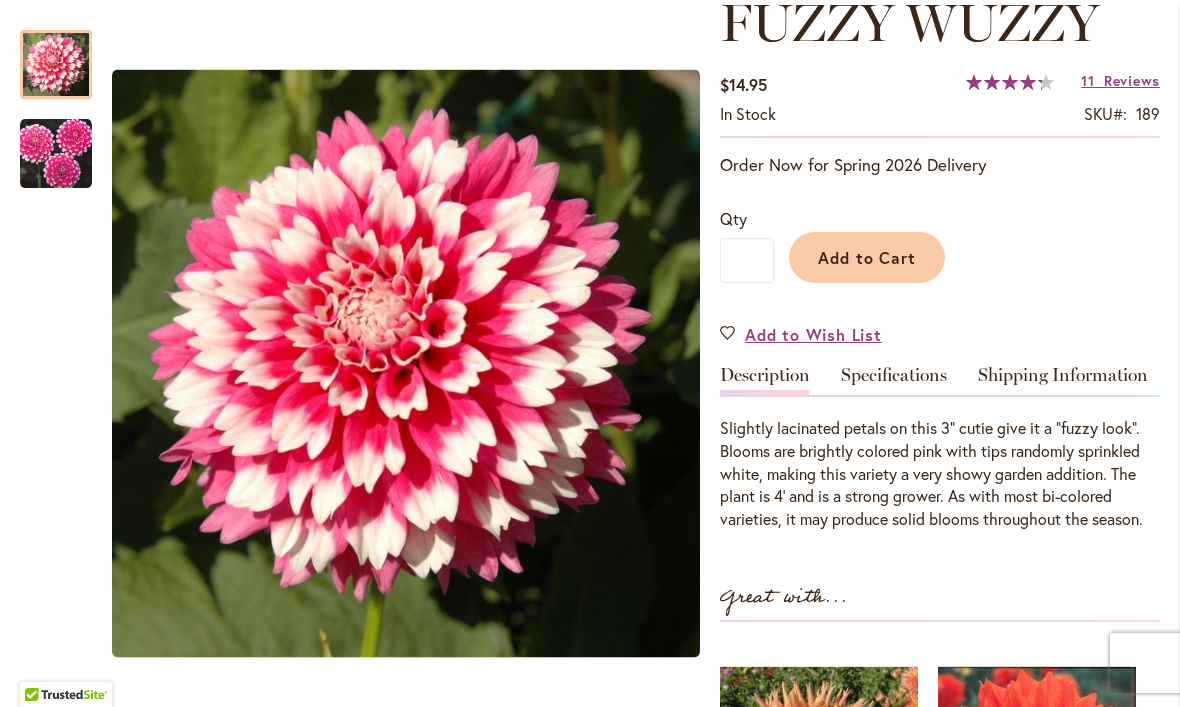 click at bounding box center (56, 65) 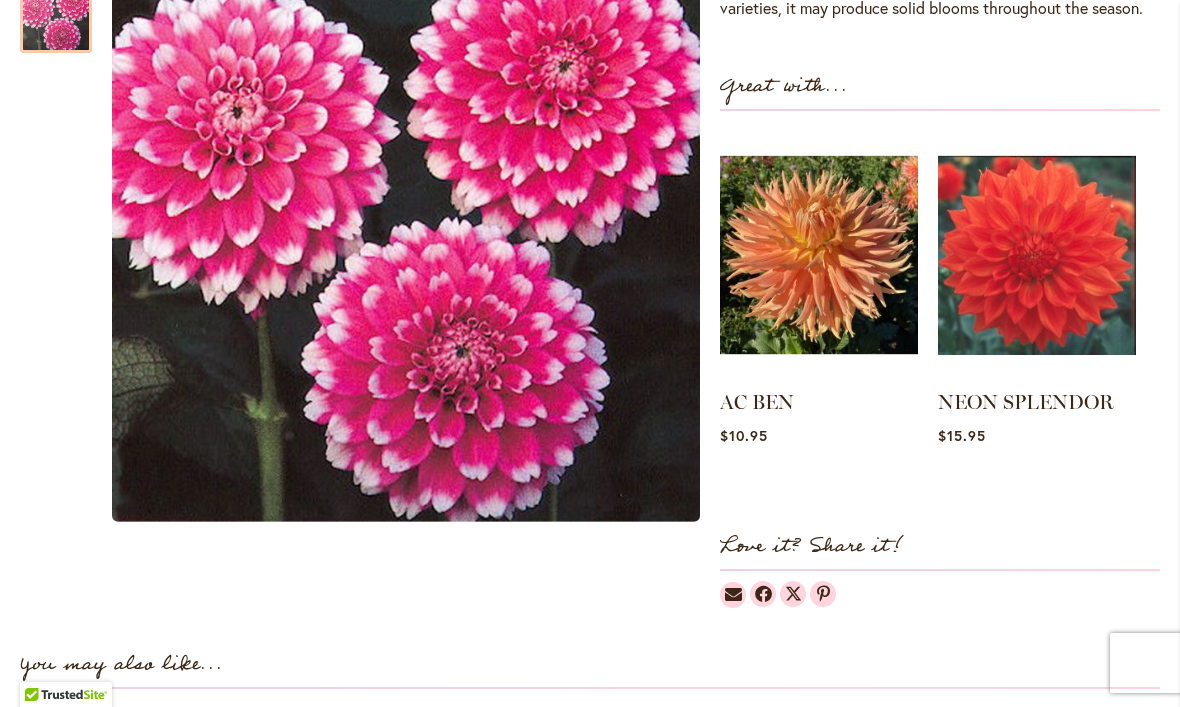 scroll, scrollTop: 798, scrollLeft: 0, axis: vertical 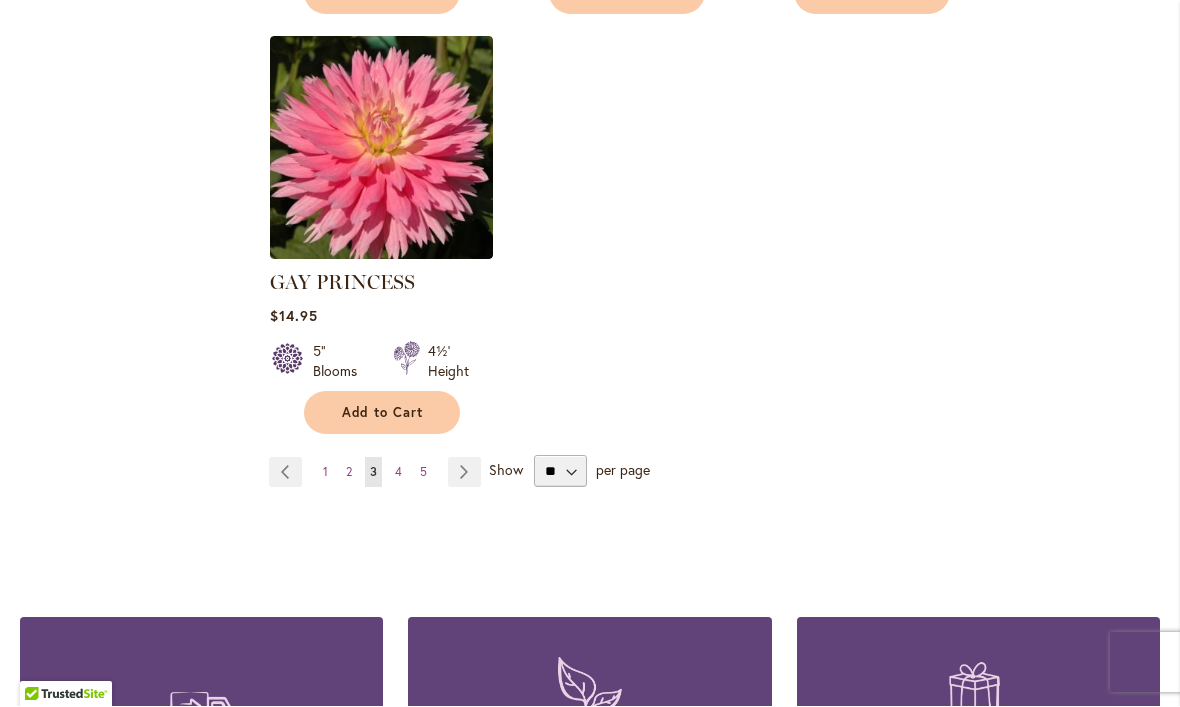 click on "Page
Next" at bounding box center [464, 473] 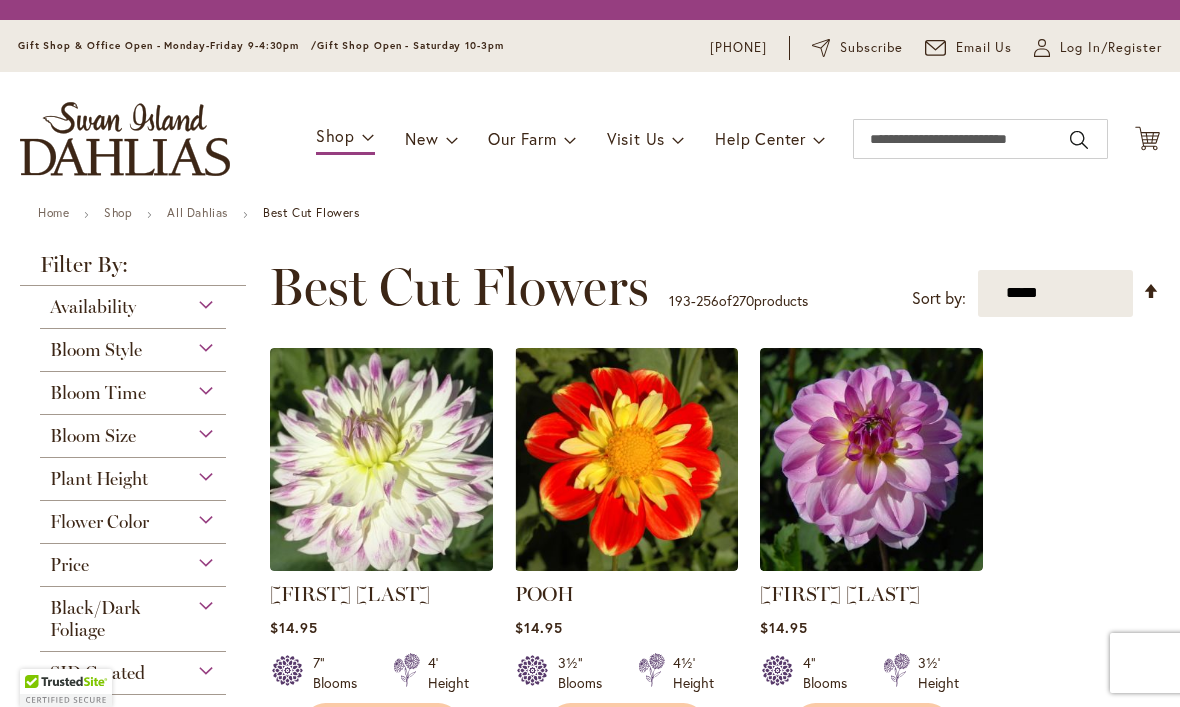 scroll, scrollTop: 1, scrollLeft: 0, axis: vertical 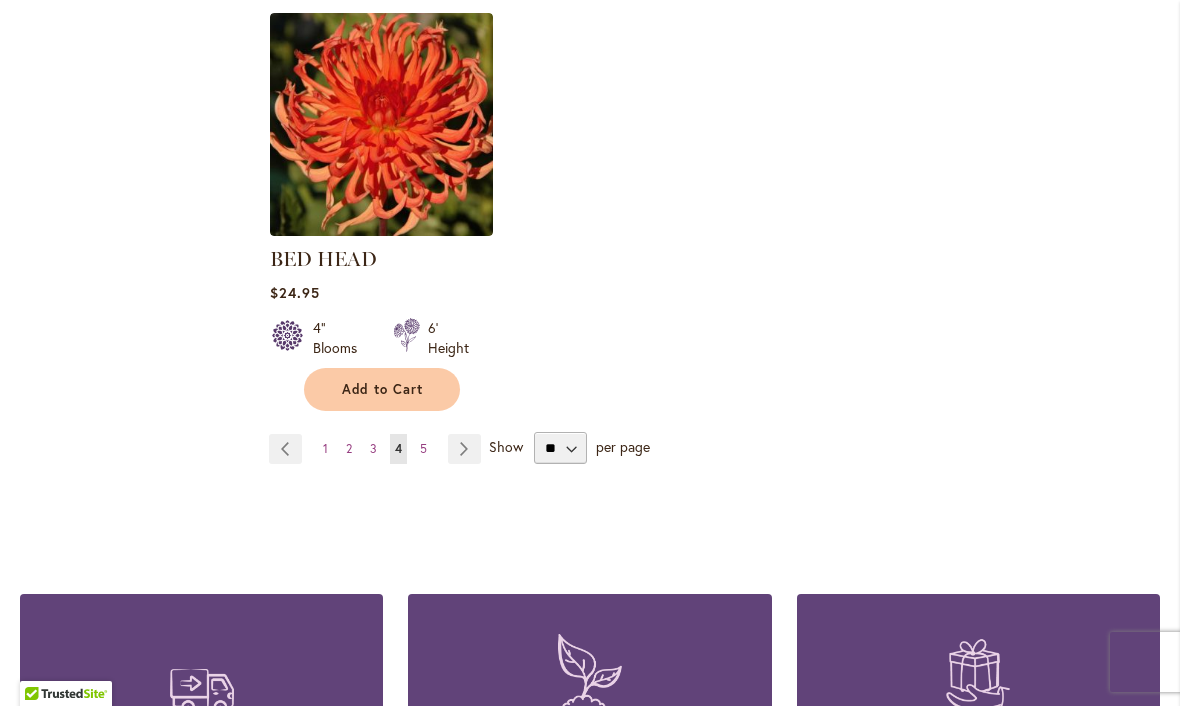click on "Page
Next" at bounding box center [464, 450] 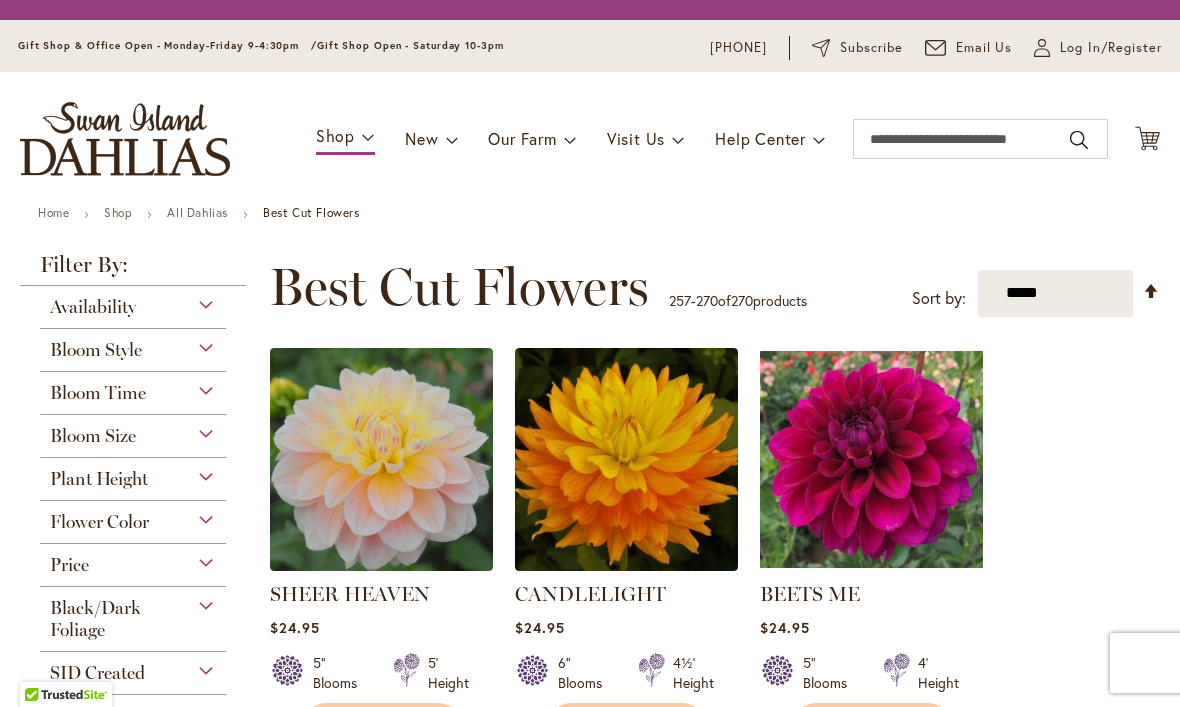 scroll, scrollTop: 1, scrollLeft: 0, axis: vertical 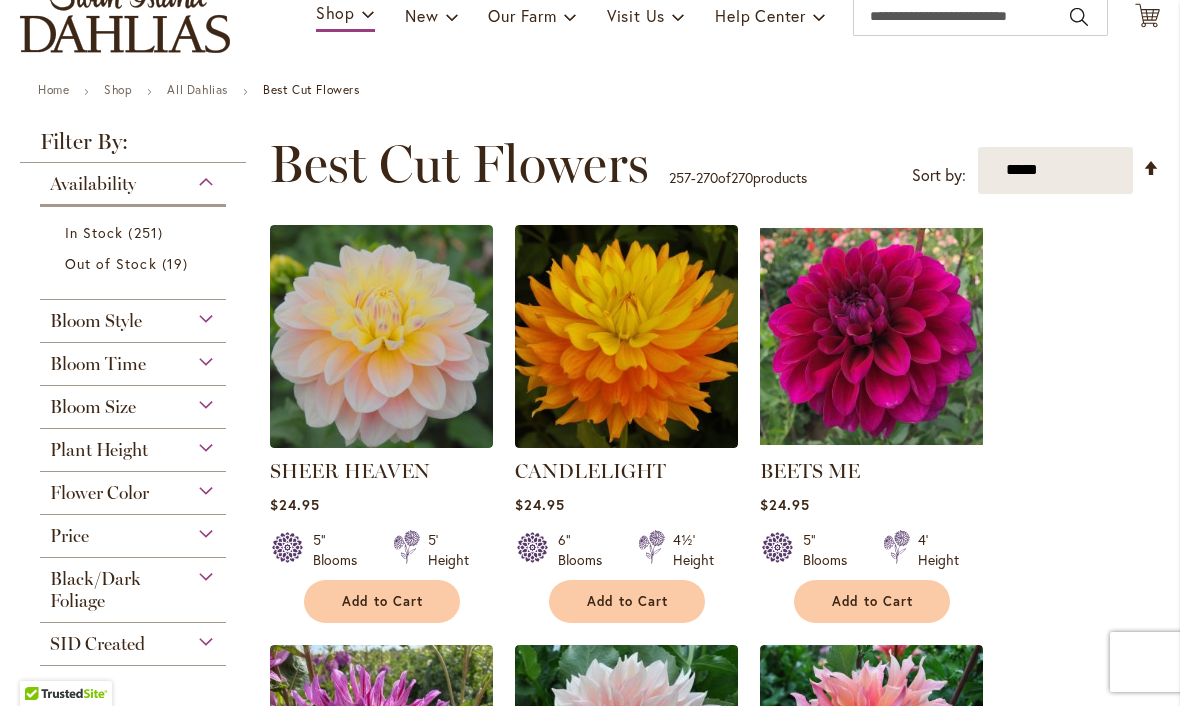click at bounding box center (626, 337) 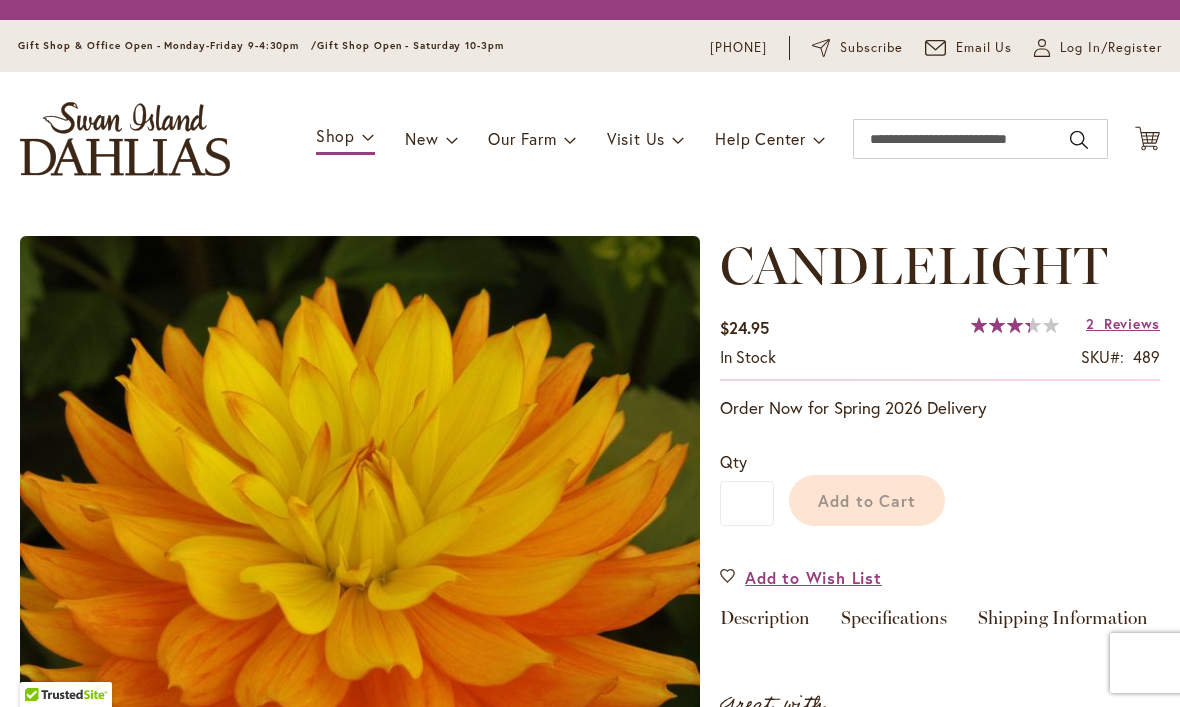 scroll, scrollTop: 0, scrollLeft: 0, axis: both 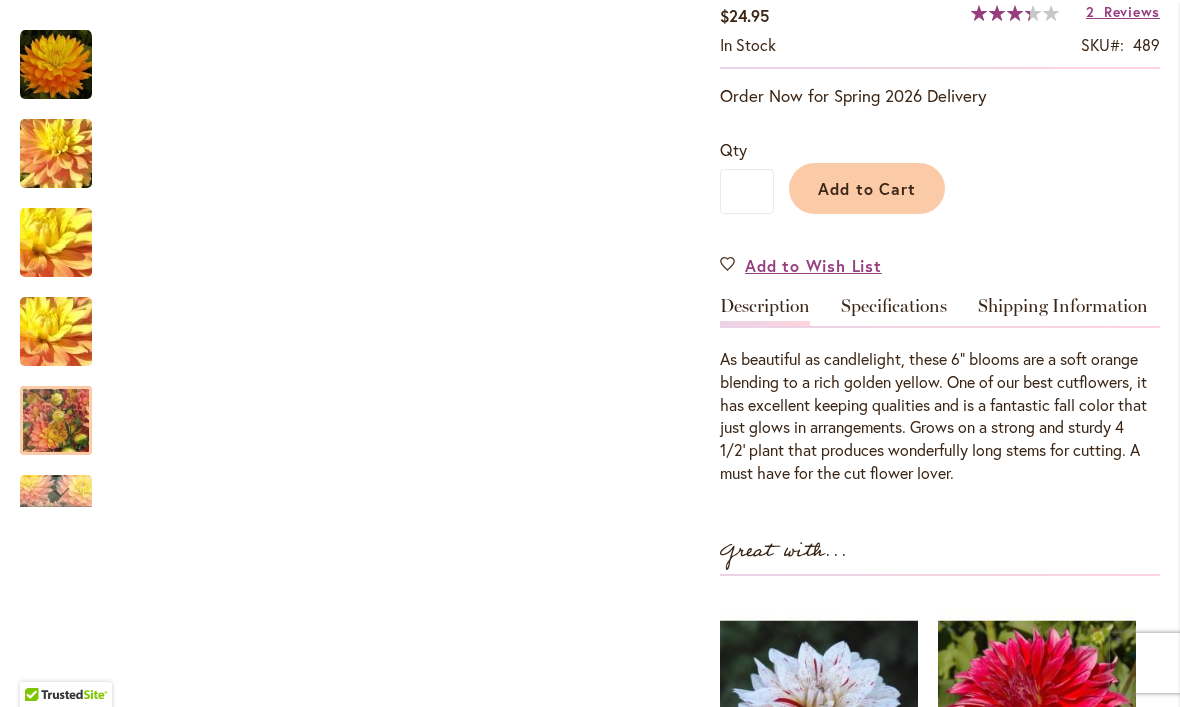 click at bounding box center [56, 421] 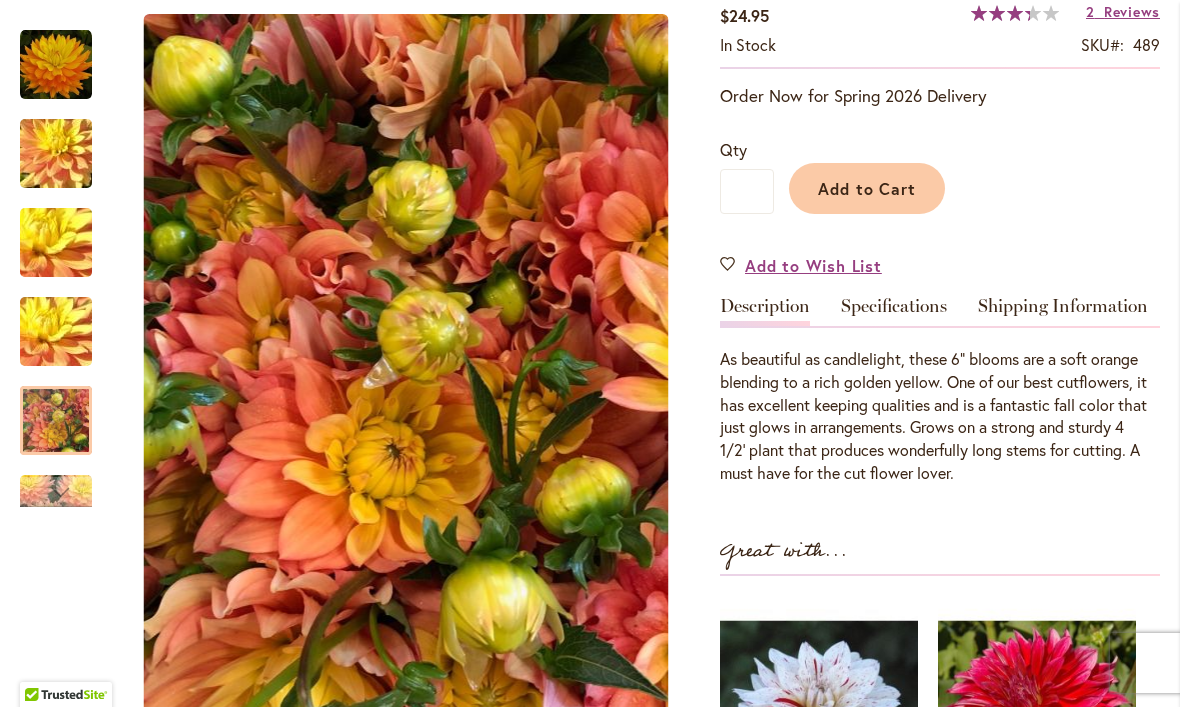 click at bounding box center (56, 492) 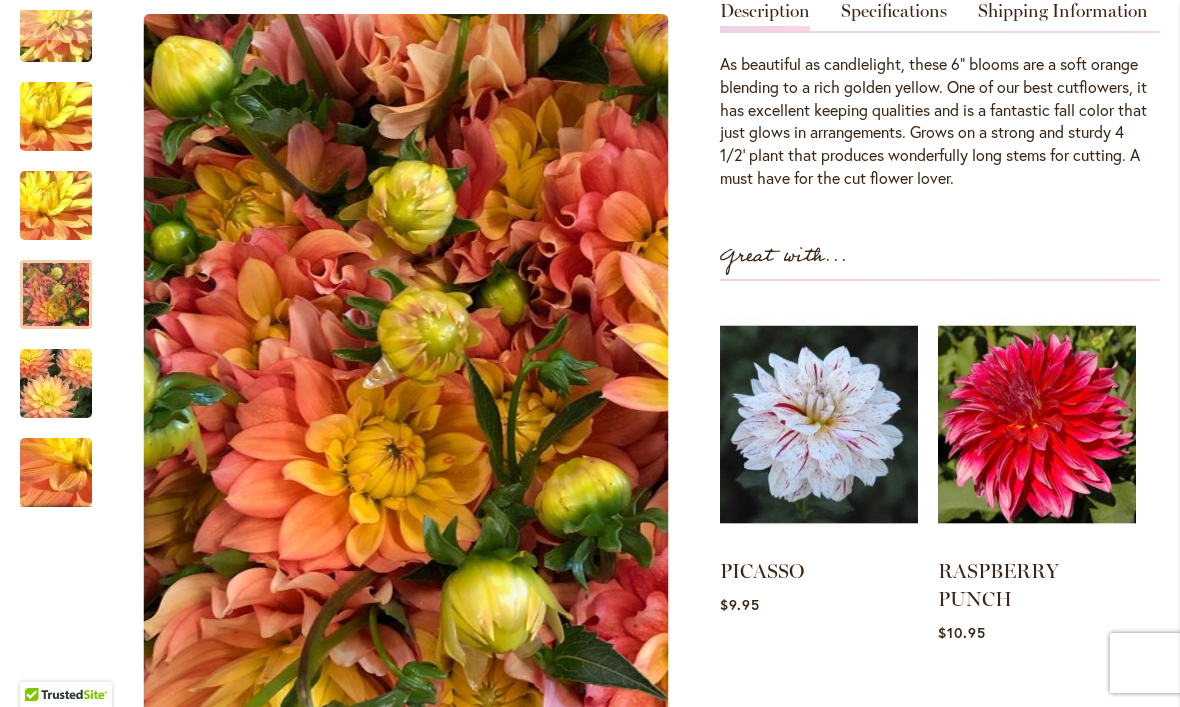 scroll, scrollTop: 602, scrollLeft: 0, axis: vertical 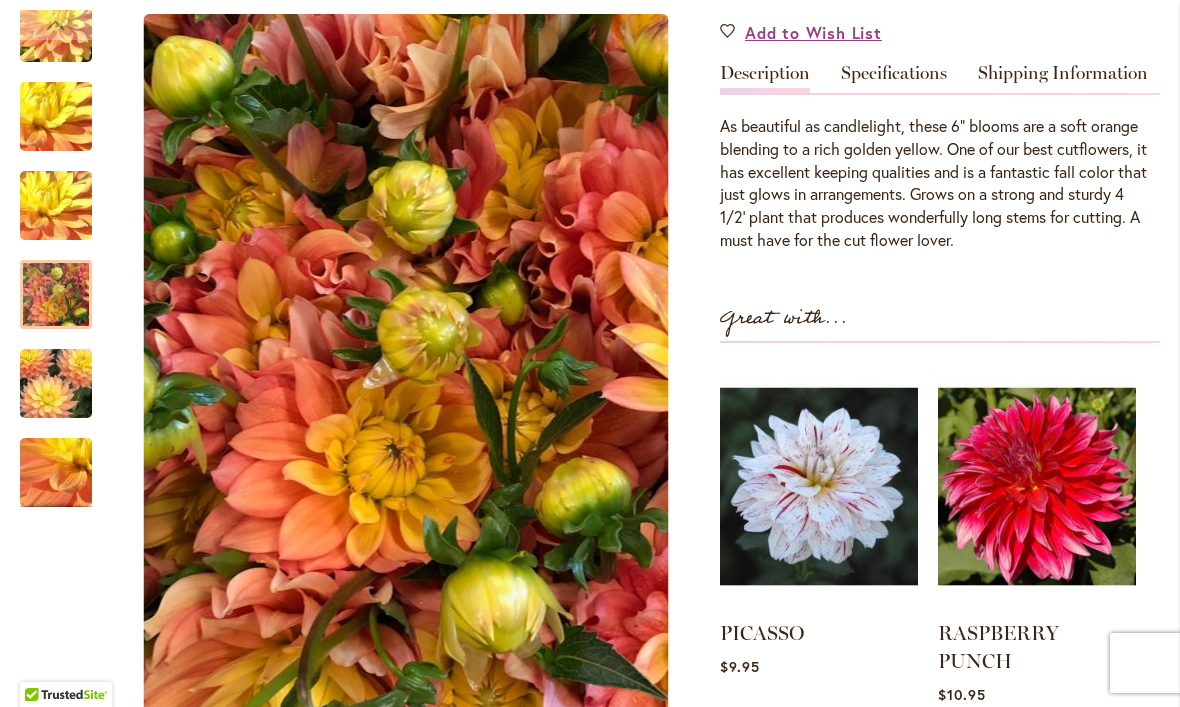 click at bounding box center (56, 473) 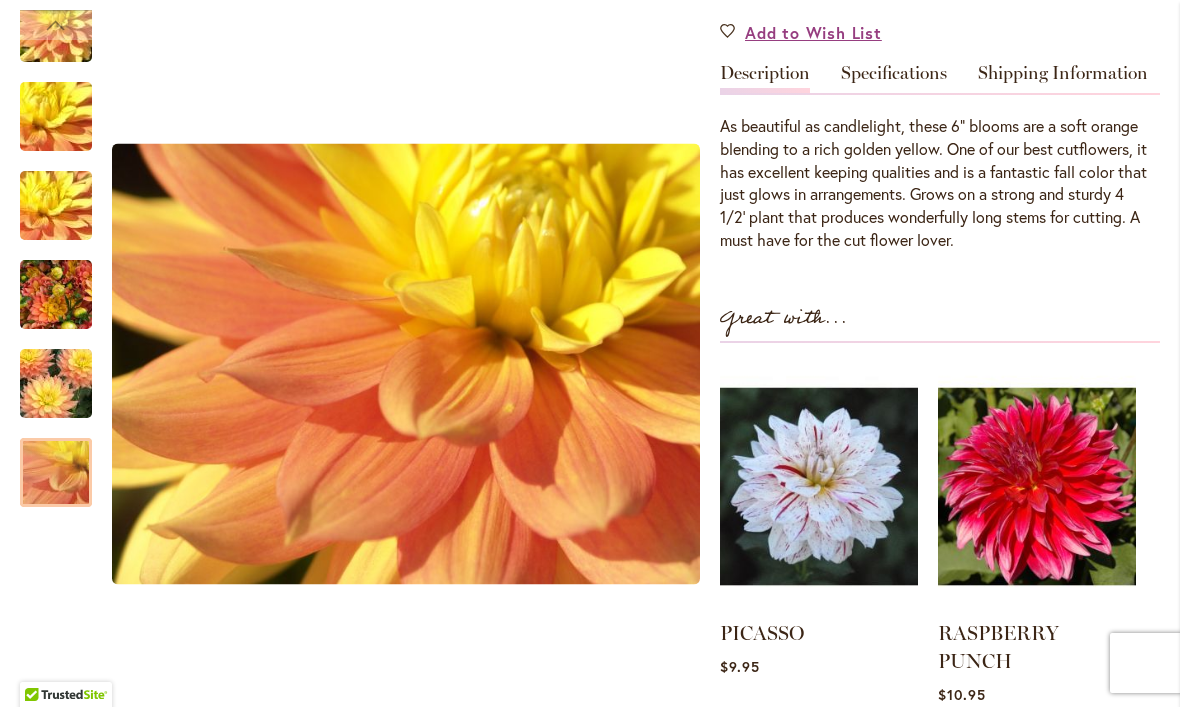 click at bounding box center [56, 384] 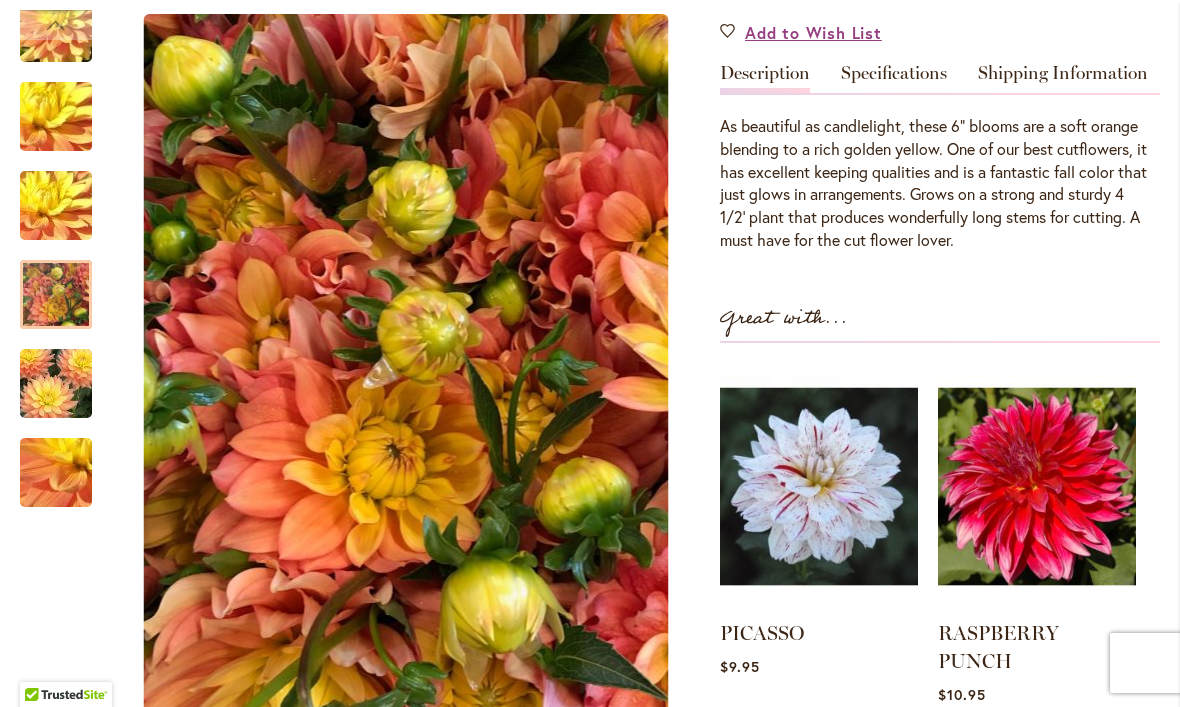click at bounding box center (56, 295) 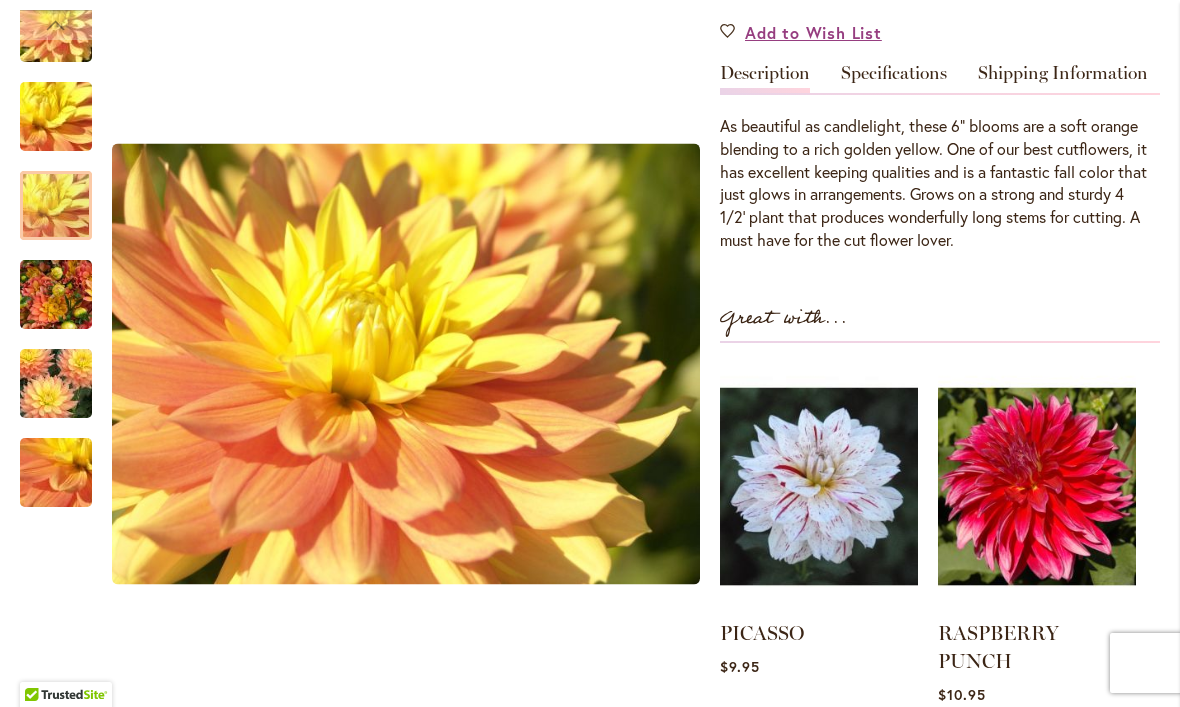 click at bounding box center (56, 205) 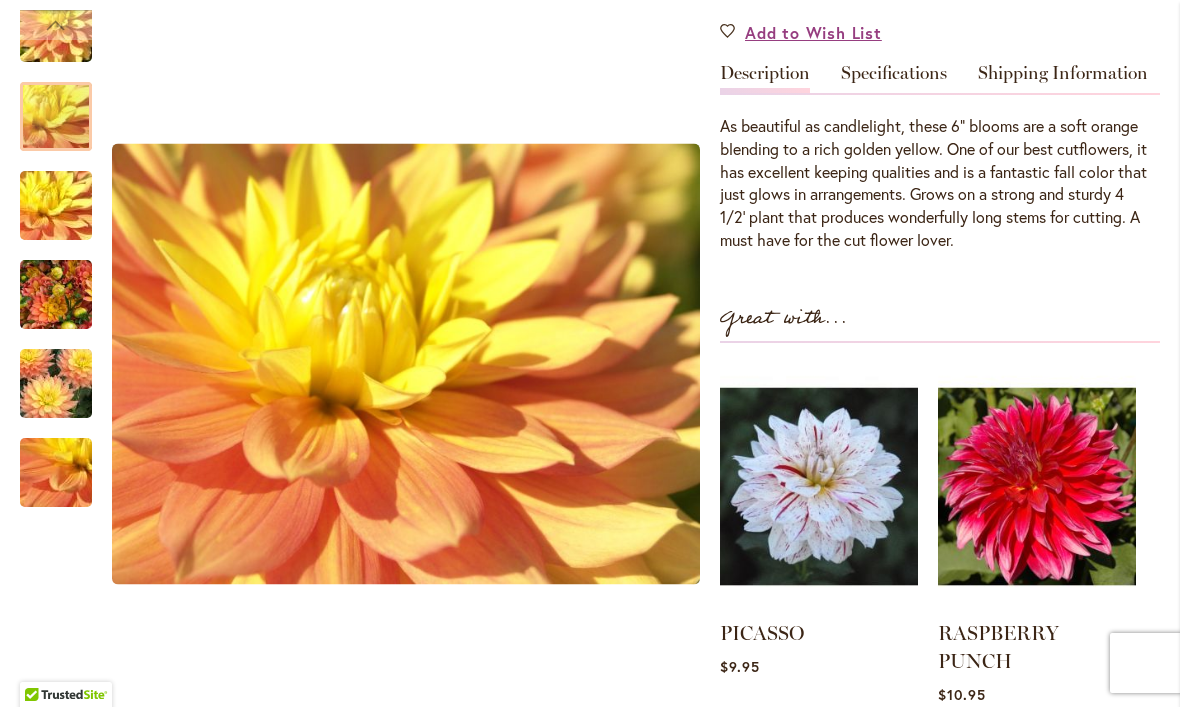 click at bounding box center [56, 116] 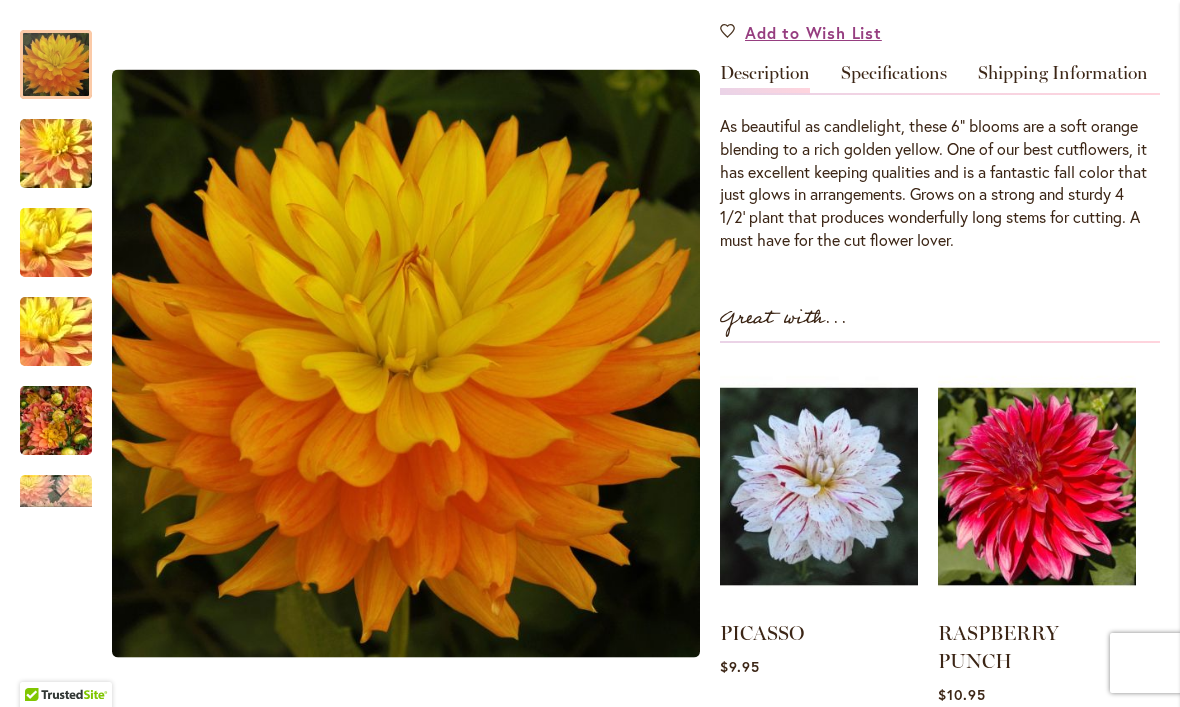 click at bounding box center (56, 65) 